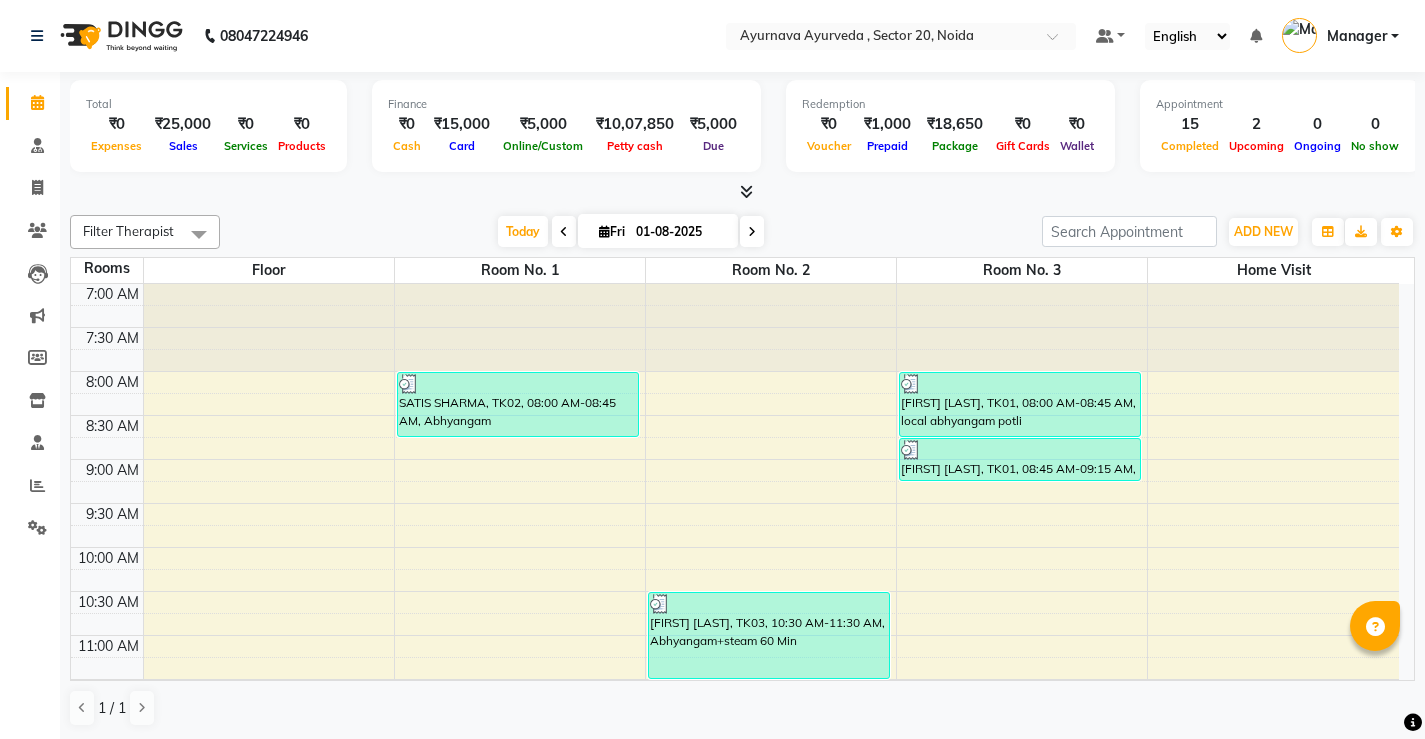 scroll, scrollTop: 0, scrollLeft: 0, axis: both 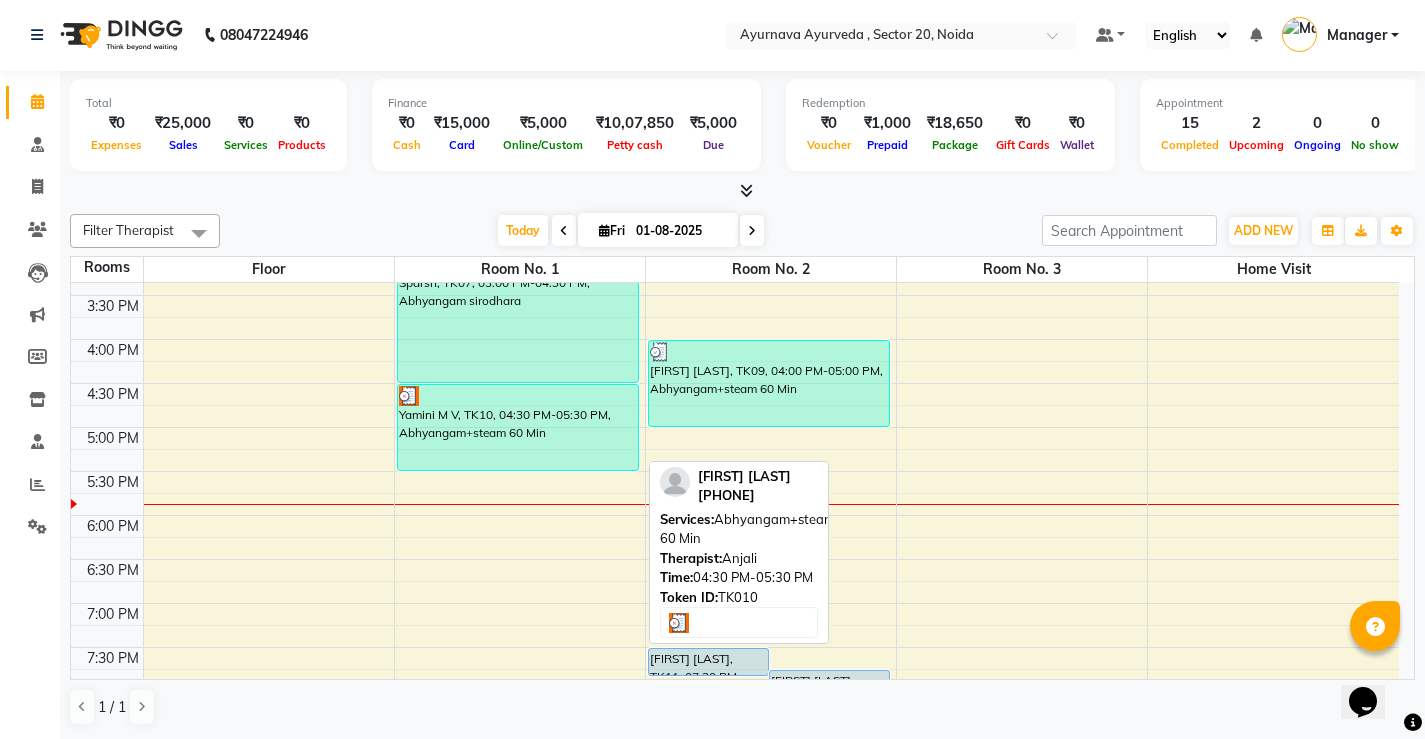 click at bounding box center (409, 396) 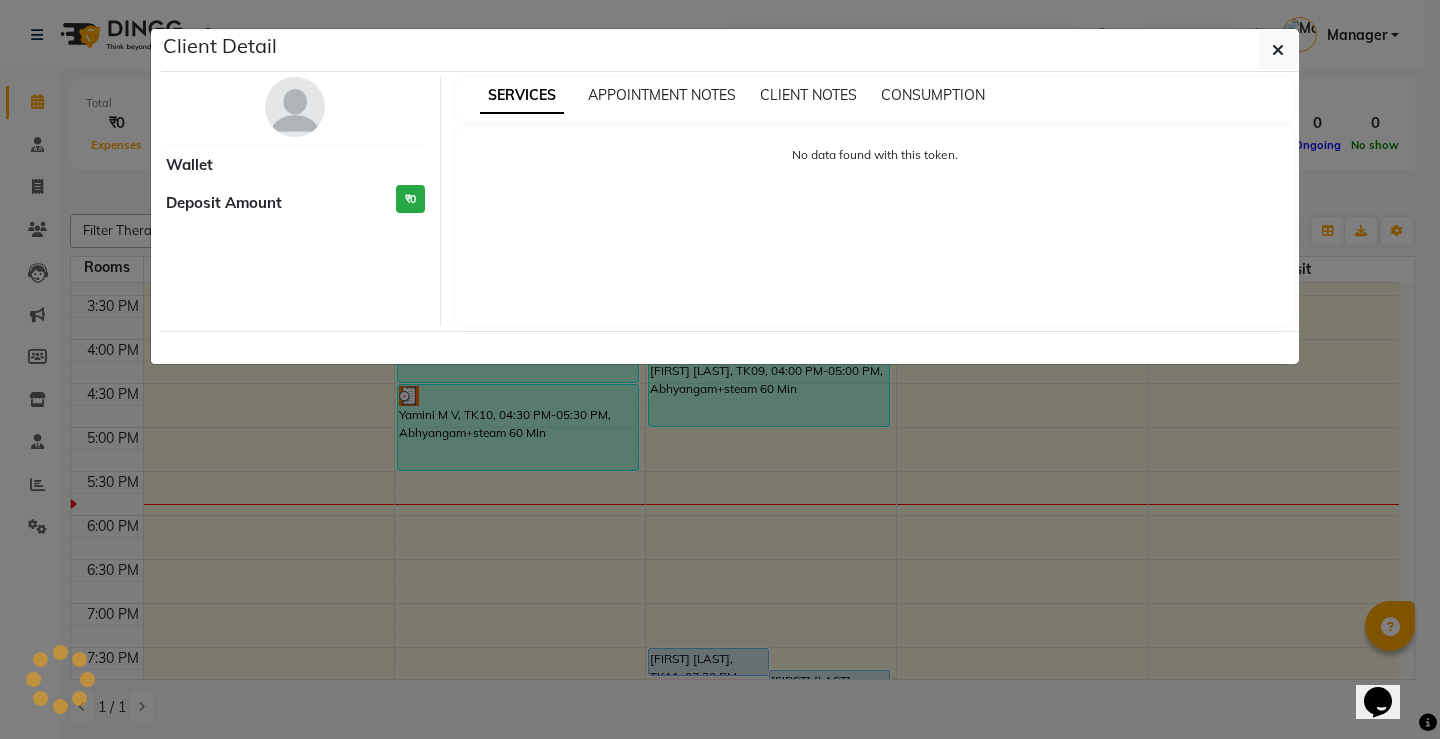 select on "3" 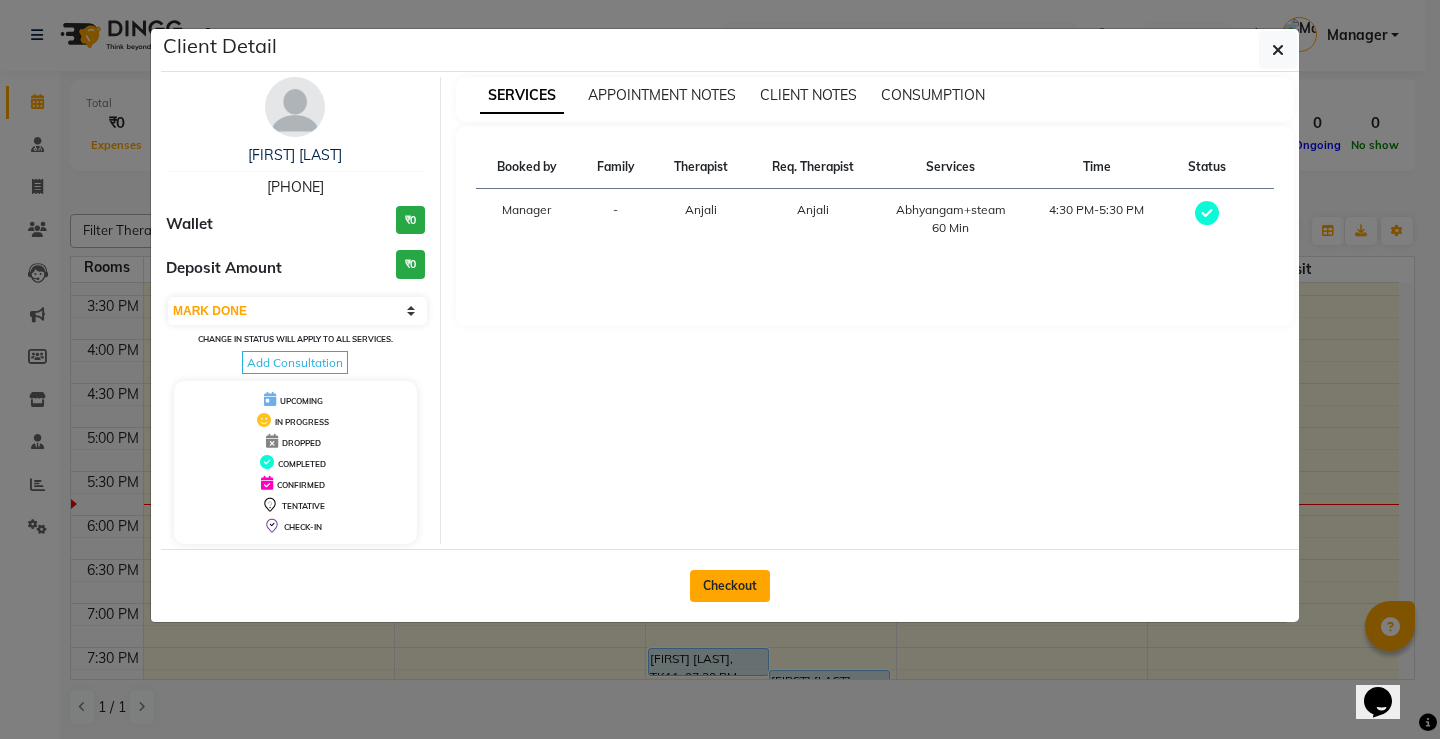 click on "Checkout" 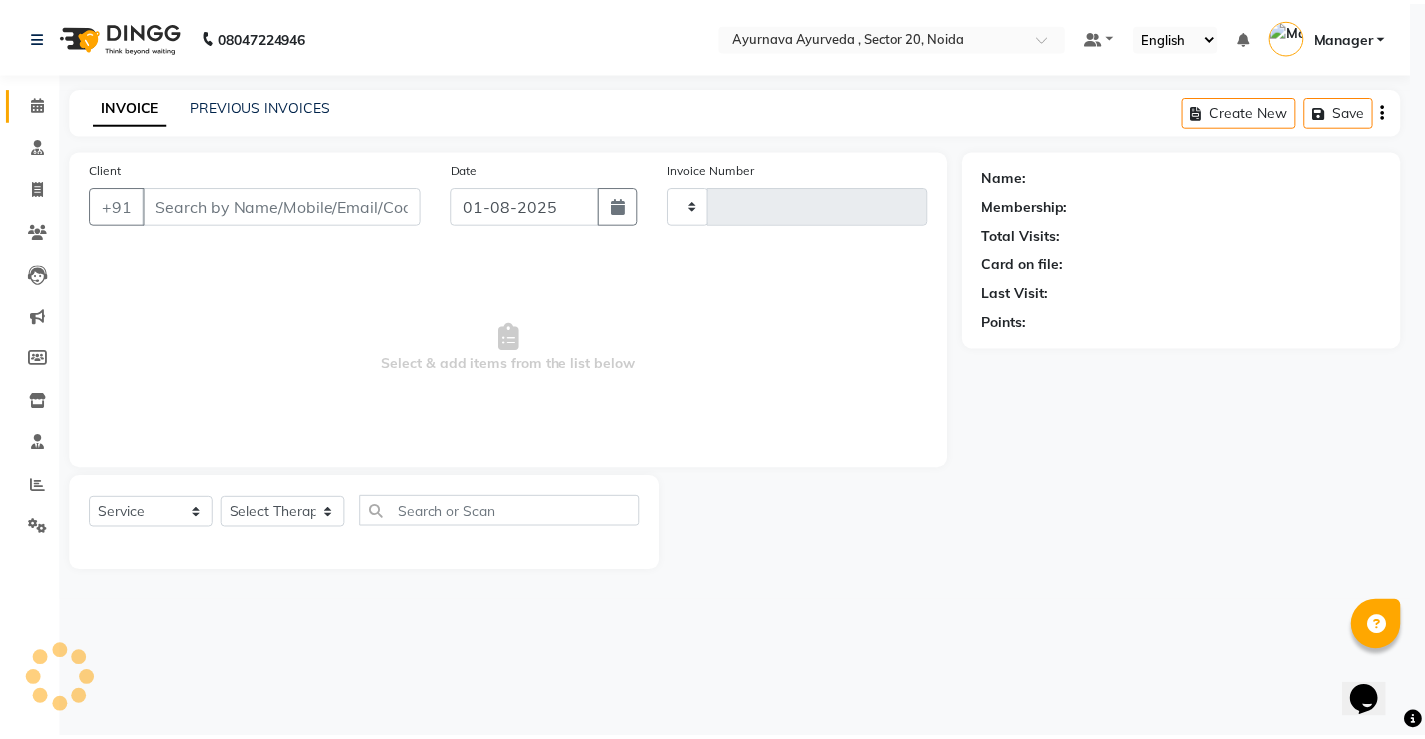 scroll, scrollTop: 0, scrollLeft: 0, axis: both 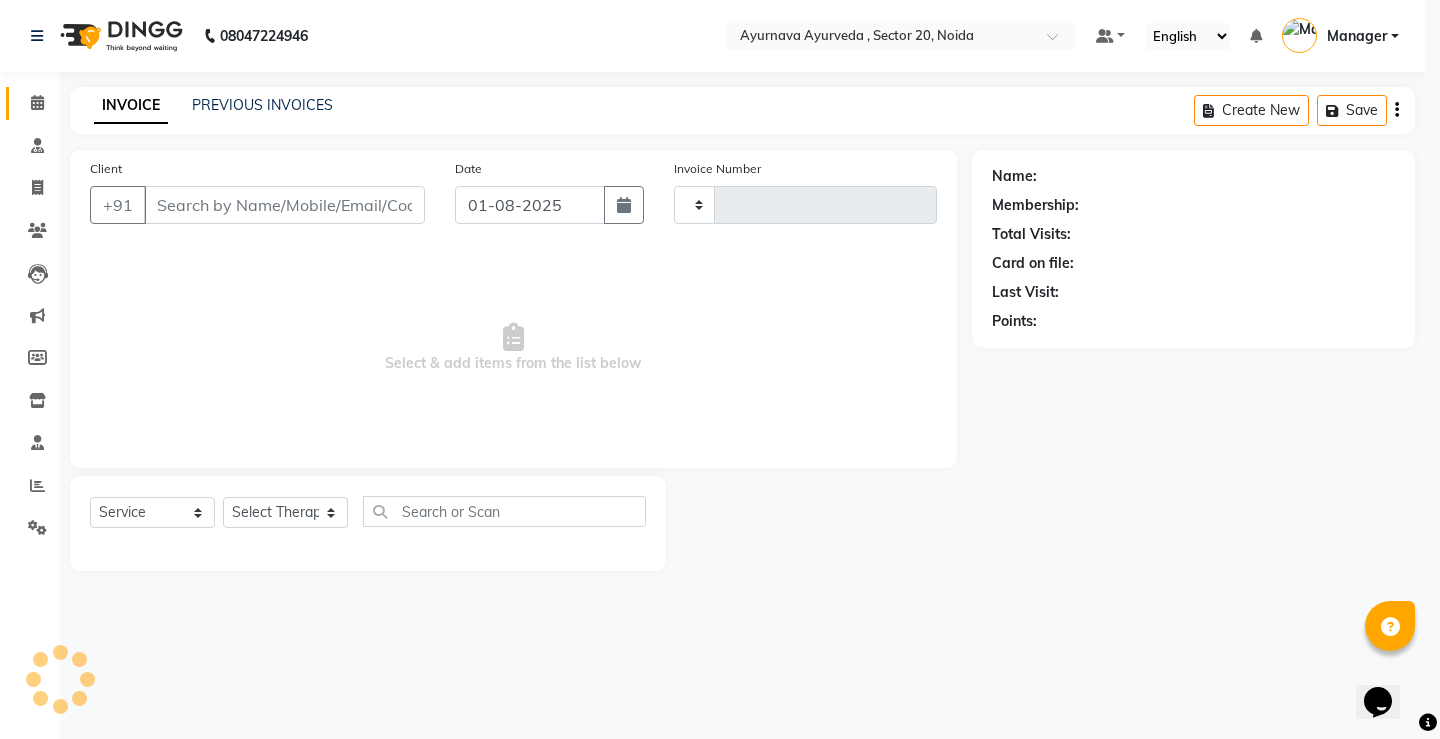 type on "1076" 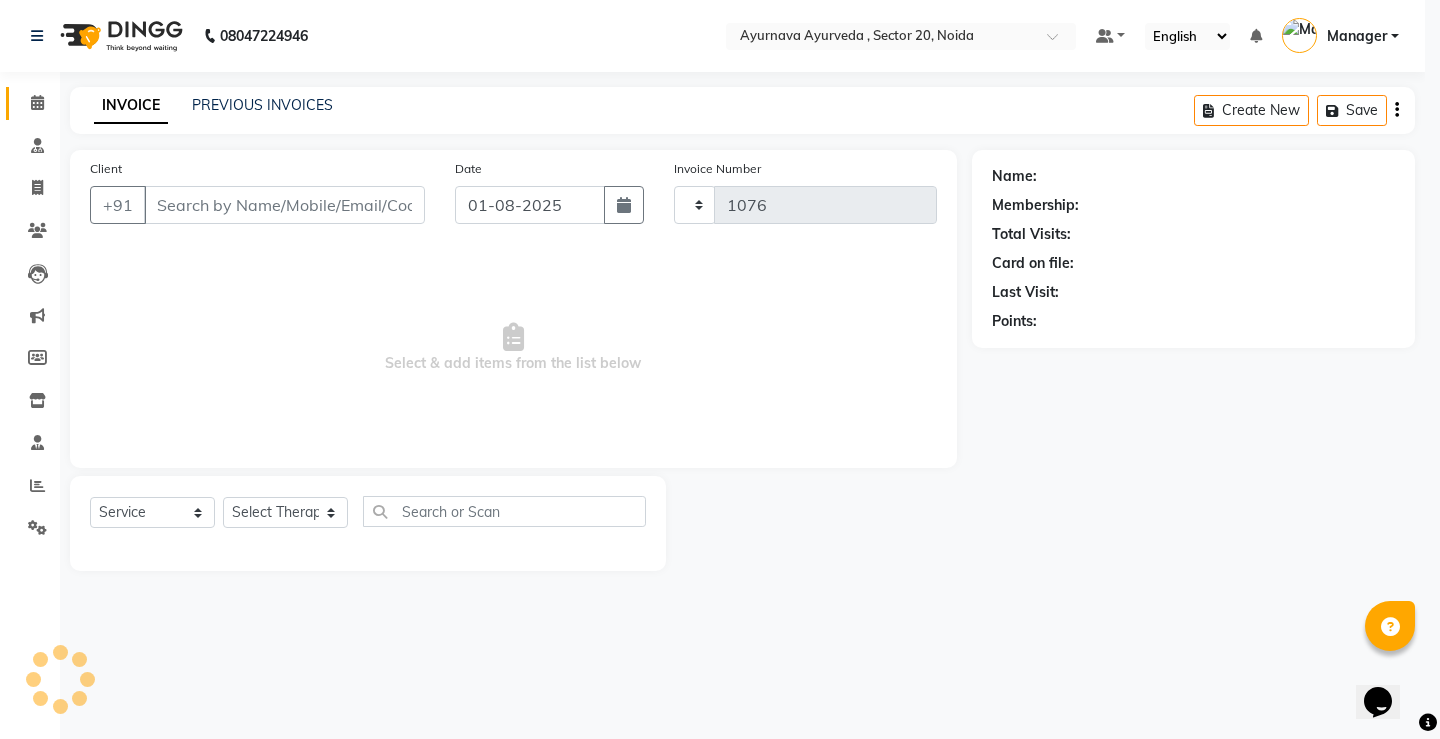 select on "5587" 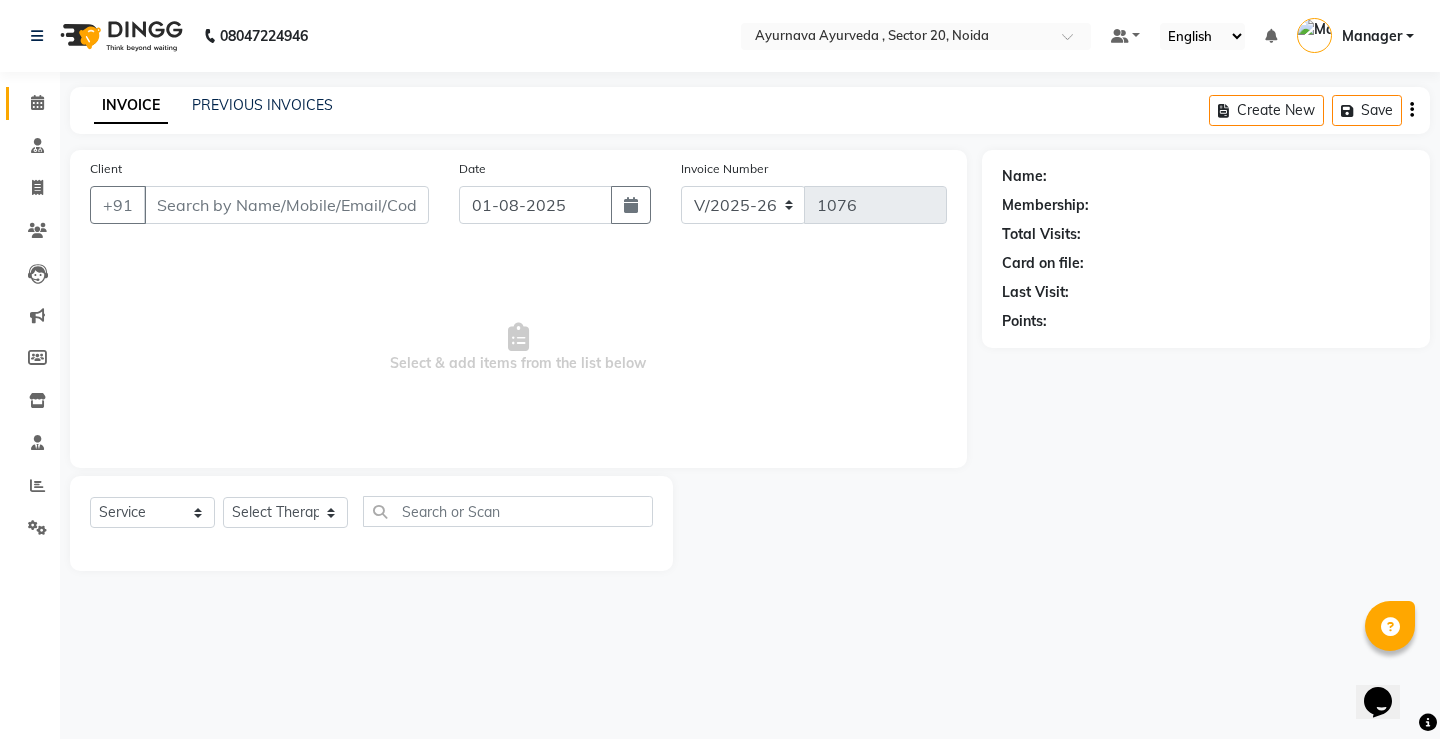 type on "[PHONE]" 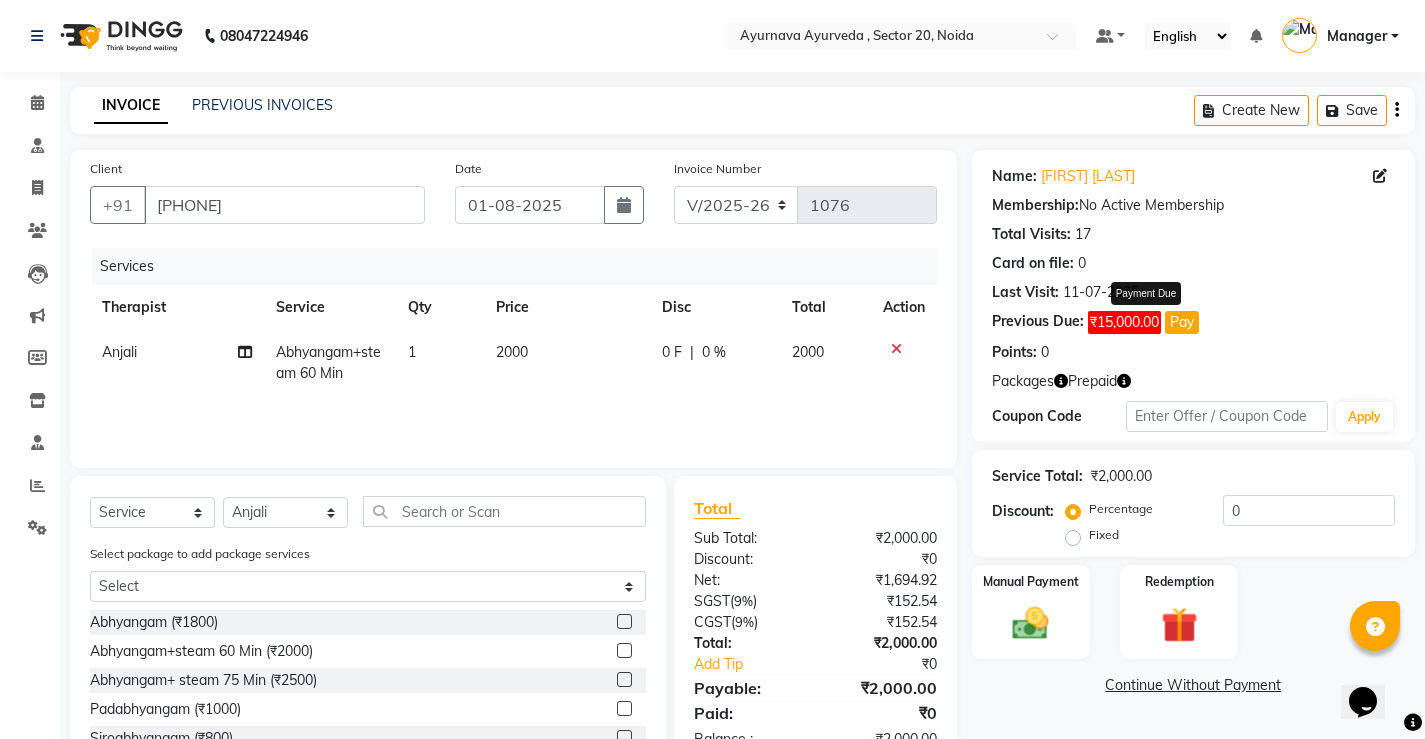 click on "Pay" 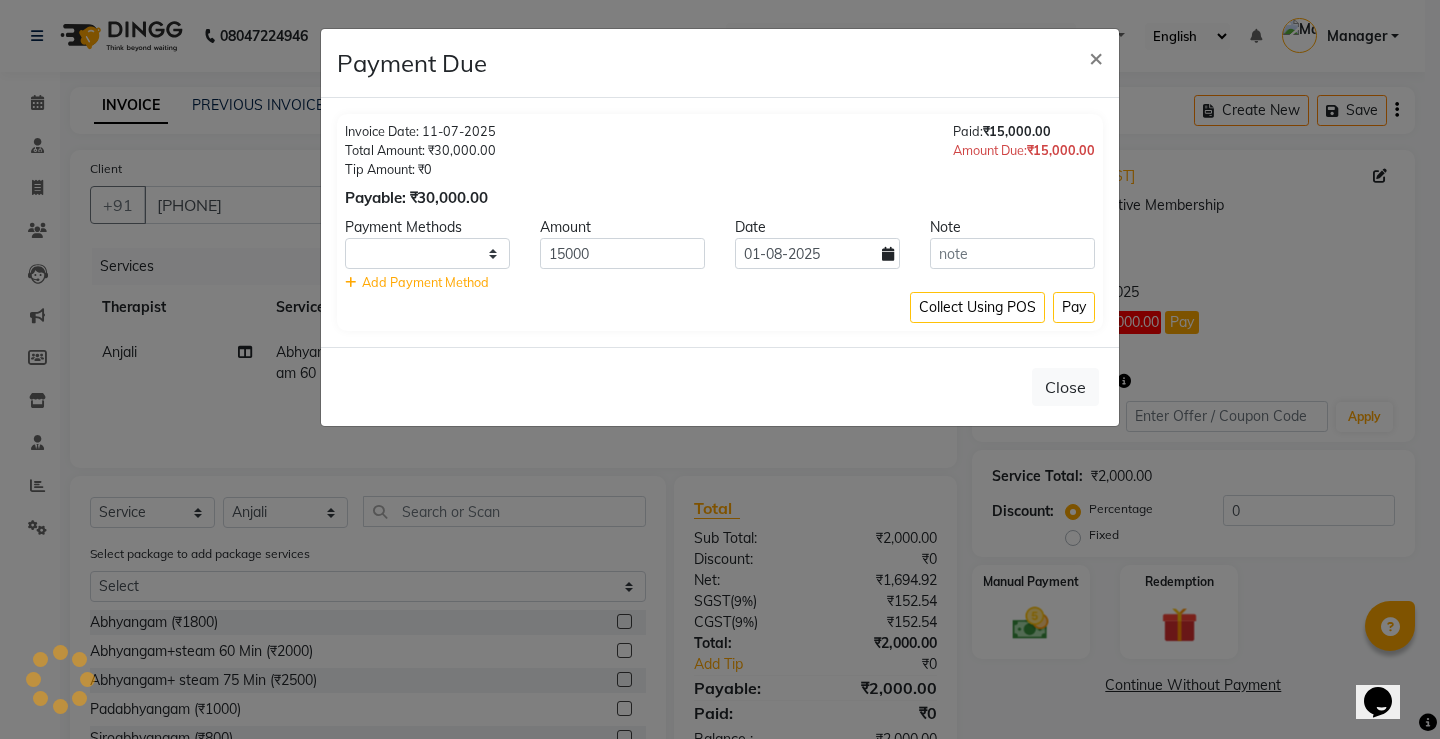 select on "1" 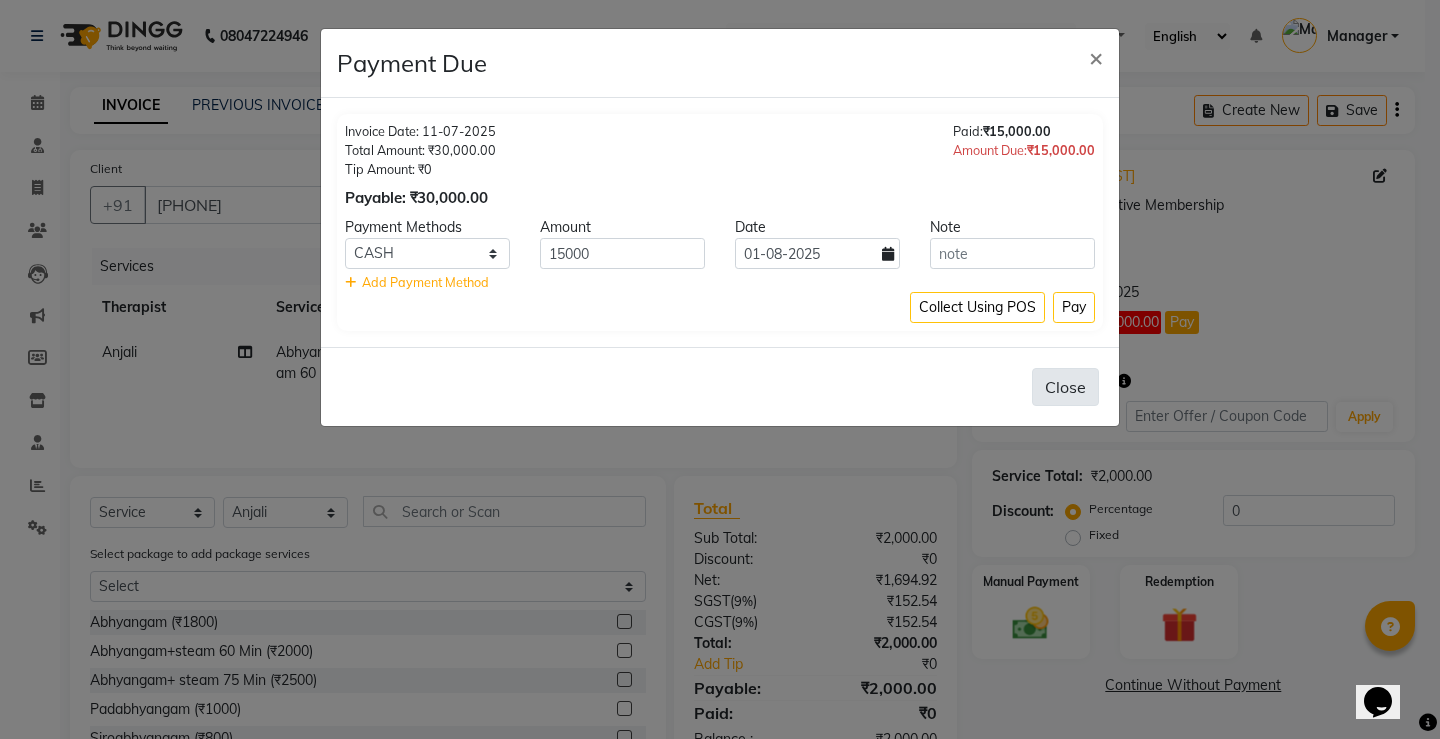 drag, startPoint x: 1064, startPoint y: 388, endPoint x: 1035, endPoint y: 382, distance: 29.614185 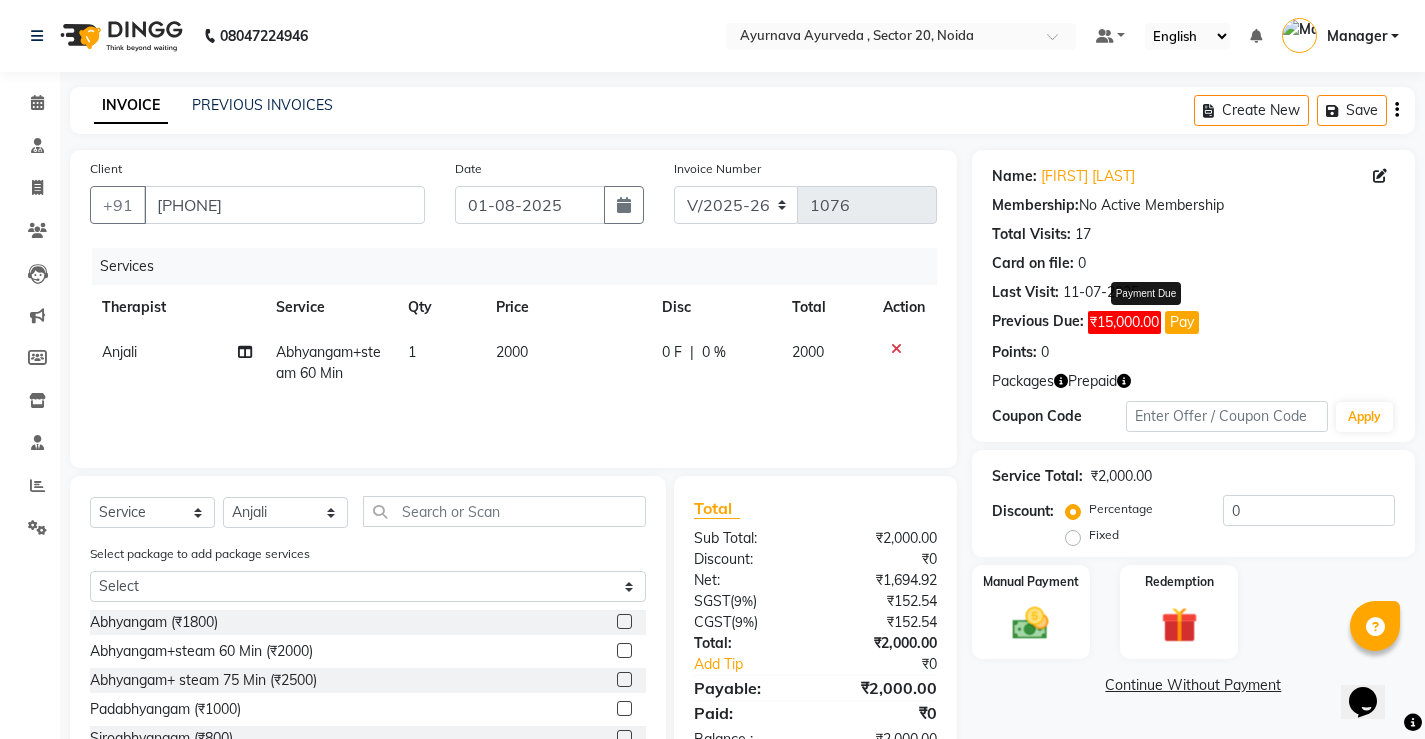 click on "Pay" 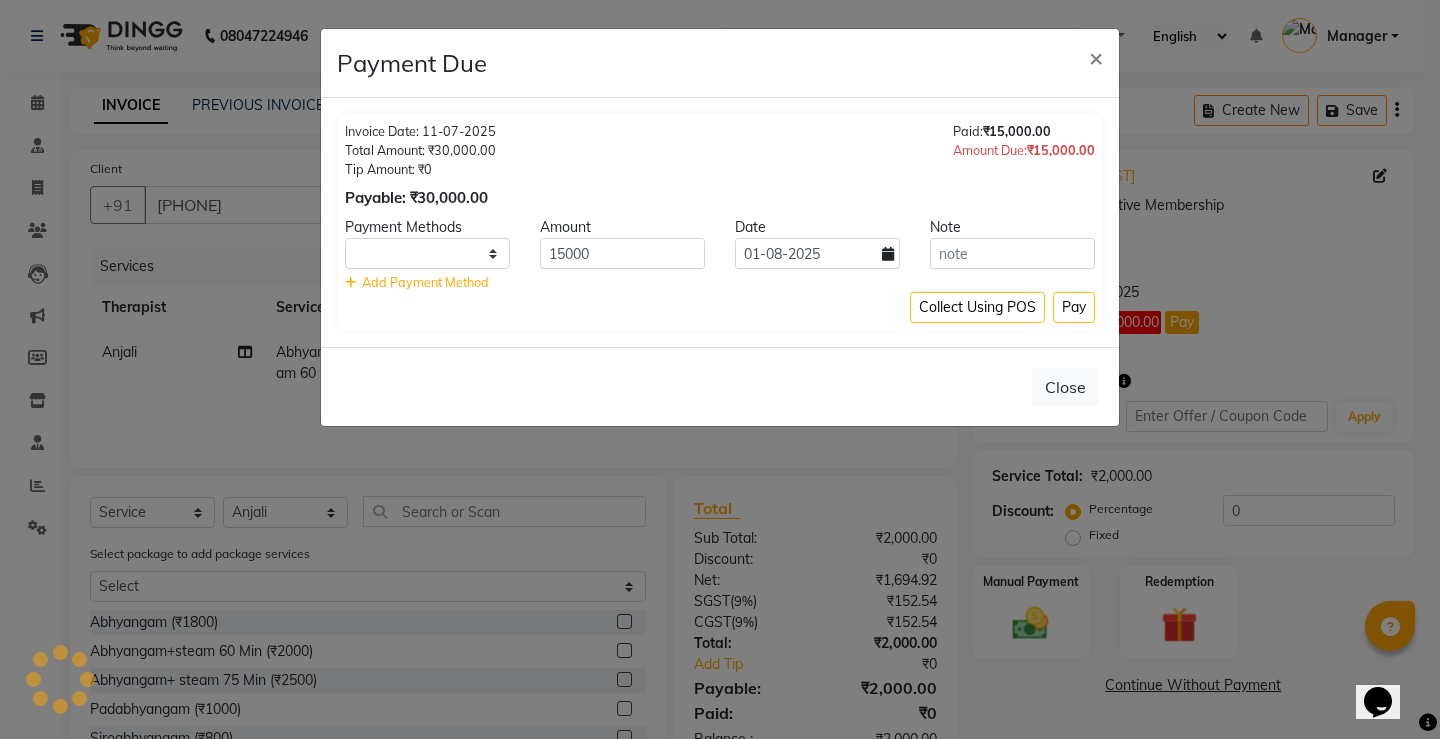 select on "1" 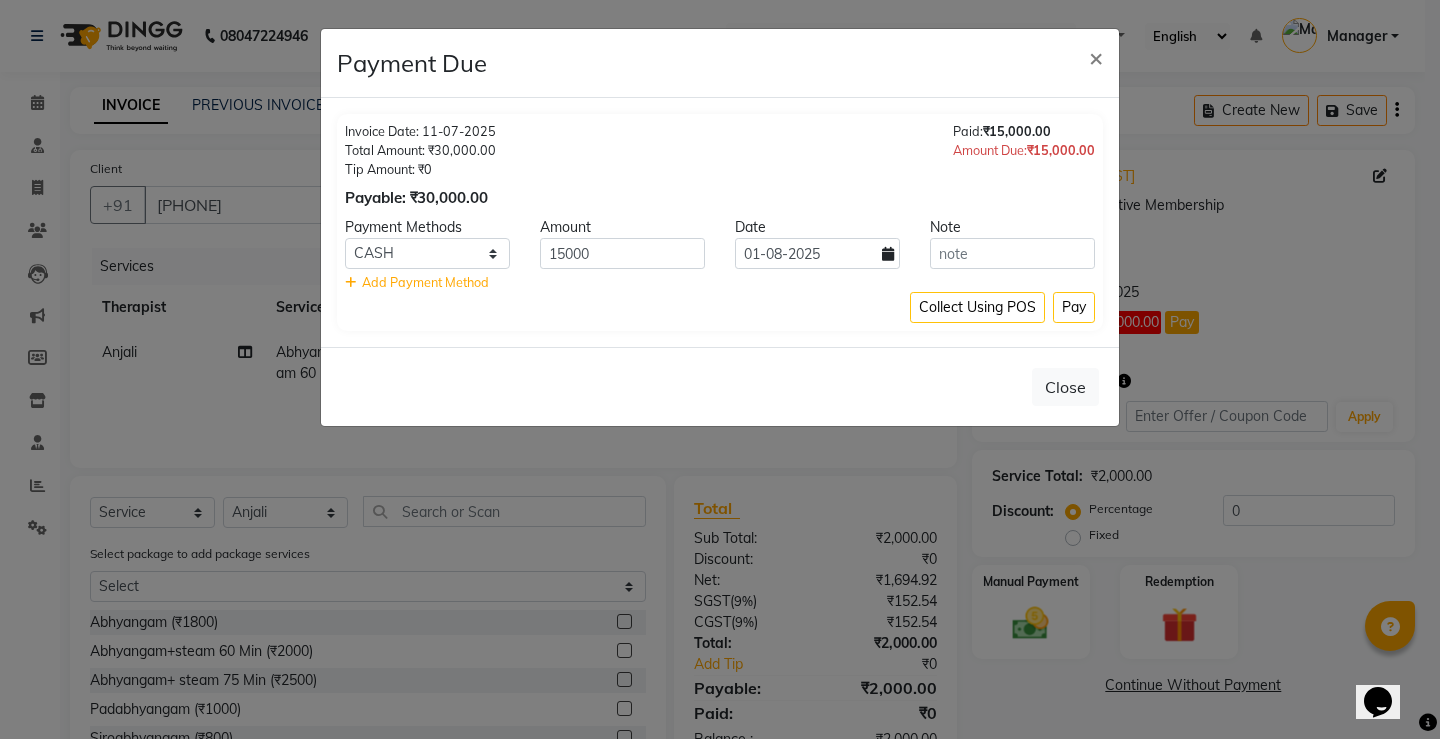 click 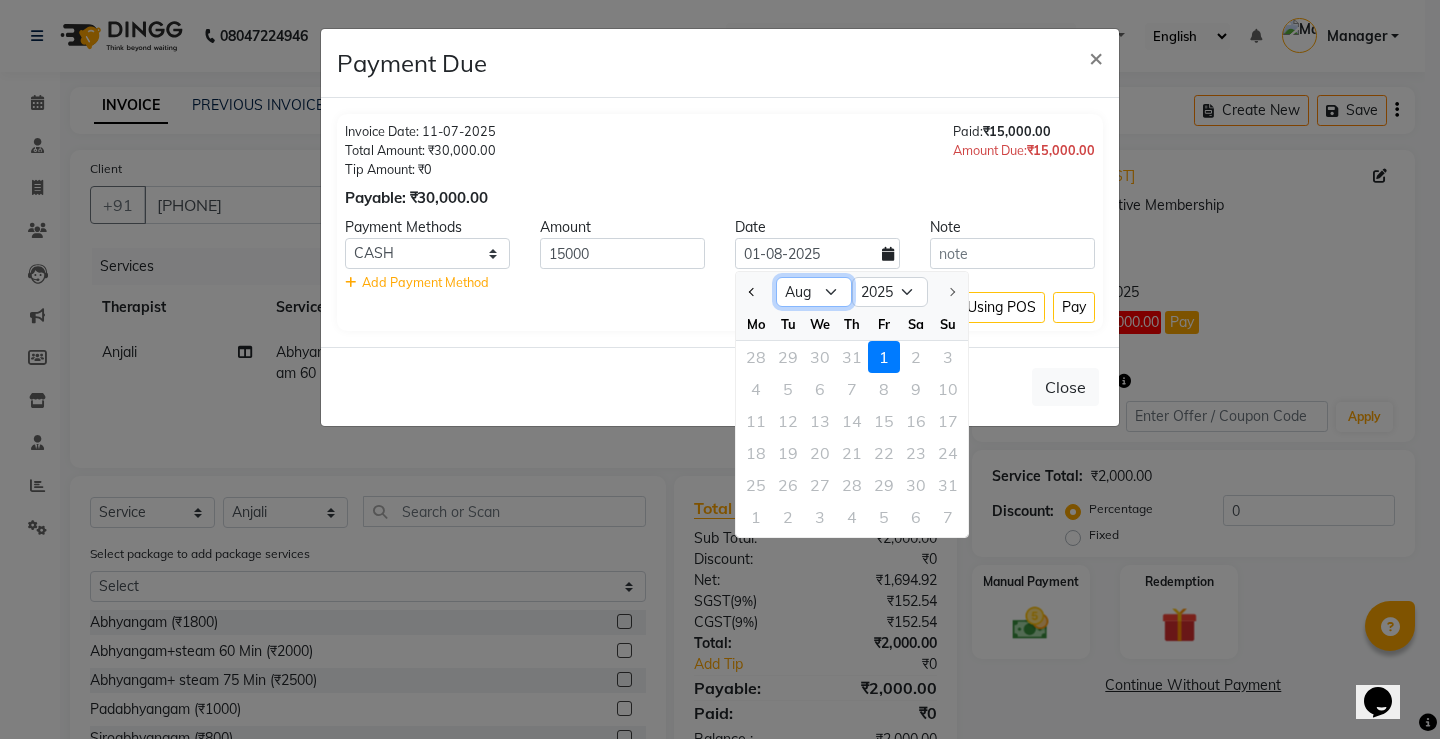 click on "Jan Feb Mar Apr May Jun Jul Aug" 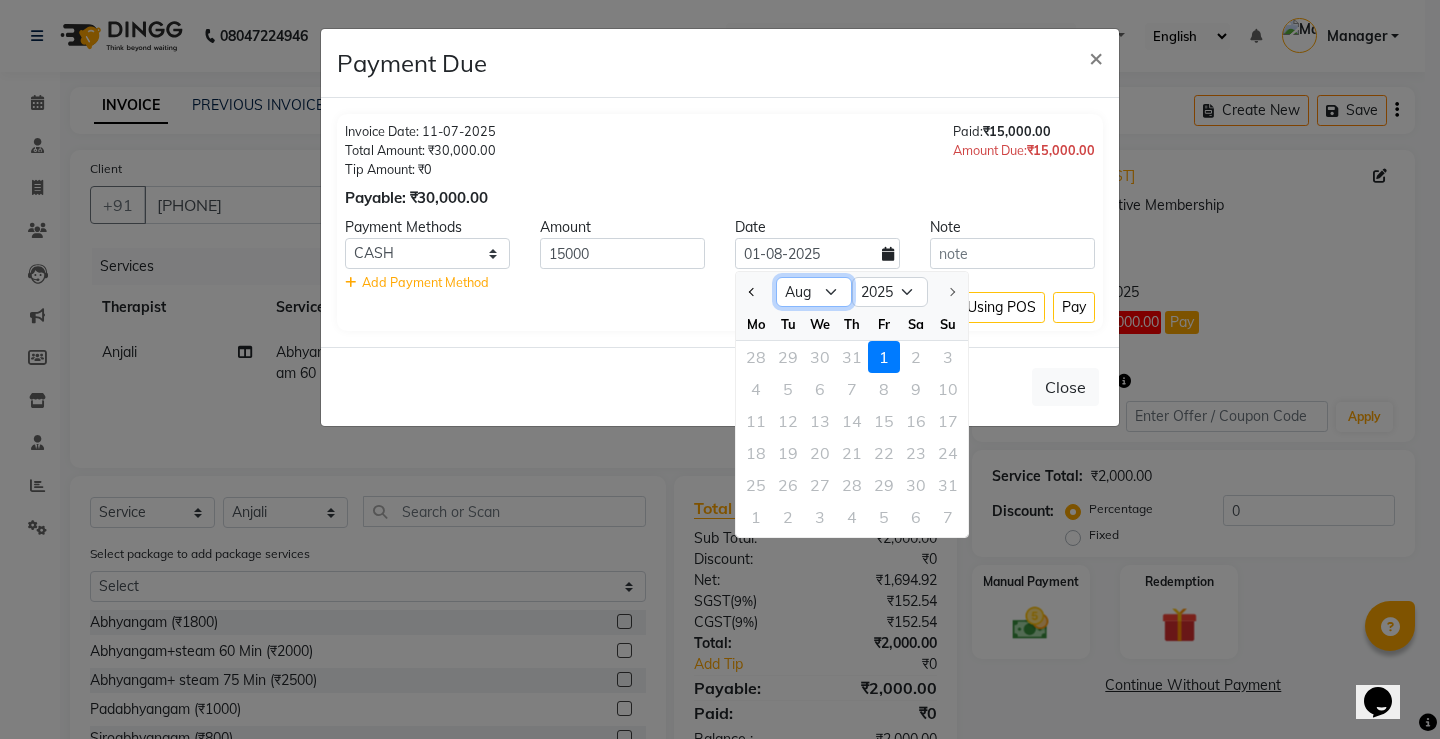 select on "7" 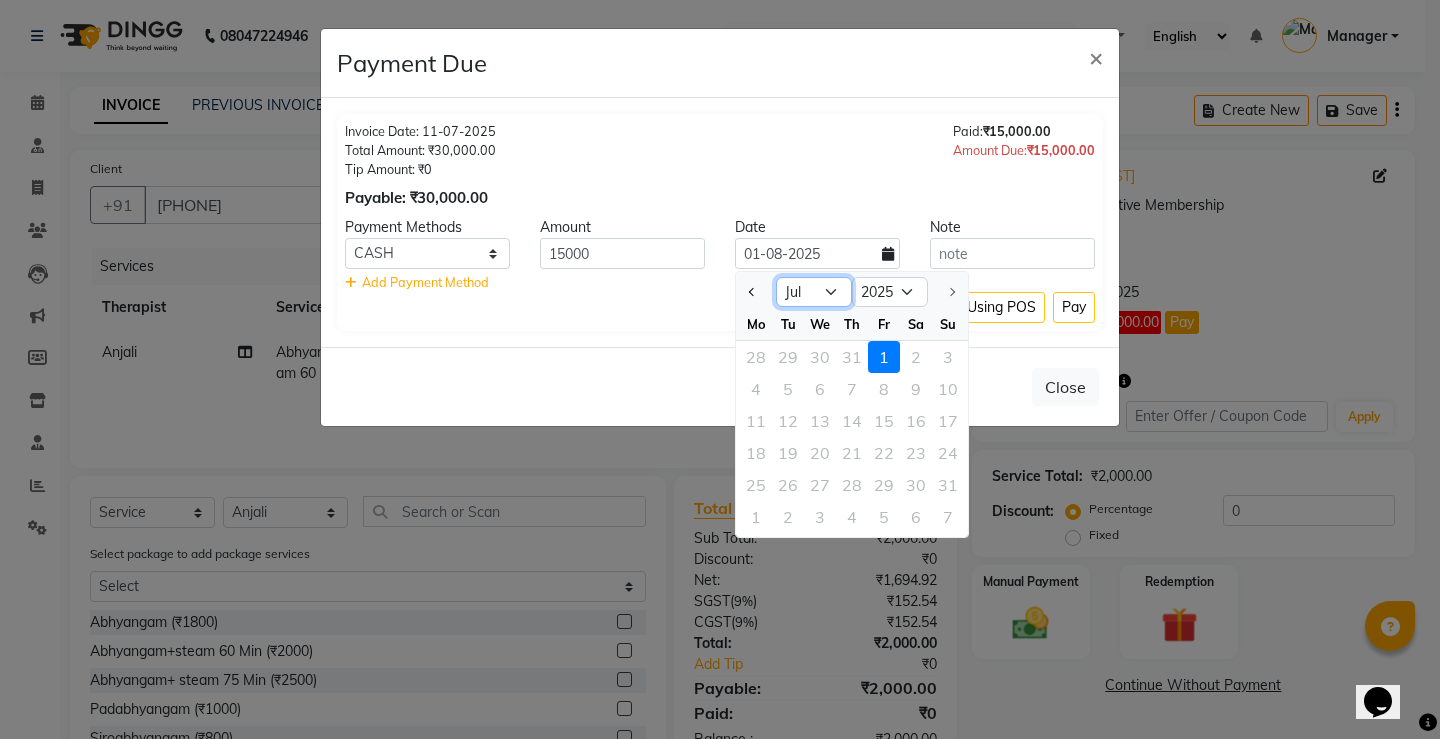 click on "Jan Feb Mar Apr May Jun Jul Aug" 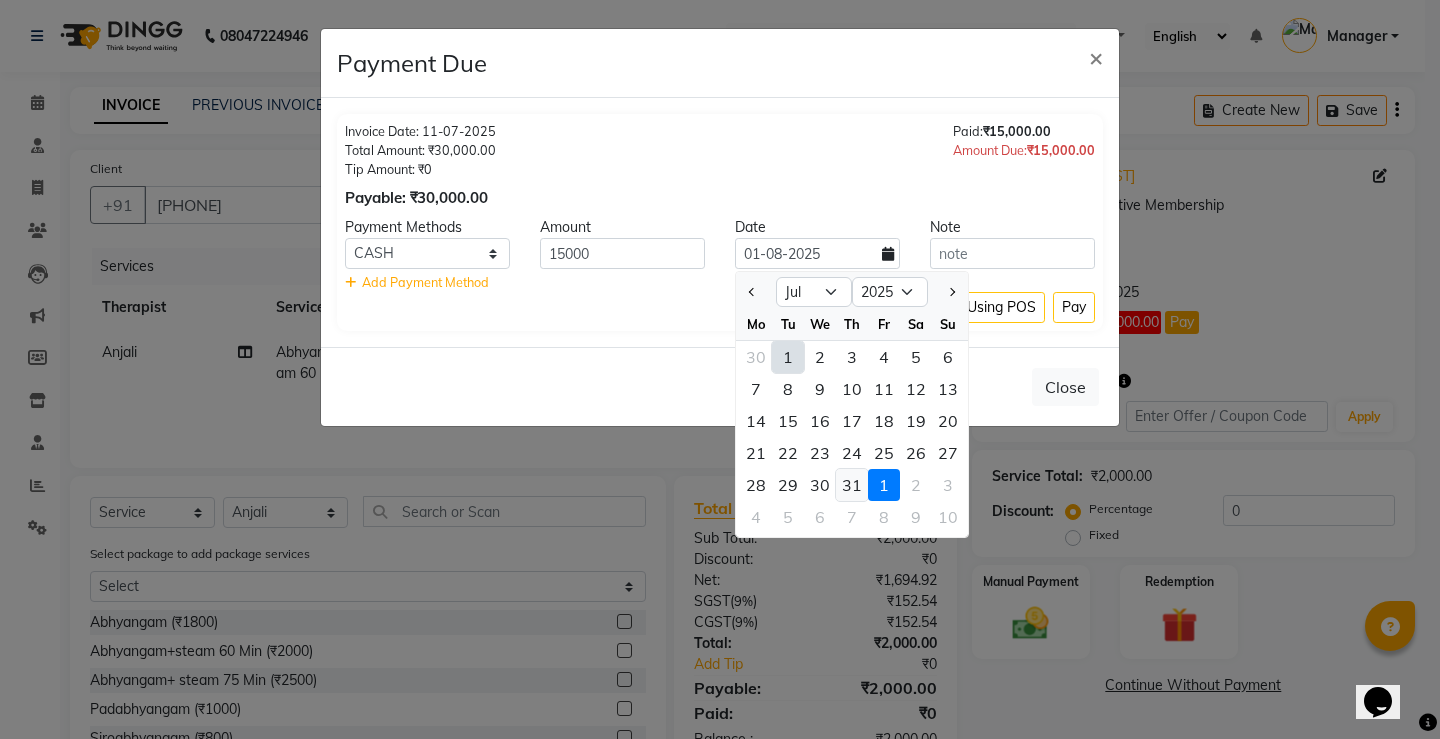 click on "31" 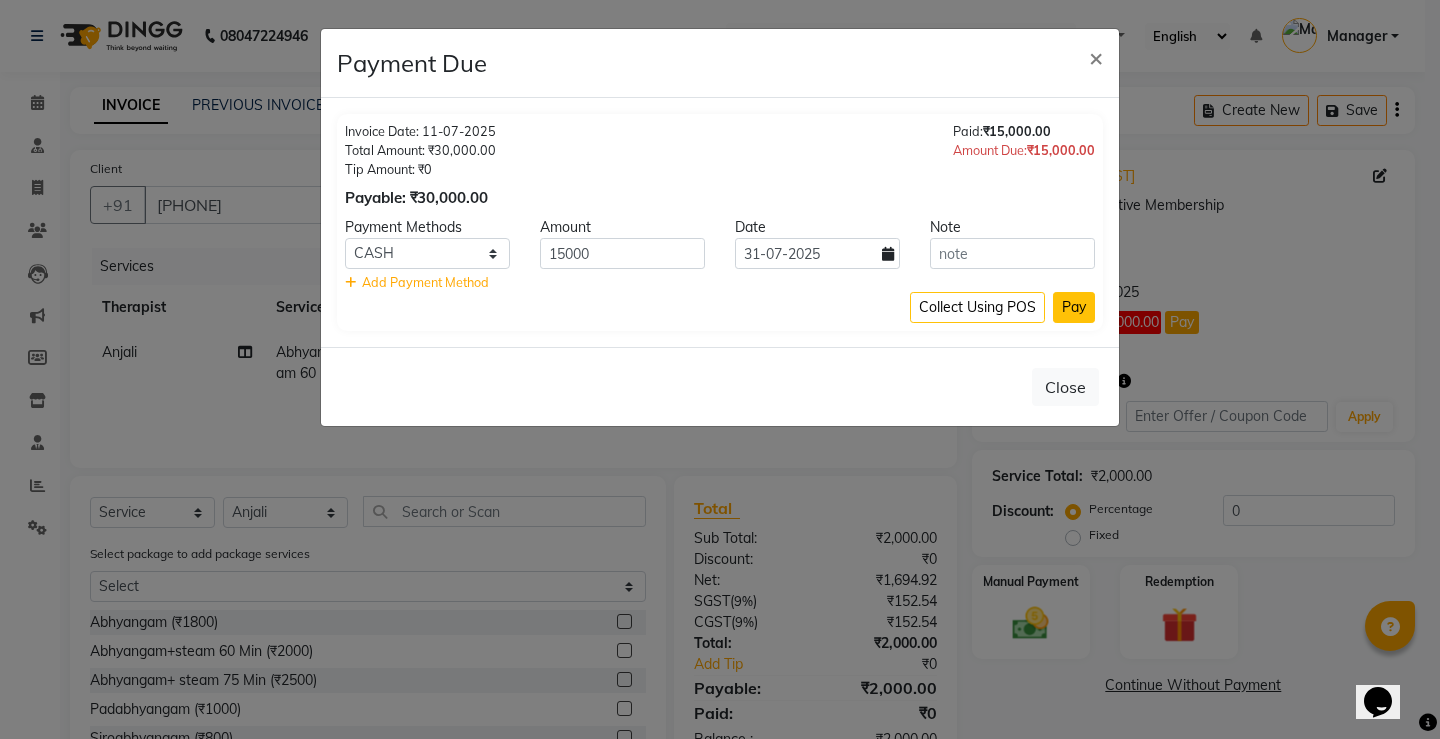 click on "Pay" 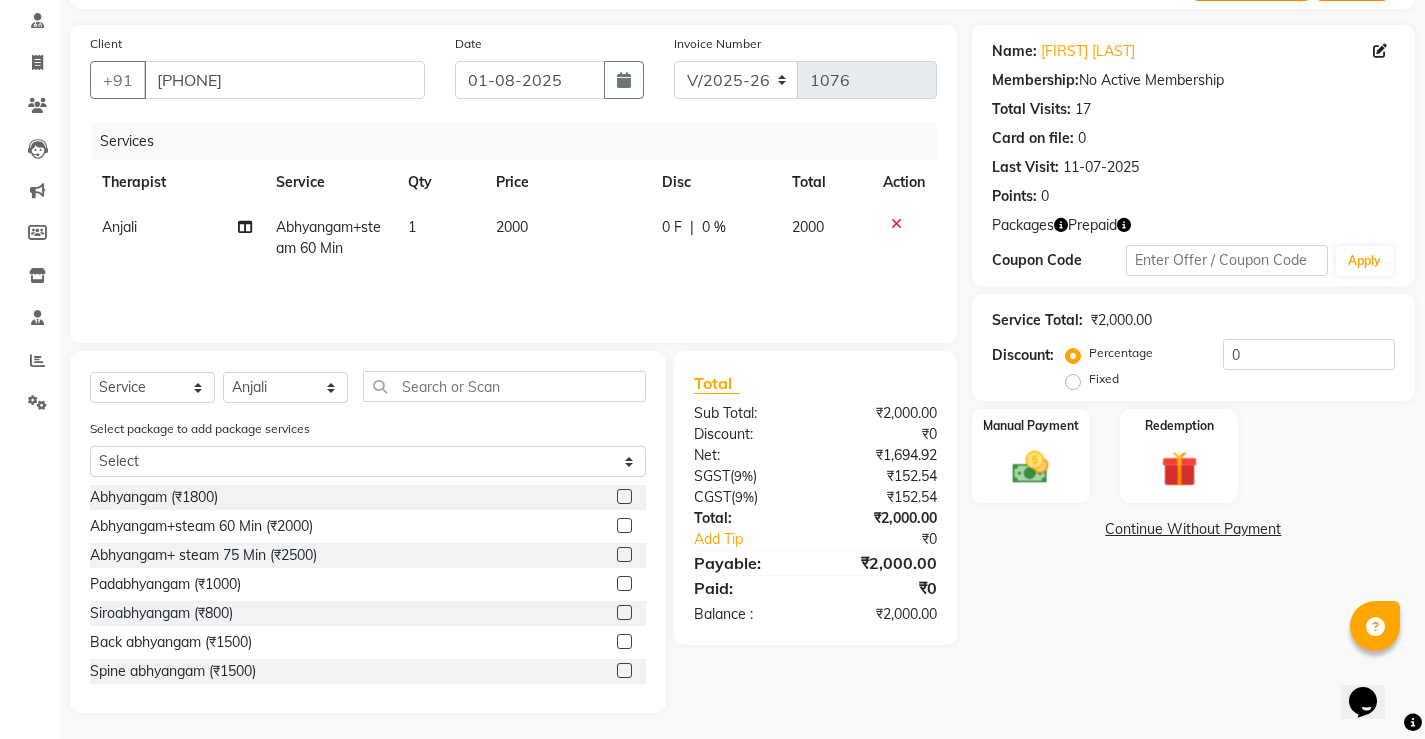 scroll, scrollTop: 129, scrollLeft: 0, axis: vertical 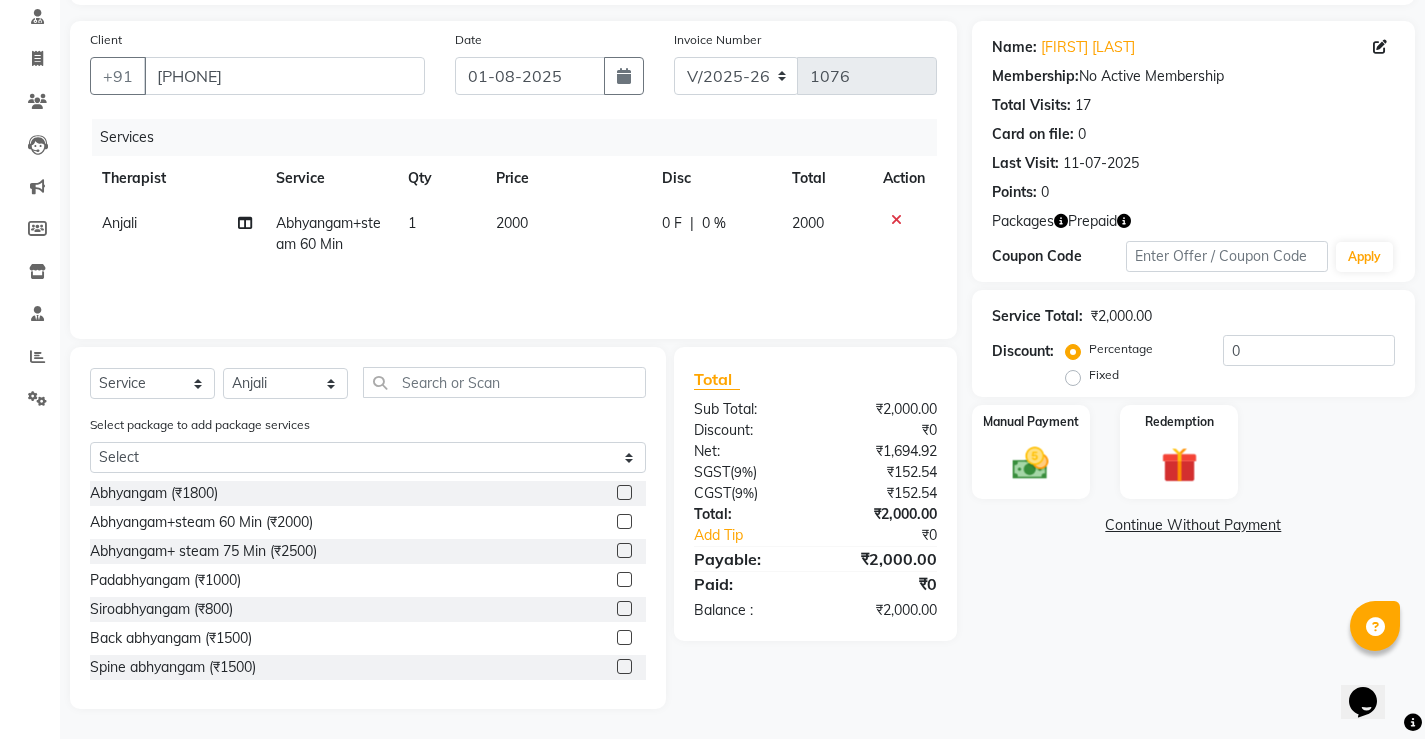 click on "Fixed" 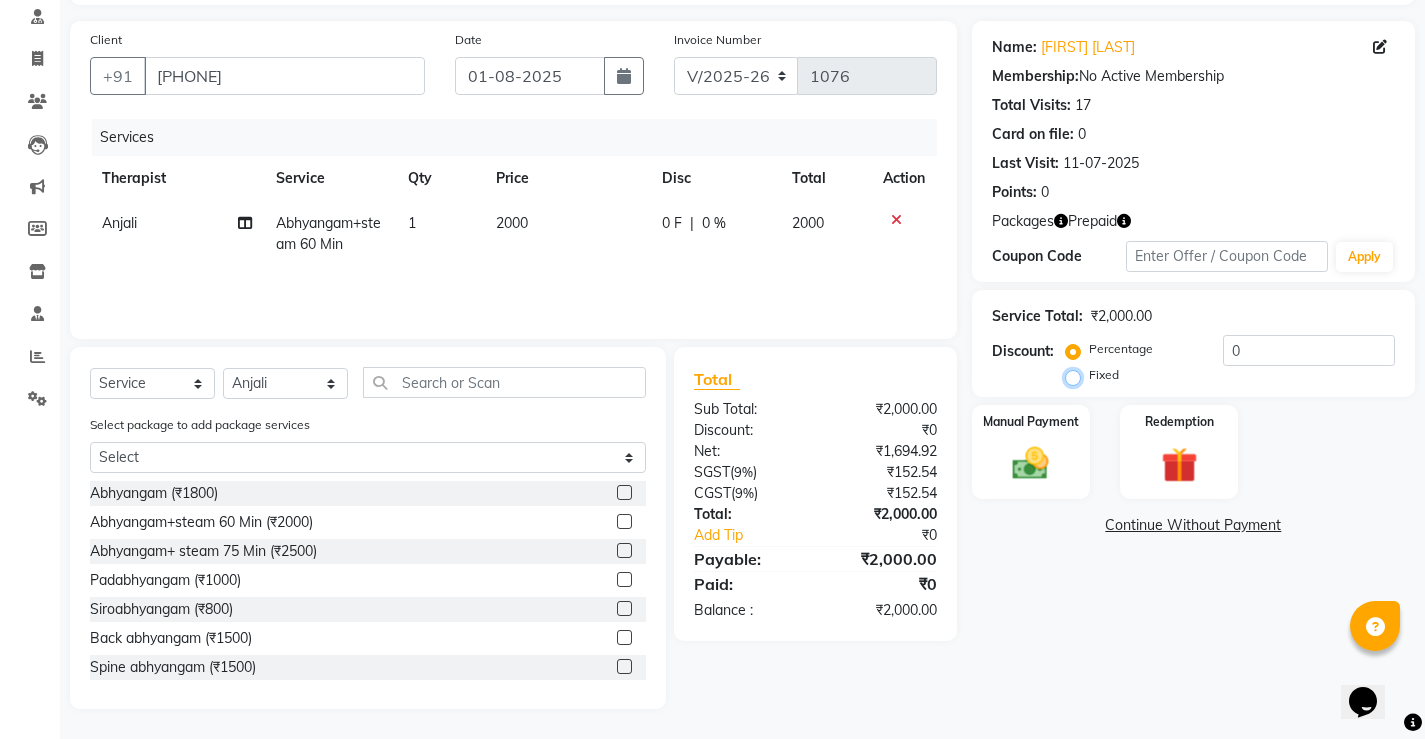 click on "Fixed" at bounding box center [1077, 375] 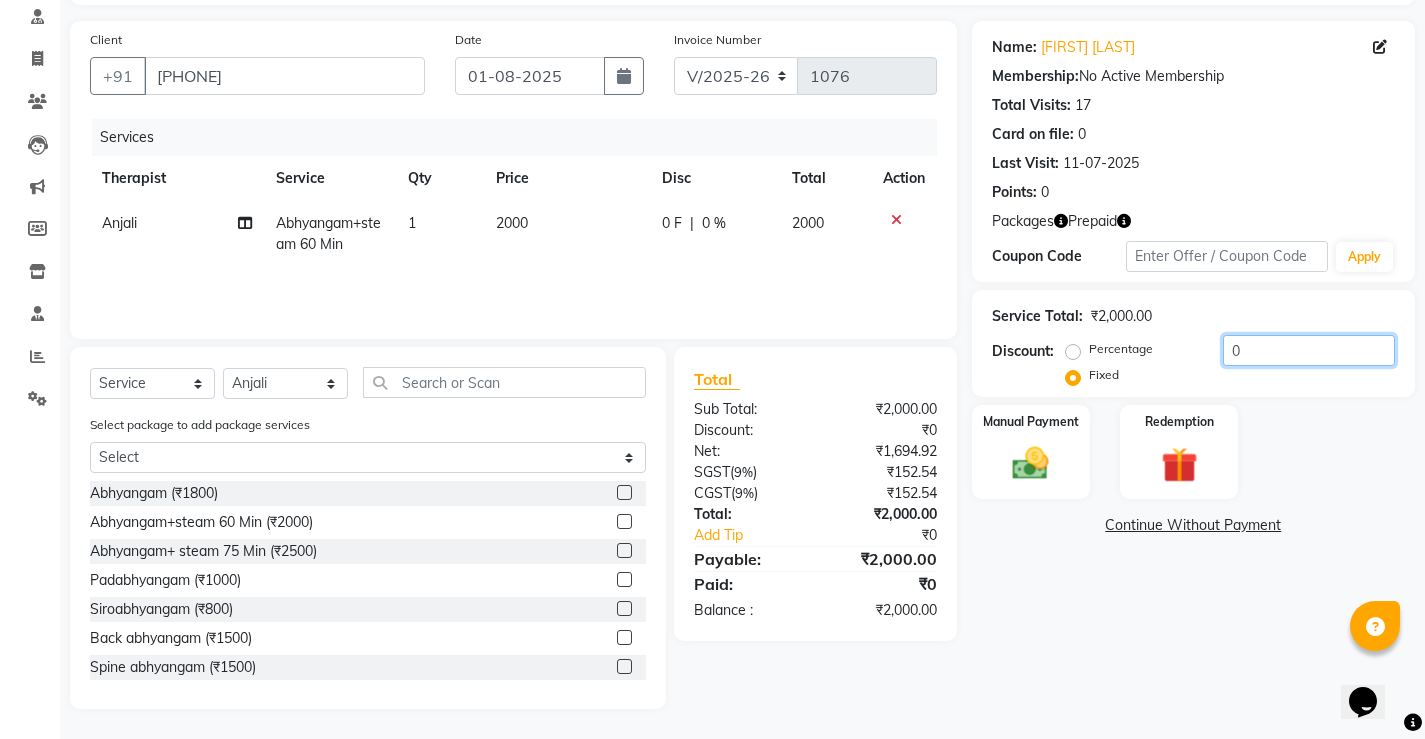 click on "0" 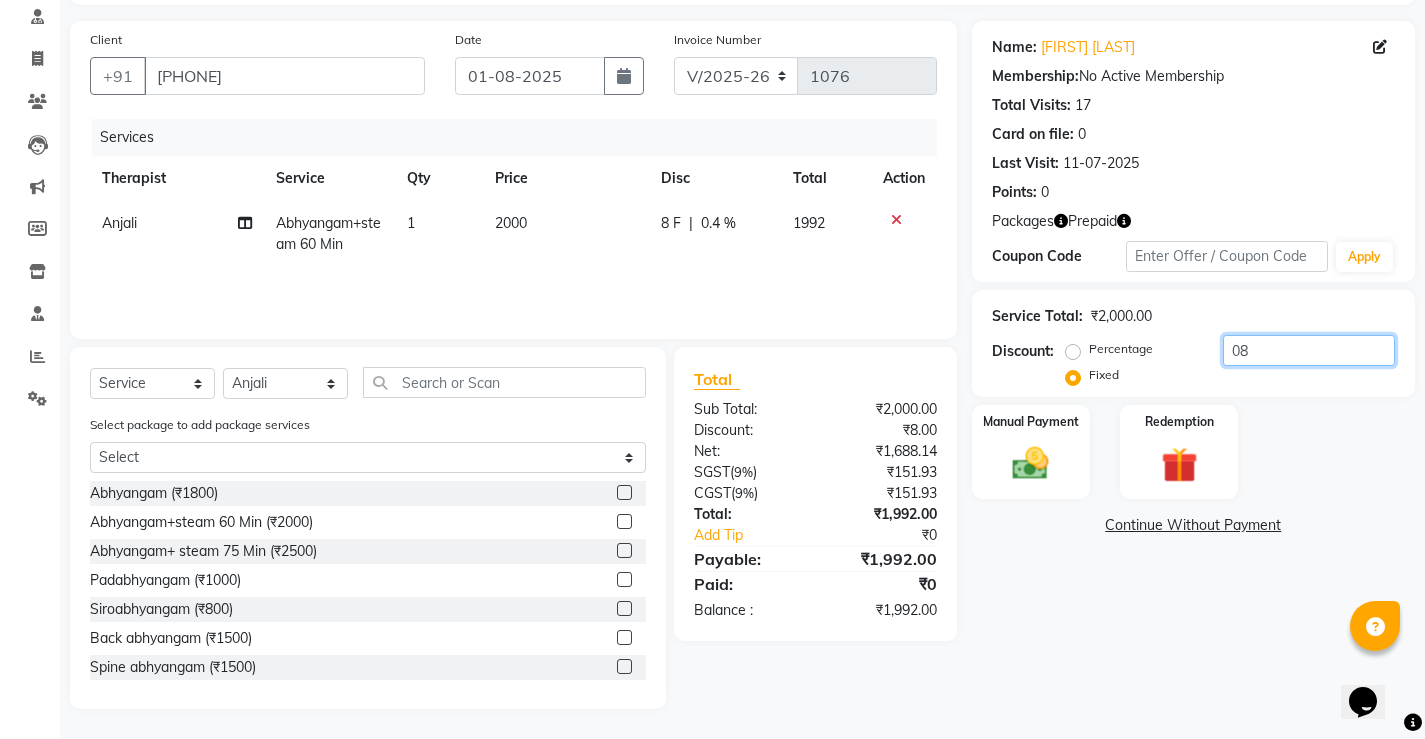 type on "0" 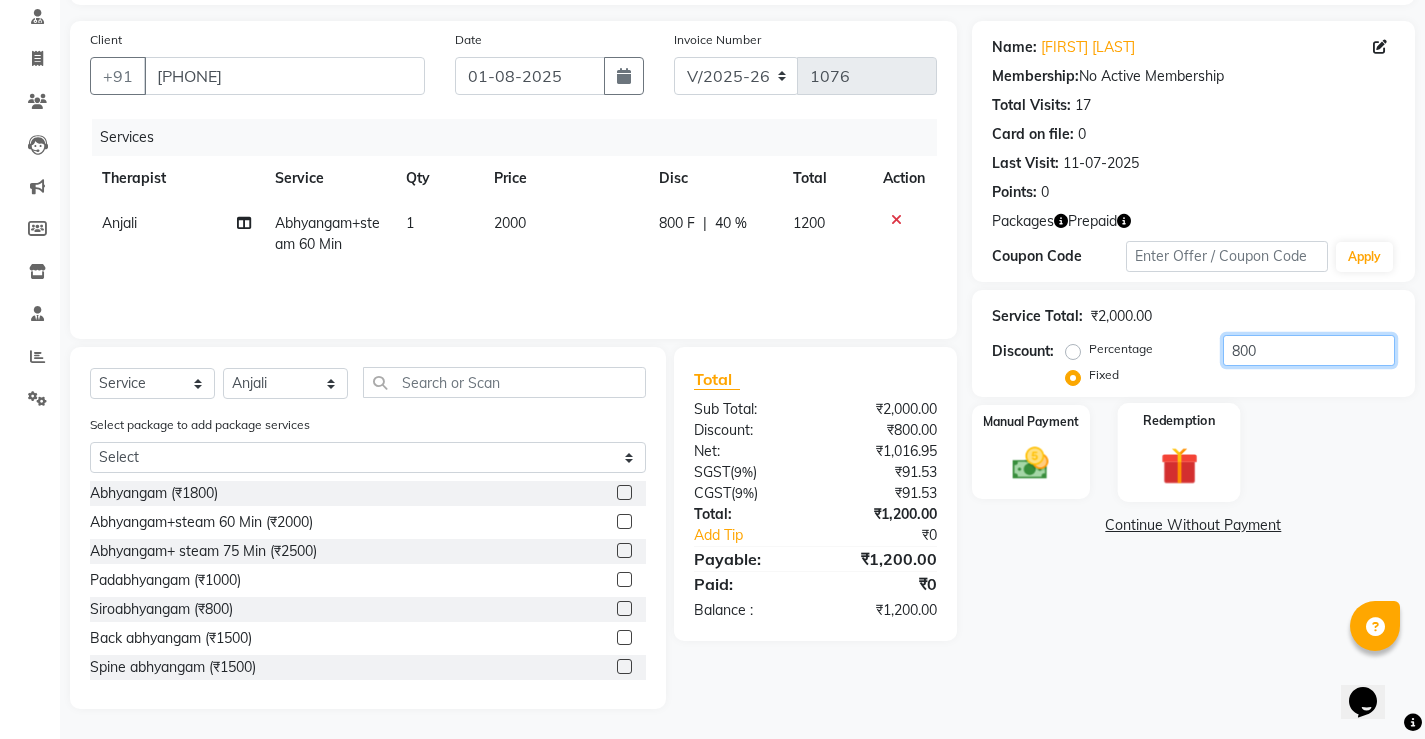type on "800" 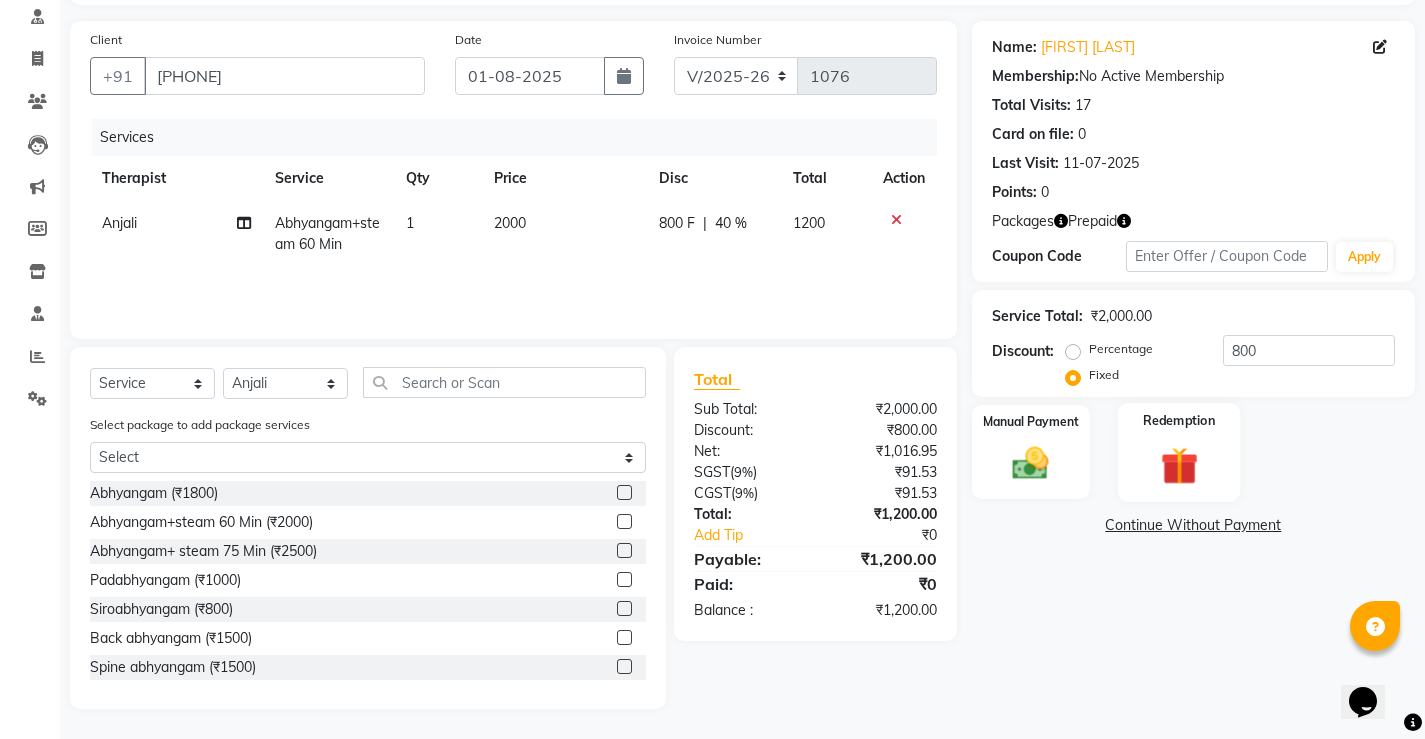 click 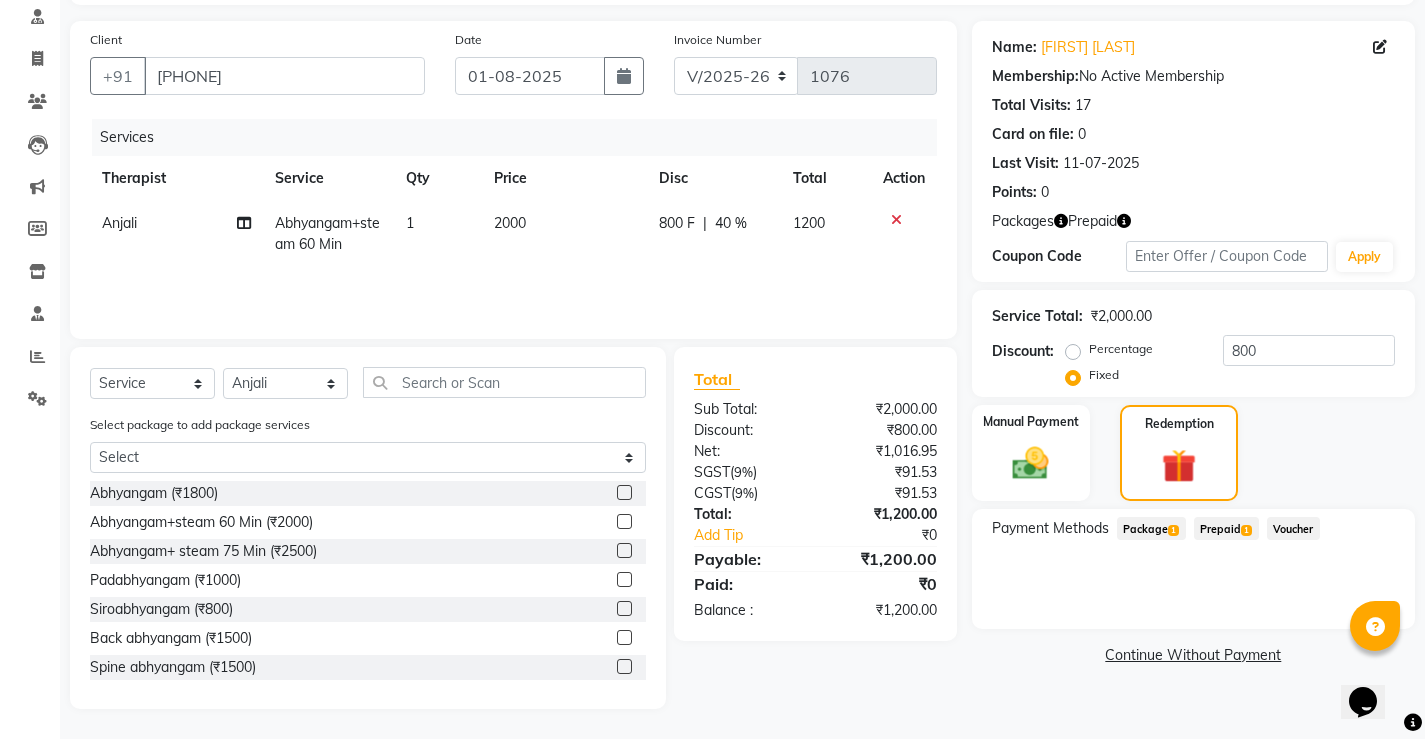 click on "Package  1" 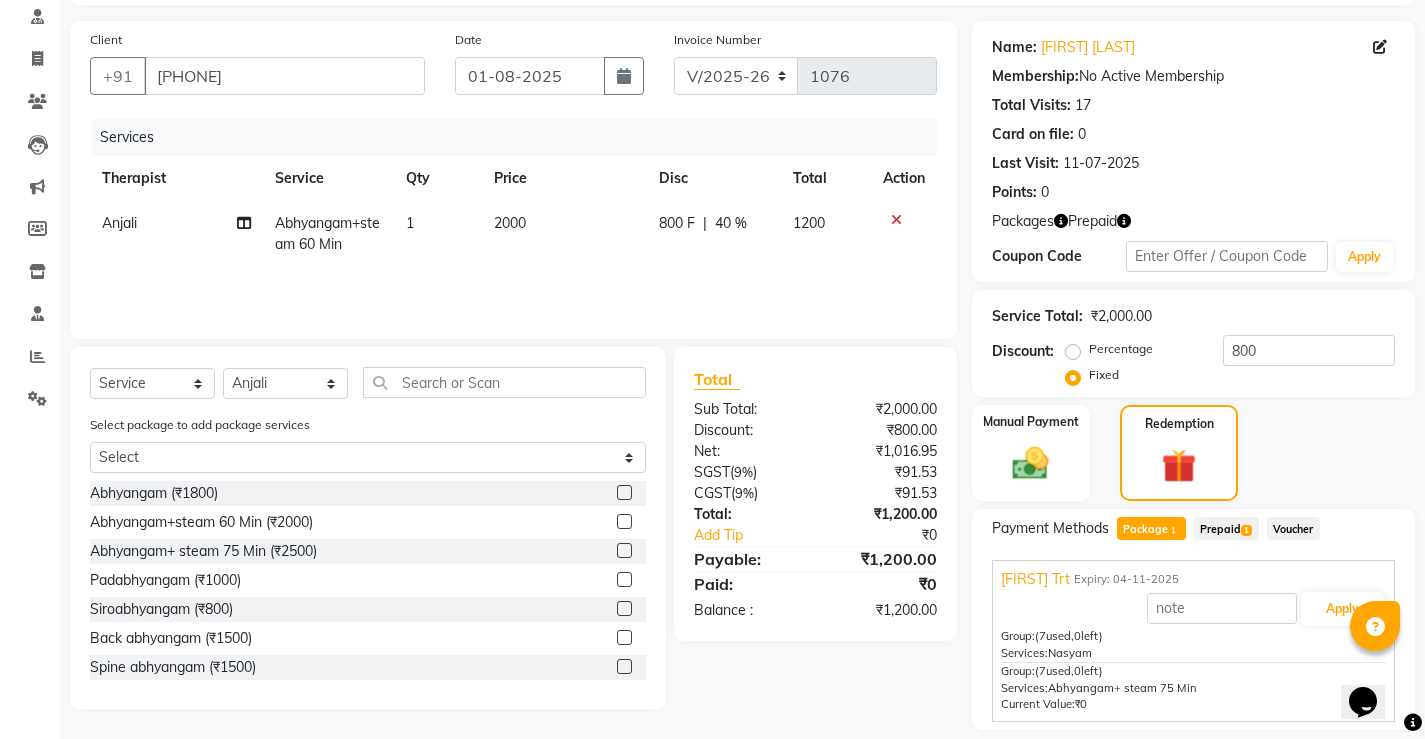 click on "Prepaid  1" 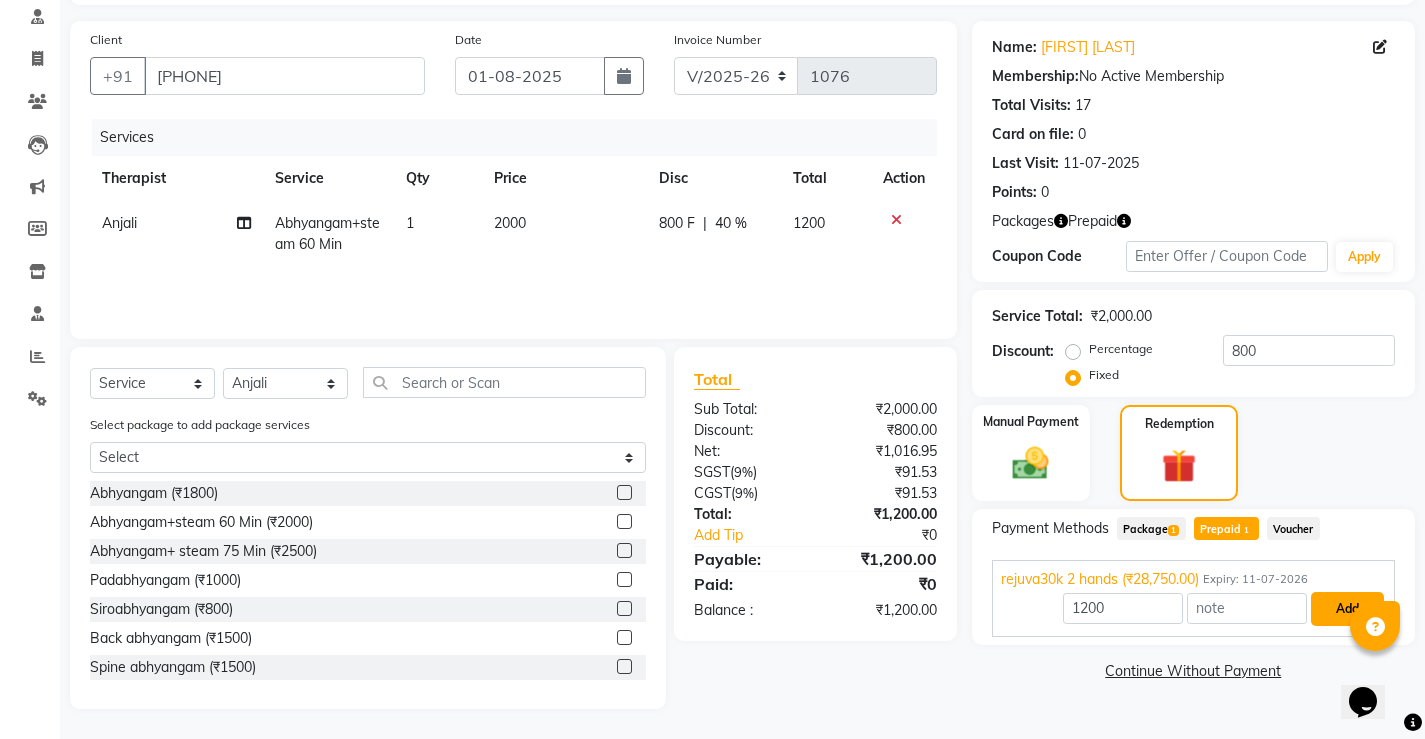 click on "Add" at bounding box center (1347, 609) 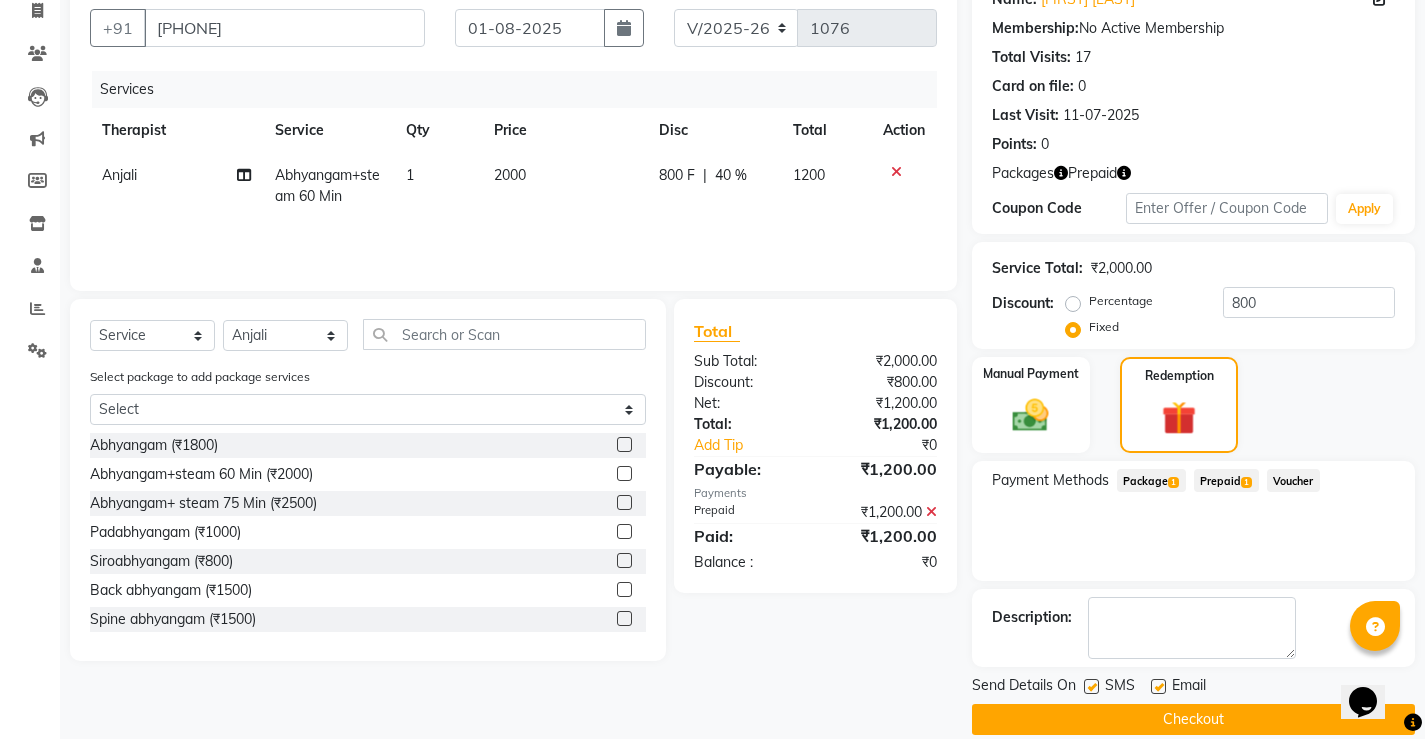 scroll, scrollTop: 203, scrollLeft: 0, axis: vertical 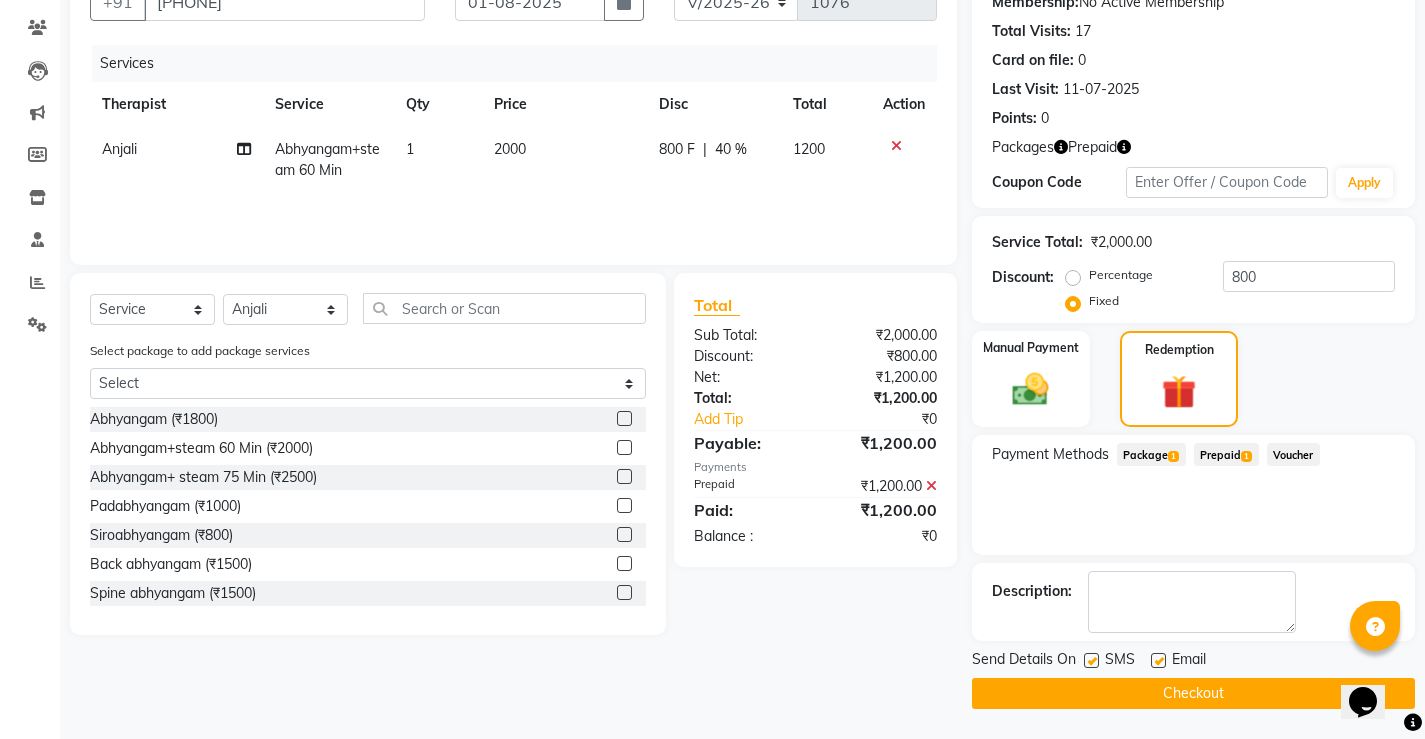click 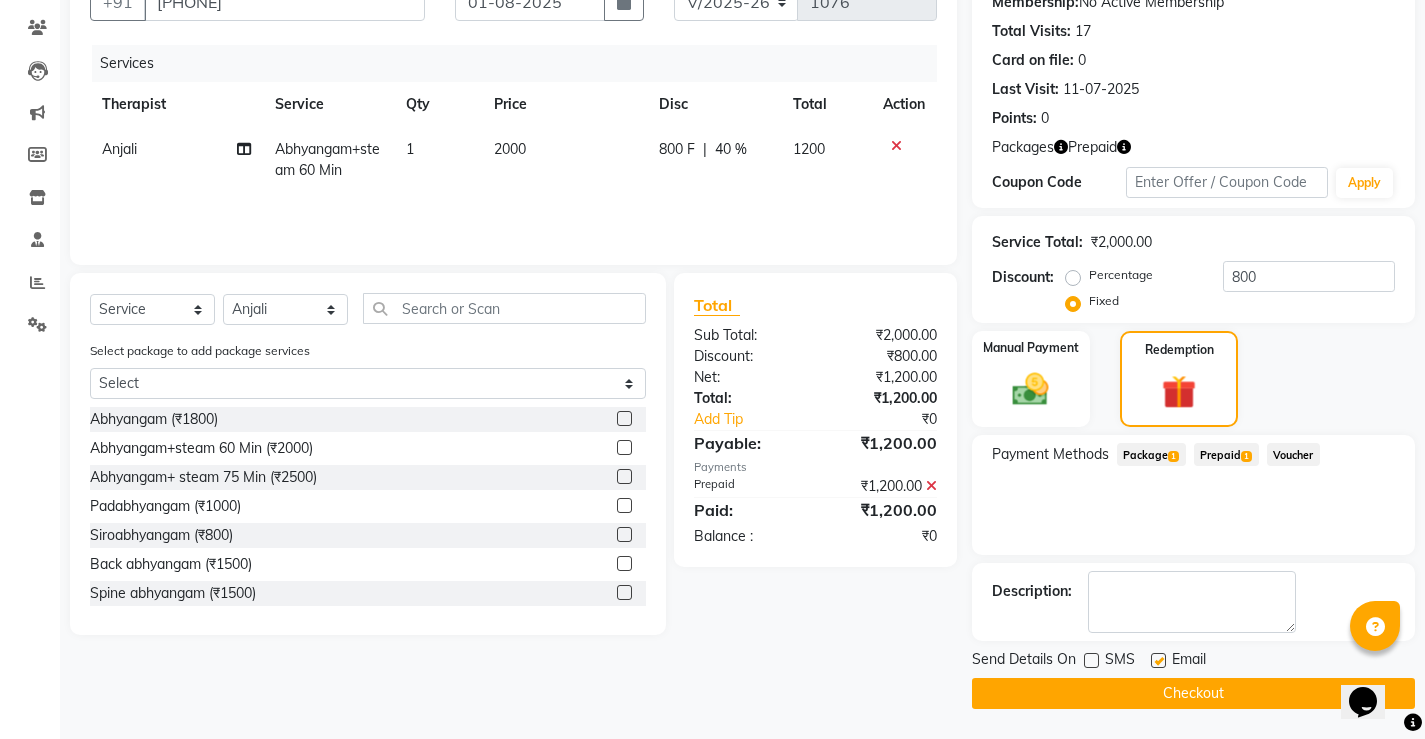 click 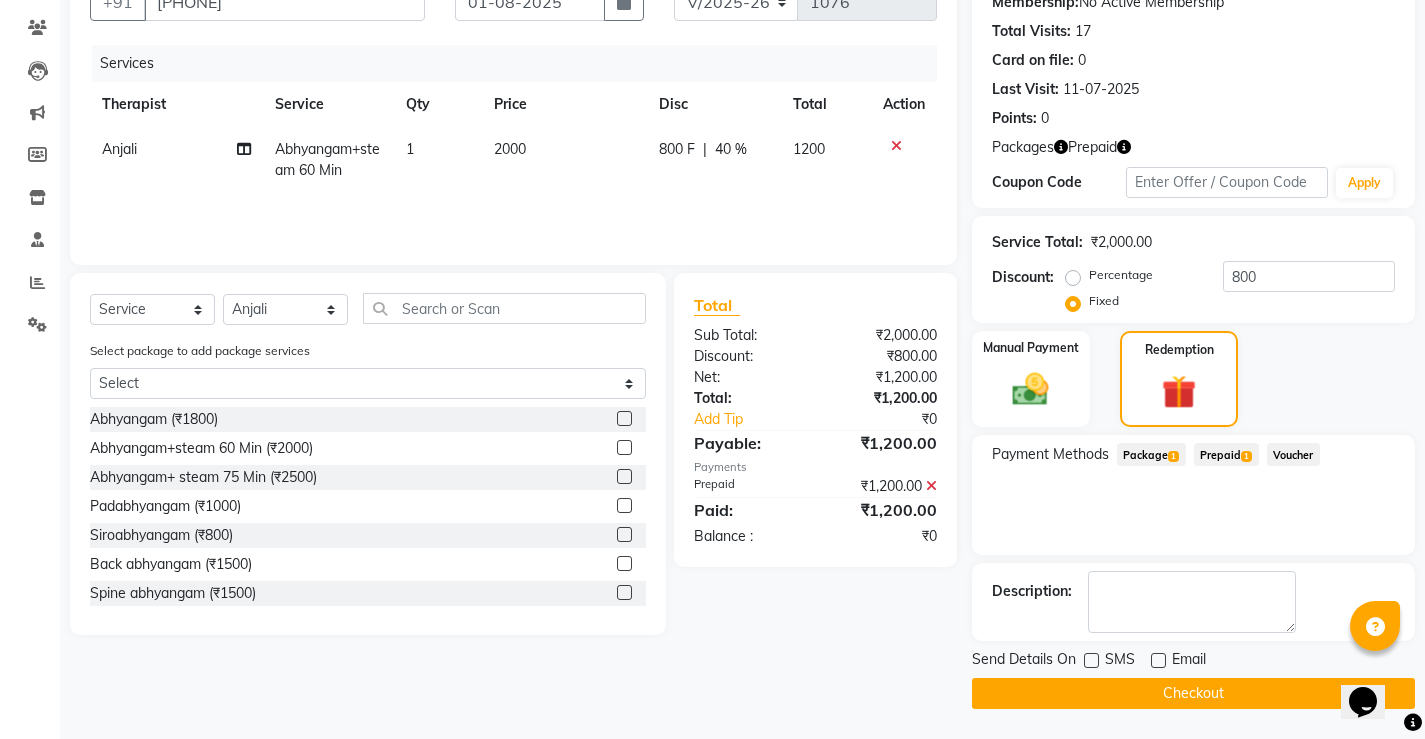 click on "Checkout" 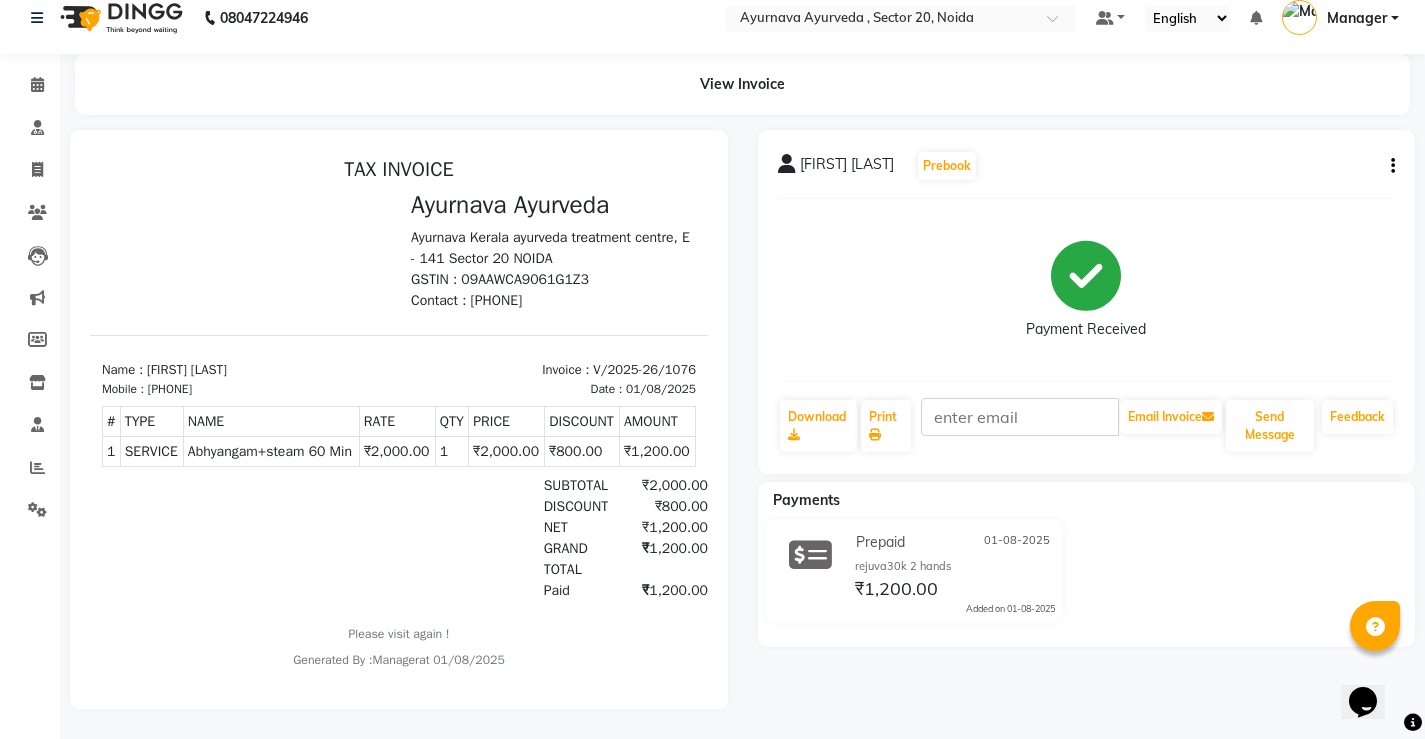 scroll, scrollTop: 33, scrollLeft: 0, axis: vertical 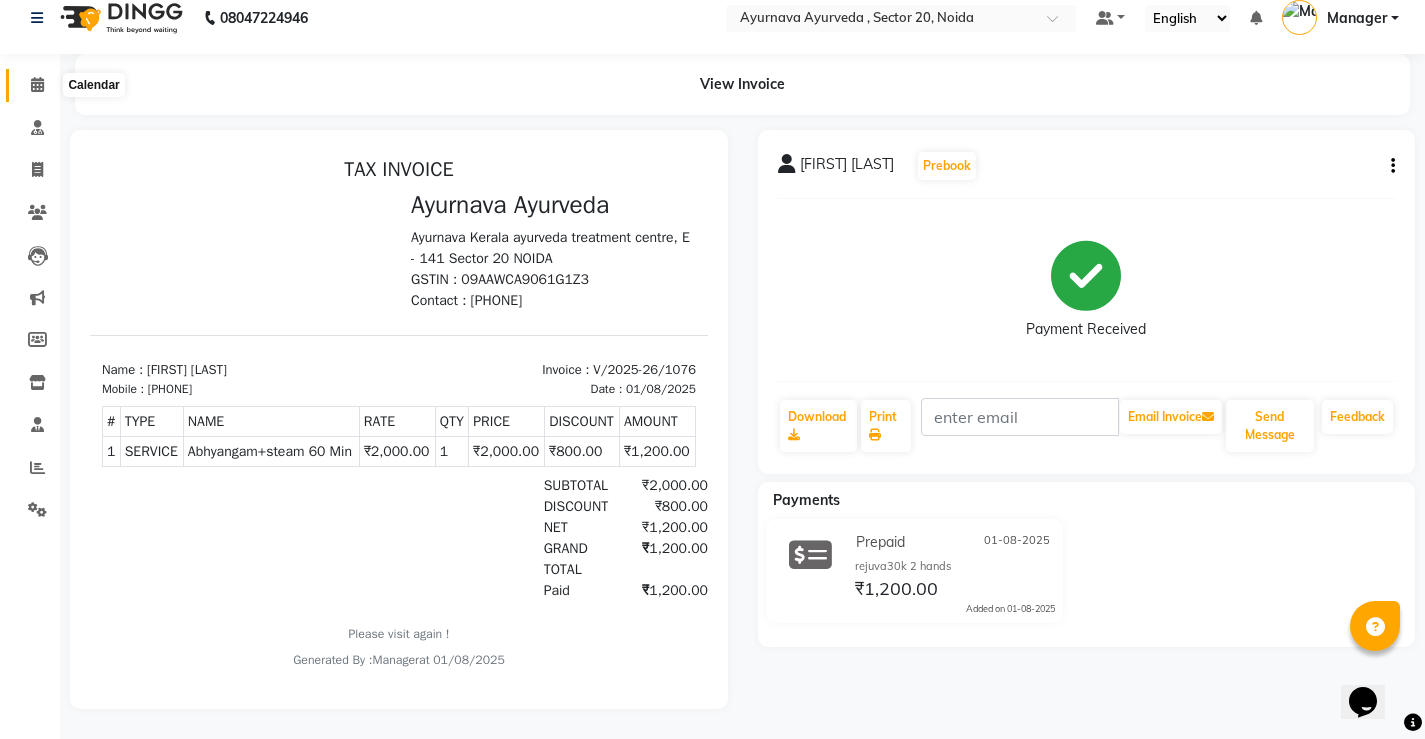 click 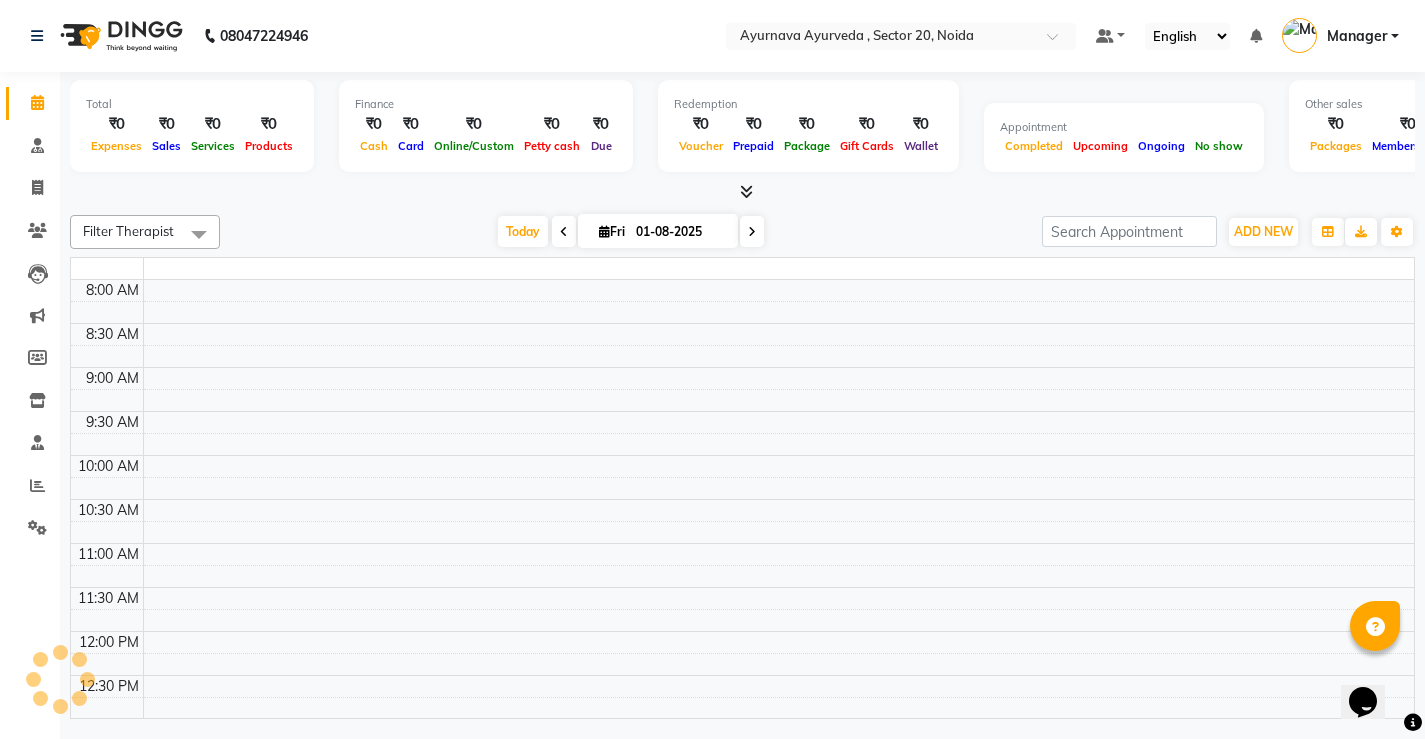 scroll, scrollTop: 0, scrollLeft: 0, axis: both 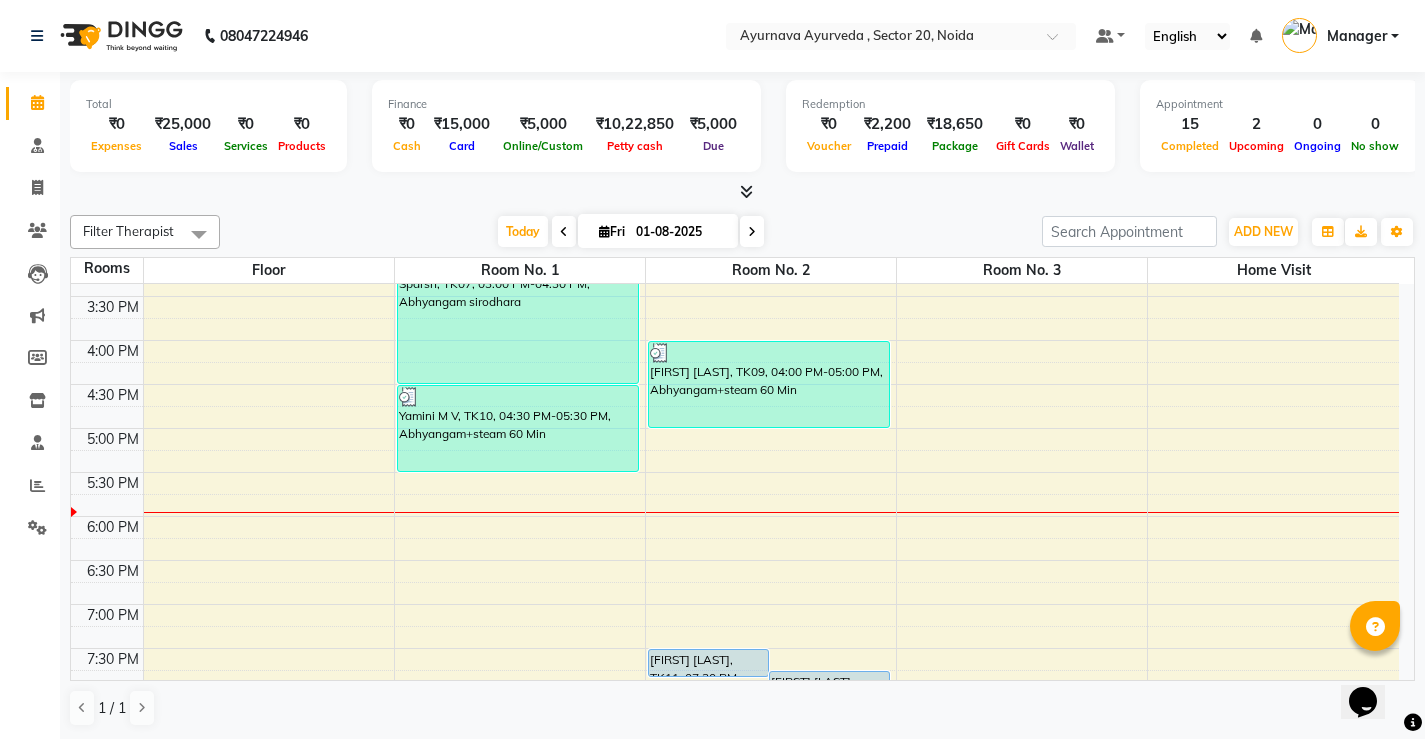 click on "7:00 AM 7:30 AM 8:00 AM 8:30 AM 9:00 AM 9:30 AM 10:00 AM 10:30 AM 11:00 AM 11:30 AM 12:00 PM 12:30 PM 1:00 PM 1:30 PM 2:00 PM 2:30 PM 3:00 PM 3:30 PM 4:00 PM 4:30 PM 5:00 PM 5:30 PM 6:00 PM 6:30 PM 7:00 PM 7:30 PM 8:00 PM 8:30 PM     [FIRST] [LAST], TK02, 08:00 AM-08:45 AM, Abhyangam     [FIRST] [LAST], TK04, 12:00 PM-12:30 PM, janu vasti  cghs     [FIRST] [LAST], TK04, 12:30 PM-01:00 PM, patrapotli cghs     [FIRST] [LAST], TK04, 01:00 PM-01:30 PM, abhyangam cghs     [FIRST], TK07, 03:00 PM-04:30 PM, Abhyangam sirodhara     [FIRST] [LAST], TK10, 04:30 PM-05:30 PM, Abhyangam+steam 60 Min    [FIRST] [LAST], TK11, 07:30 PM-07:50 PM, local dhara    [FIRST] [LAST], TK11, 07:45 PM-08:15 PM, Local Abyangam     [FIRST] [LAST], TK03, 10:30 AM-11:30 AM, Abhyangam+steam 60 Min     [FIRST], TK05, 12:00 PM-12:30 PM, abhyangam cghs     [FIRST], TK05, 12:30 PM-01:00 PM, patrapotli cghs     [FIRST], TK05, 01:00 PM-01:30 PM, Greevavasti CGHS     [FIRST] [LAST], TK06, 02:15 PM-02:45 PM, avaghaham" at bounding box center (735, 164) 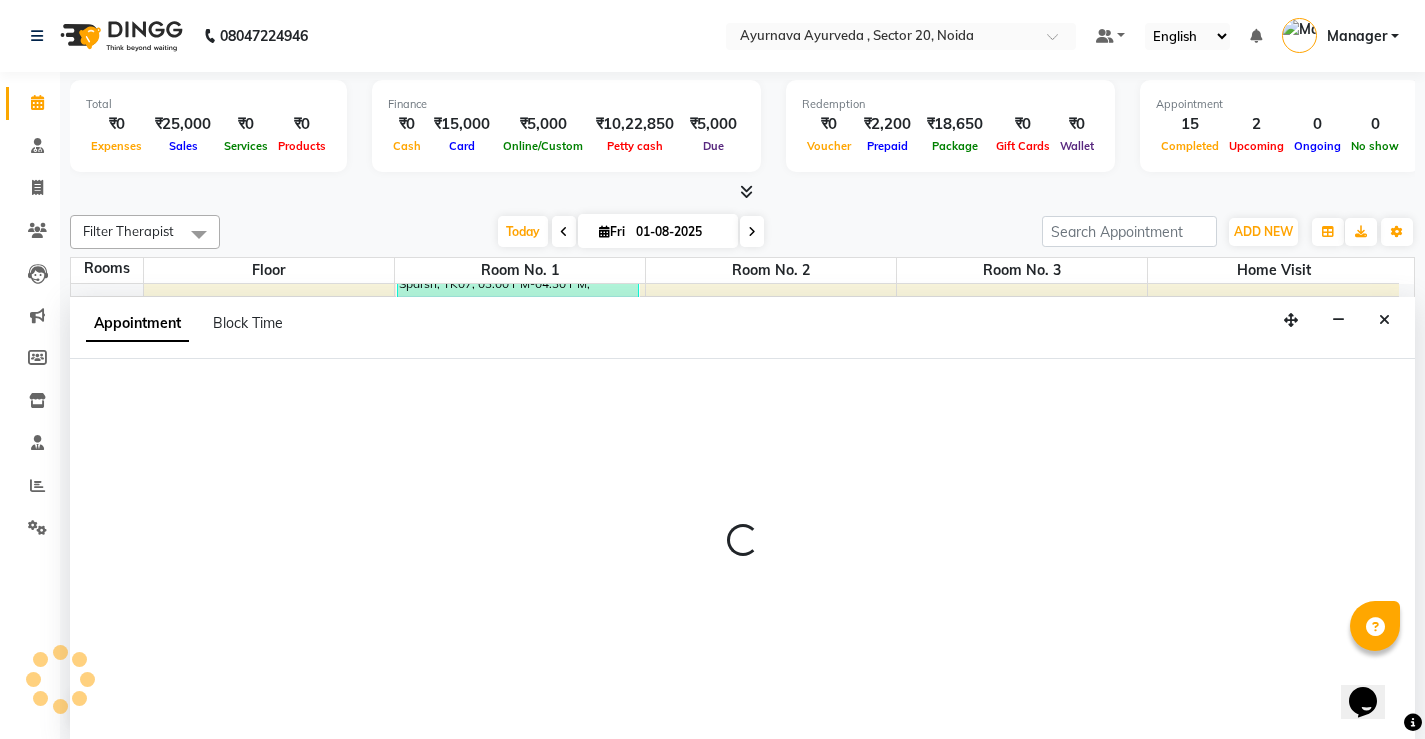 scroll, scrollTop: 1, scrollLeft: 0, axis: vertical 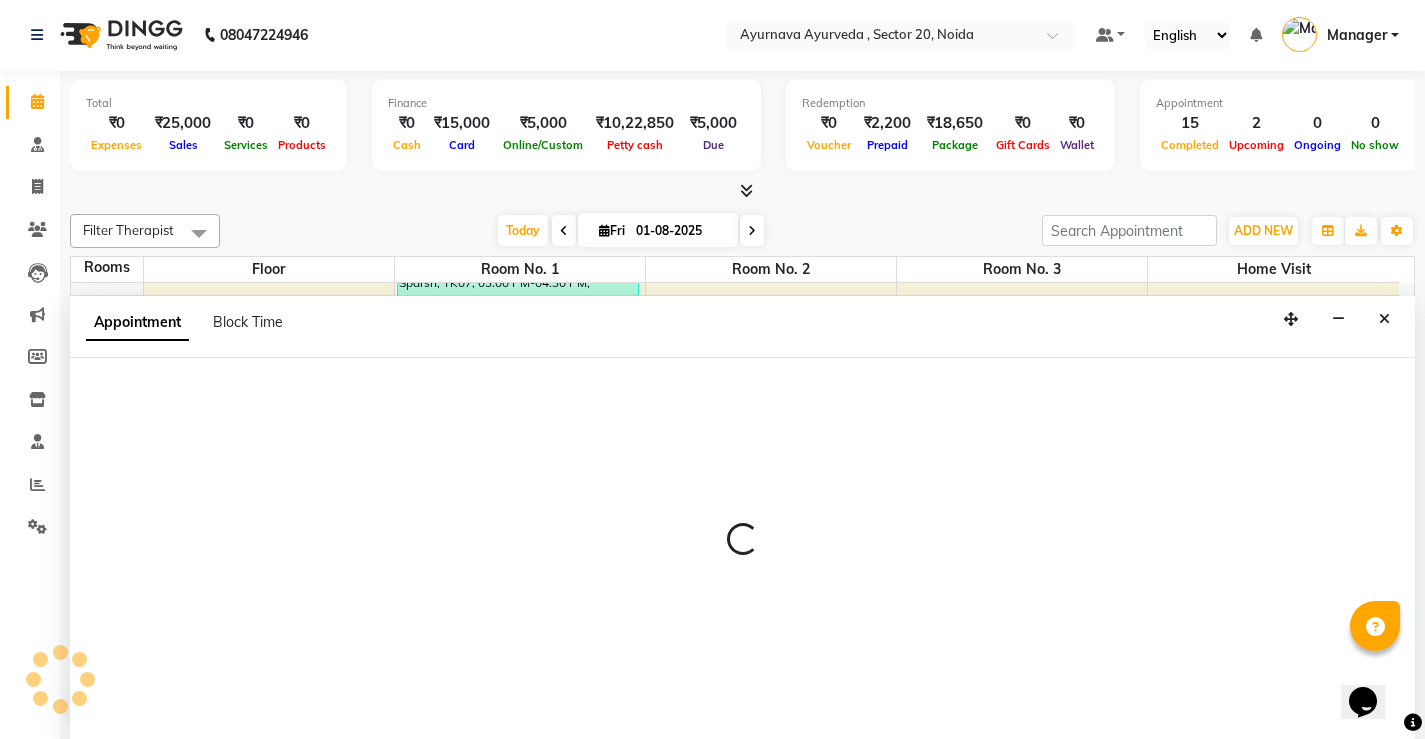 select on "1050" 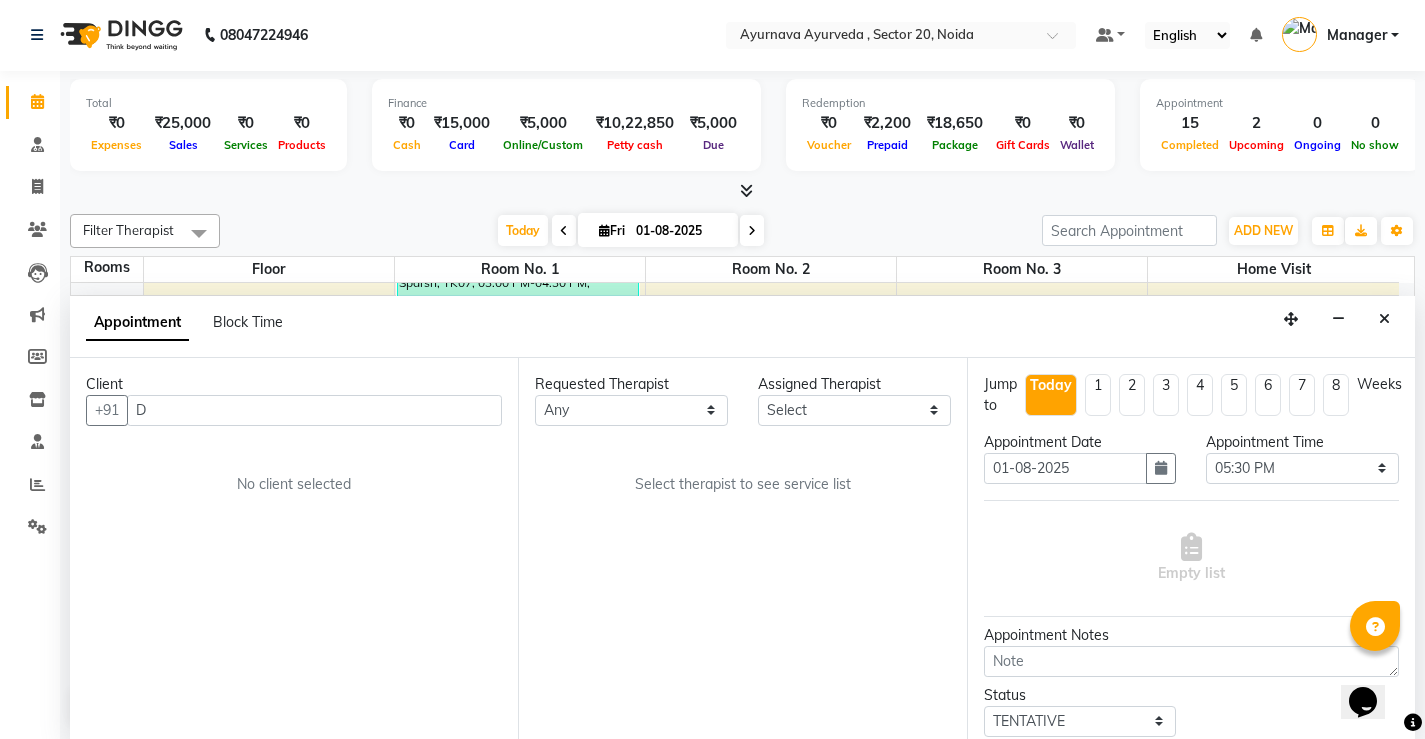 scroll, scrollTop: 0, scrollLeft: 0, axis: both 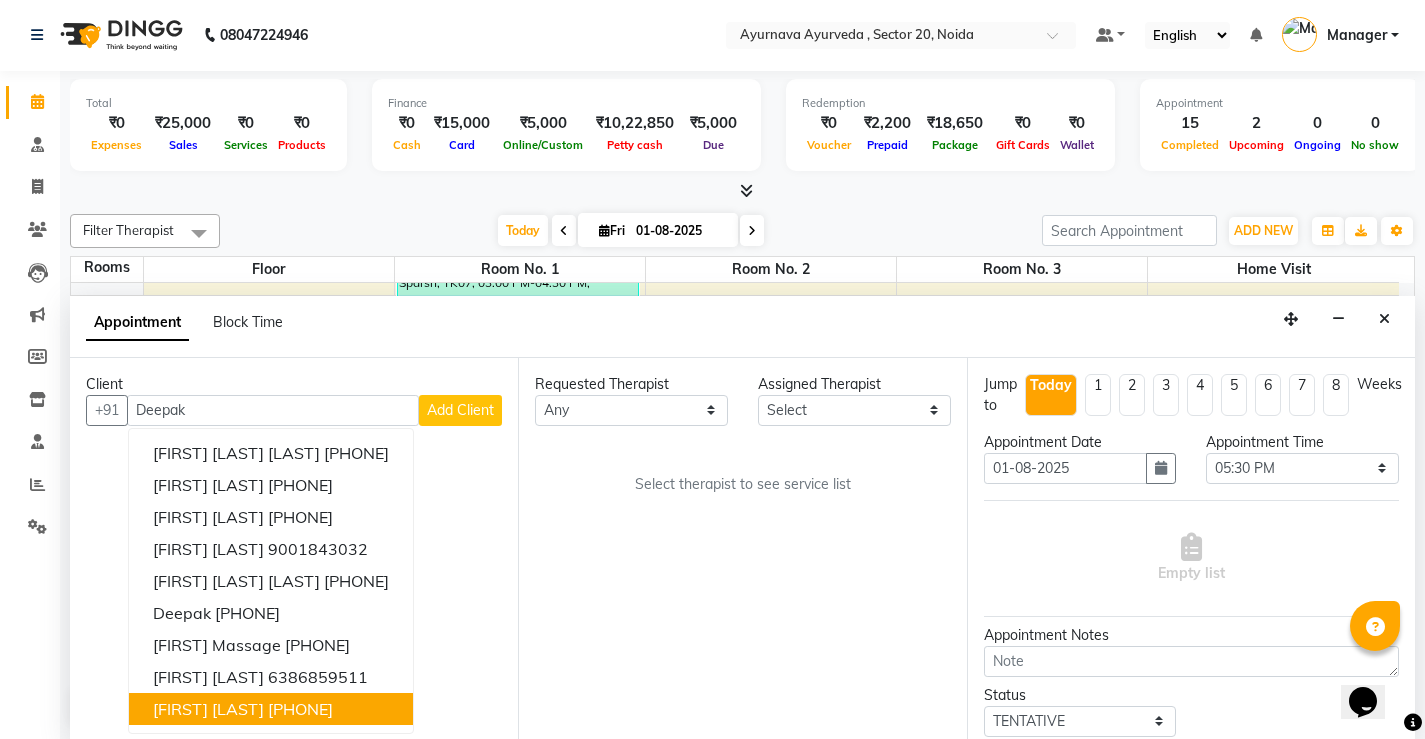 click on "[PHONE]" at bounding box center (300, 709) 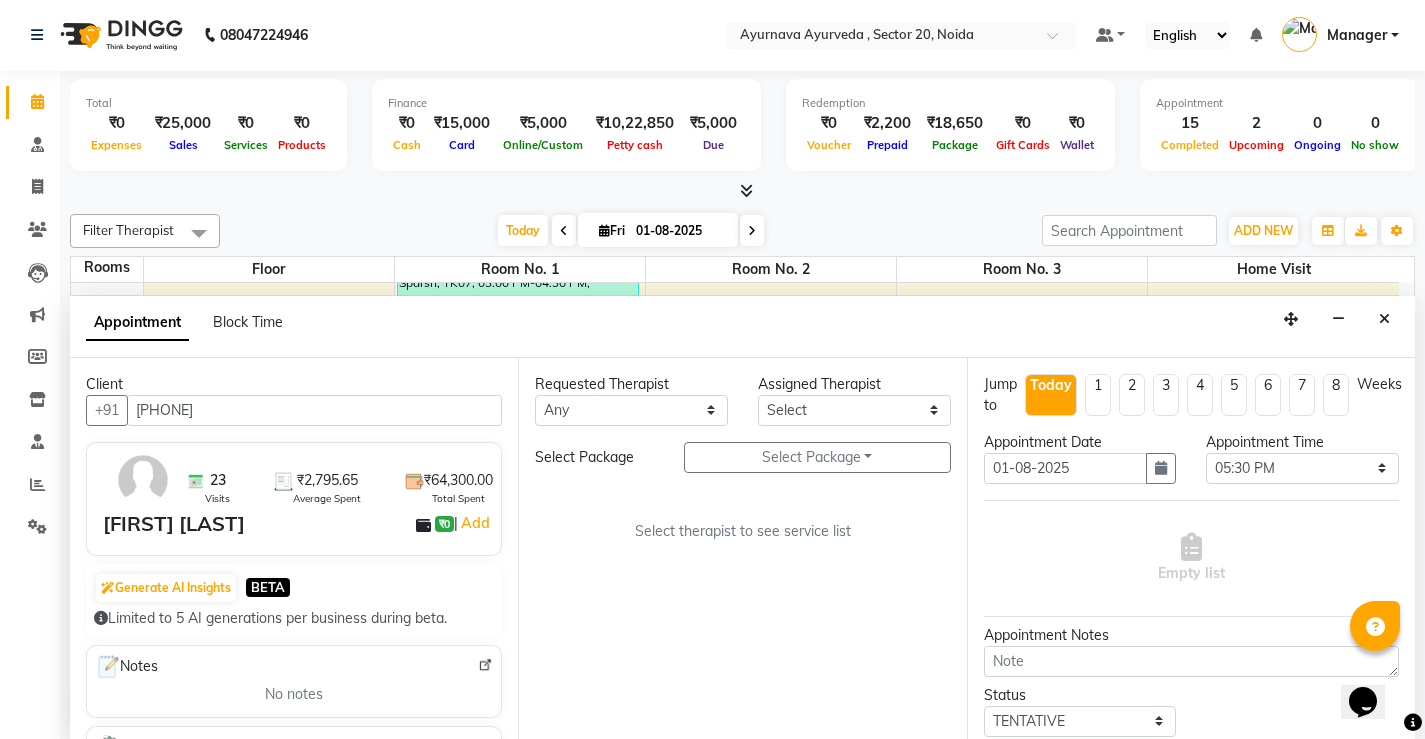 type on "[PHONE]" 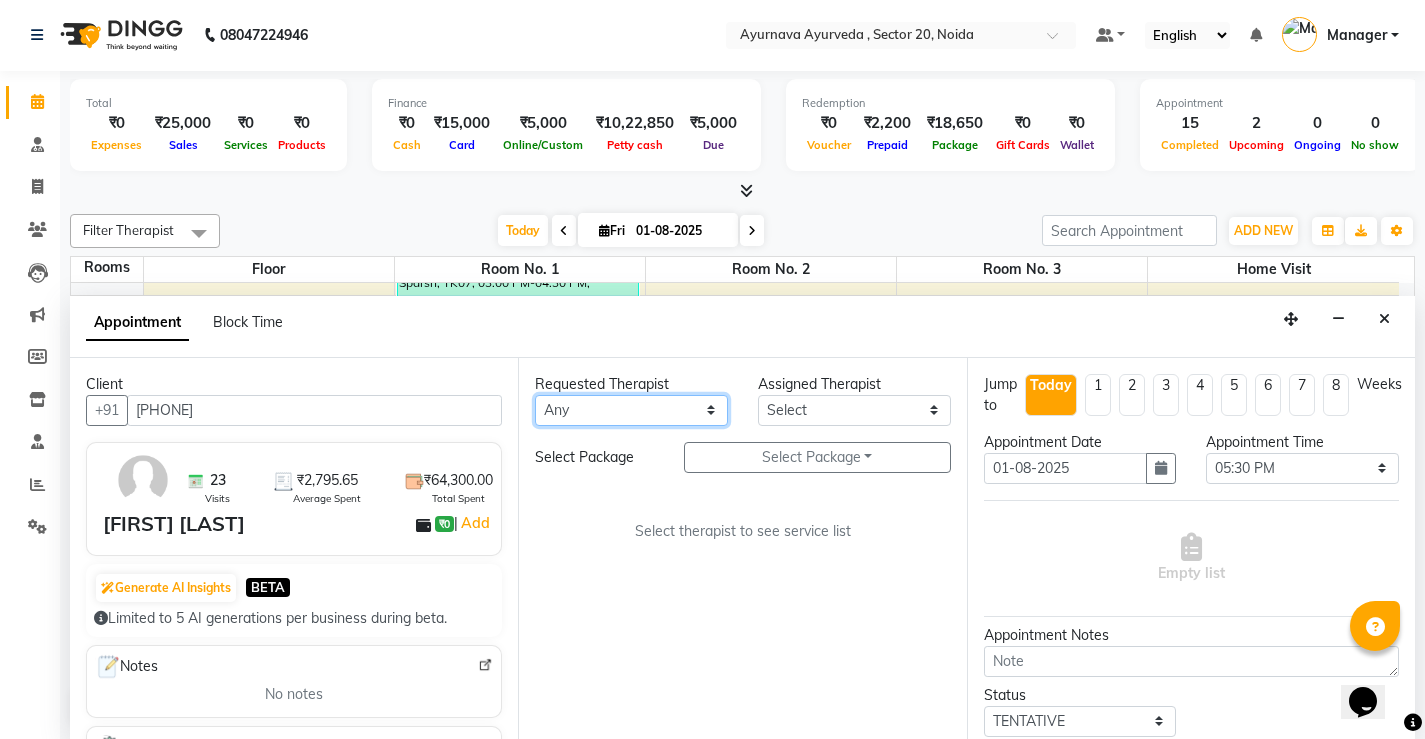 click on "Any [FIRST] [FIRST] [FIRST] Dr [FIRST] Dr [FIRST] Dr. [FIRST] [FIRST] [FIRST] [FIRST] [FIRST] [FIRST] [FIRST] [FIRST] [FIRST] [FIRST] [FIRST] [FIRST] [FIRST] [FIRST]" at bounding box center (631, 410) 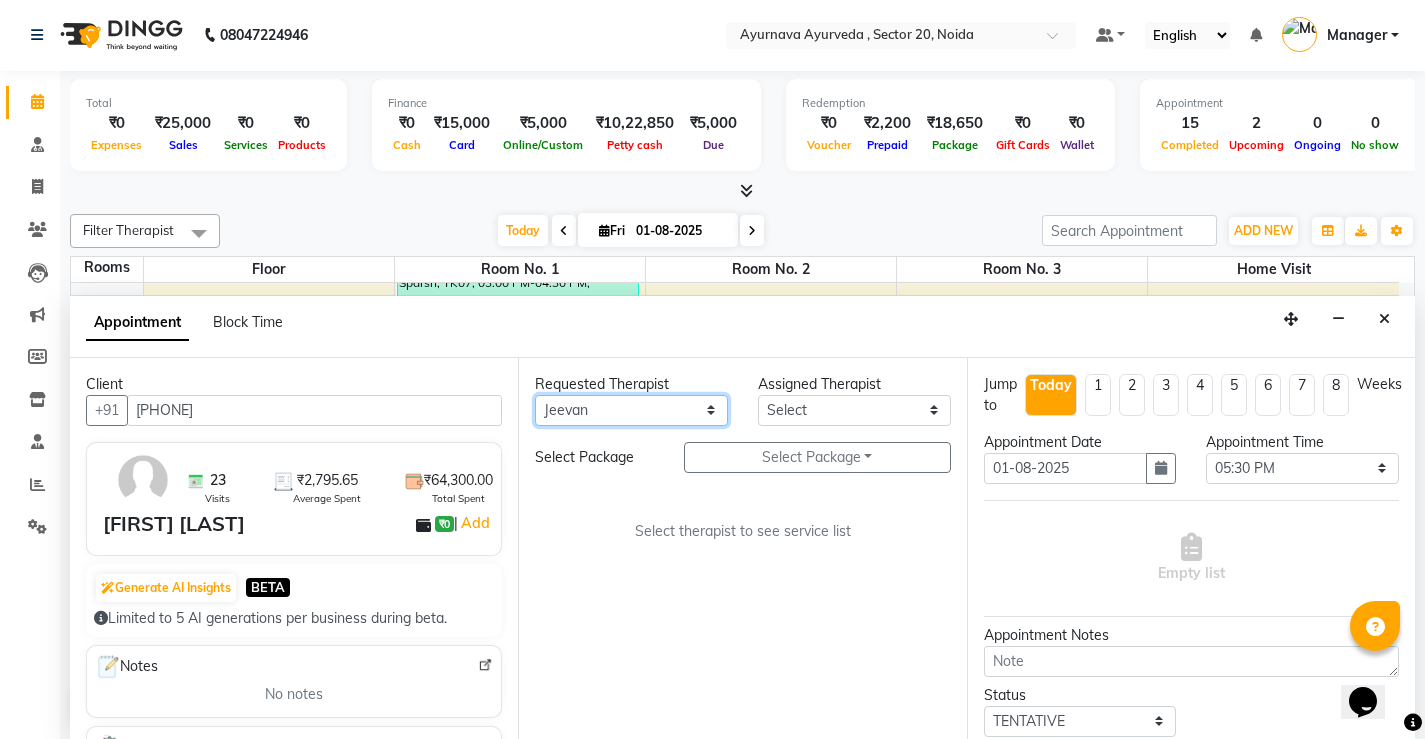 click on "Any [FIRST] [FIRST] [FIRST] Dr [FIRST] Dr [FIRST] Dr. [FIRST] [FIRST] [FIRST] [FIRST] [FIRST] [FIRST] [FIRST] [FIRST] [FIRST] [FIRST] [FIRST] [FIRST] [FIRST] [FIRST]" at bounding box center (631, 410) 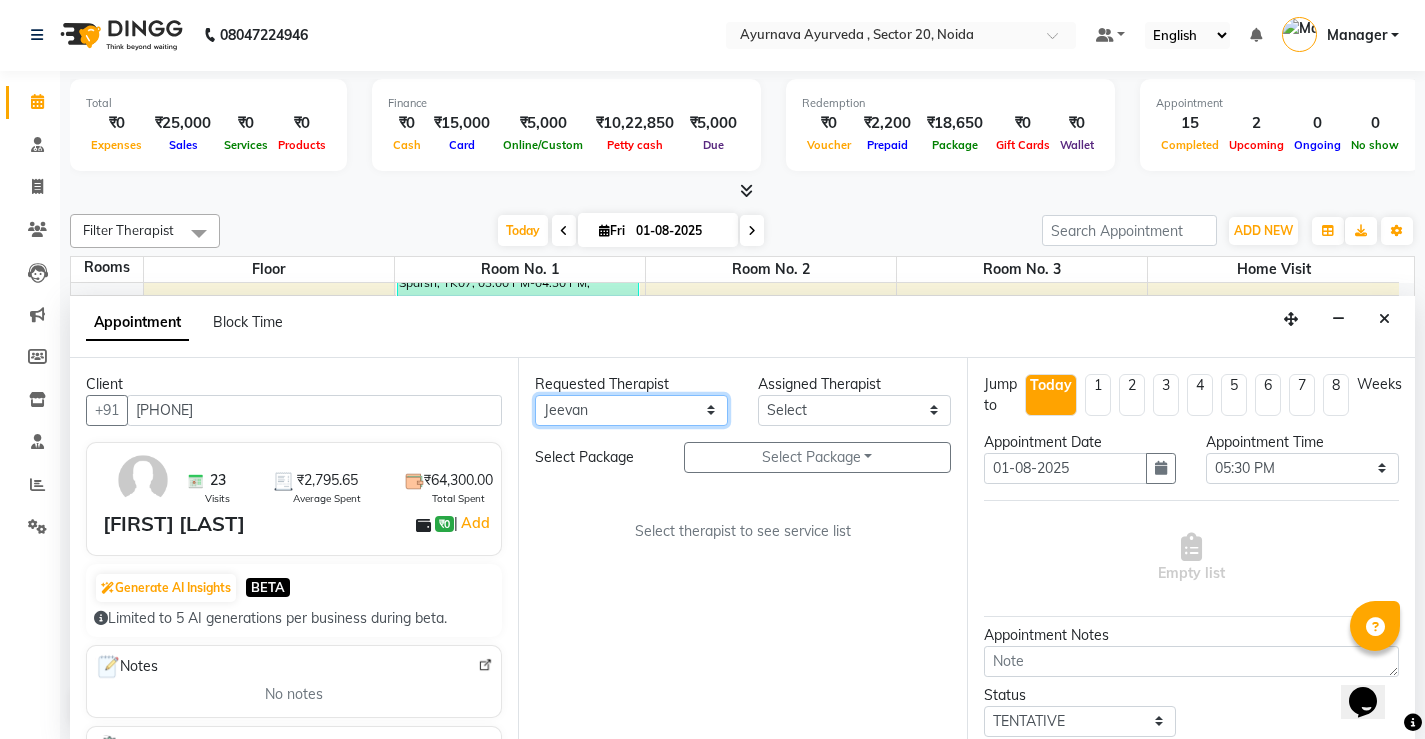 select on "62346" 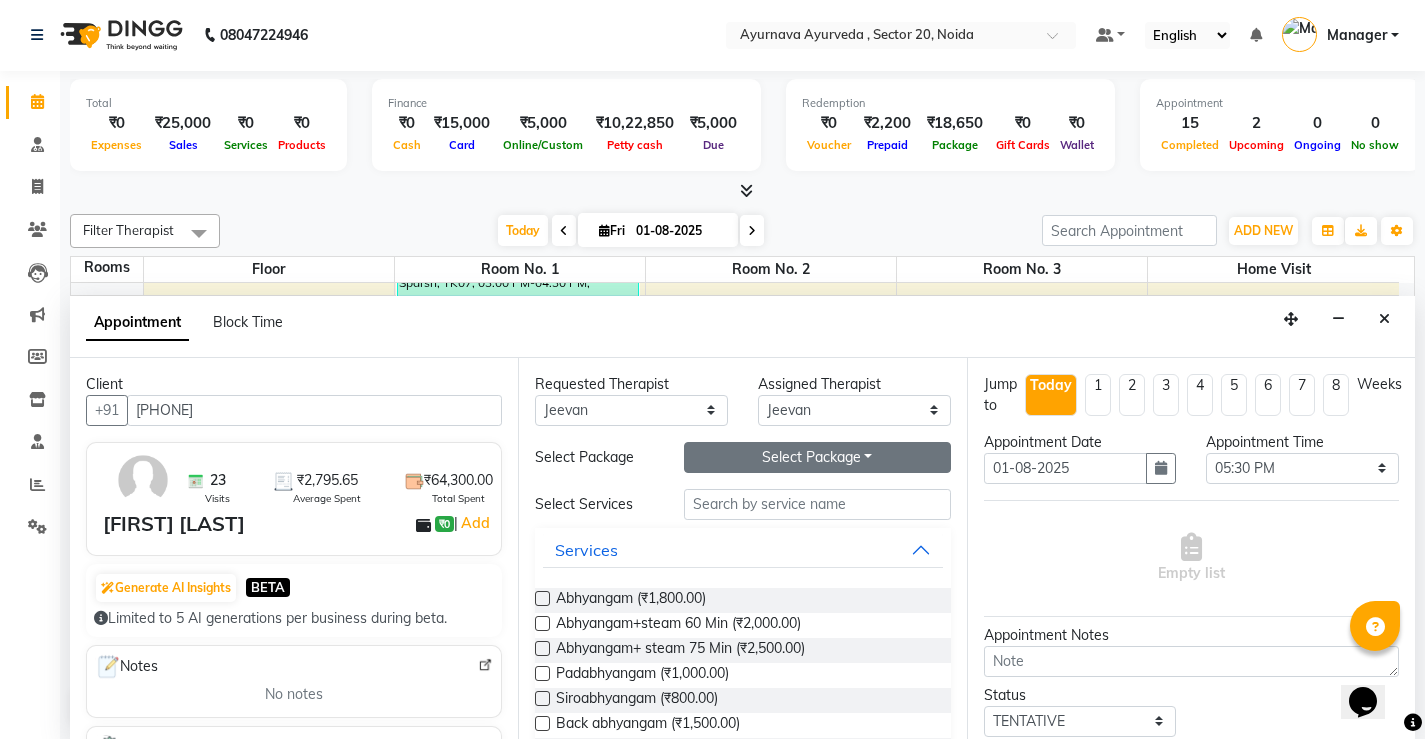 click on "Select Package  Toggle Dropdown" at bounding box center [817, 457] 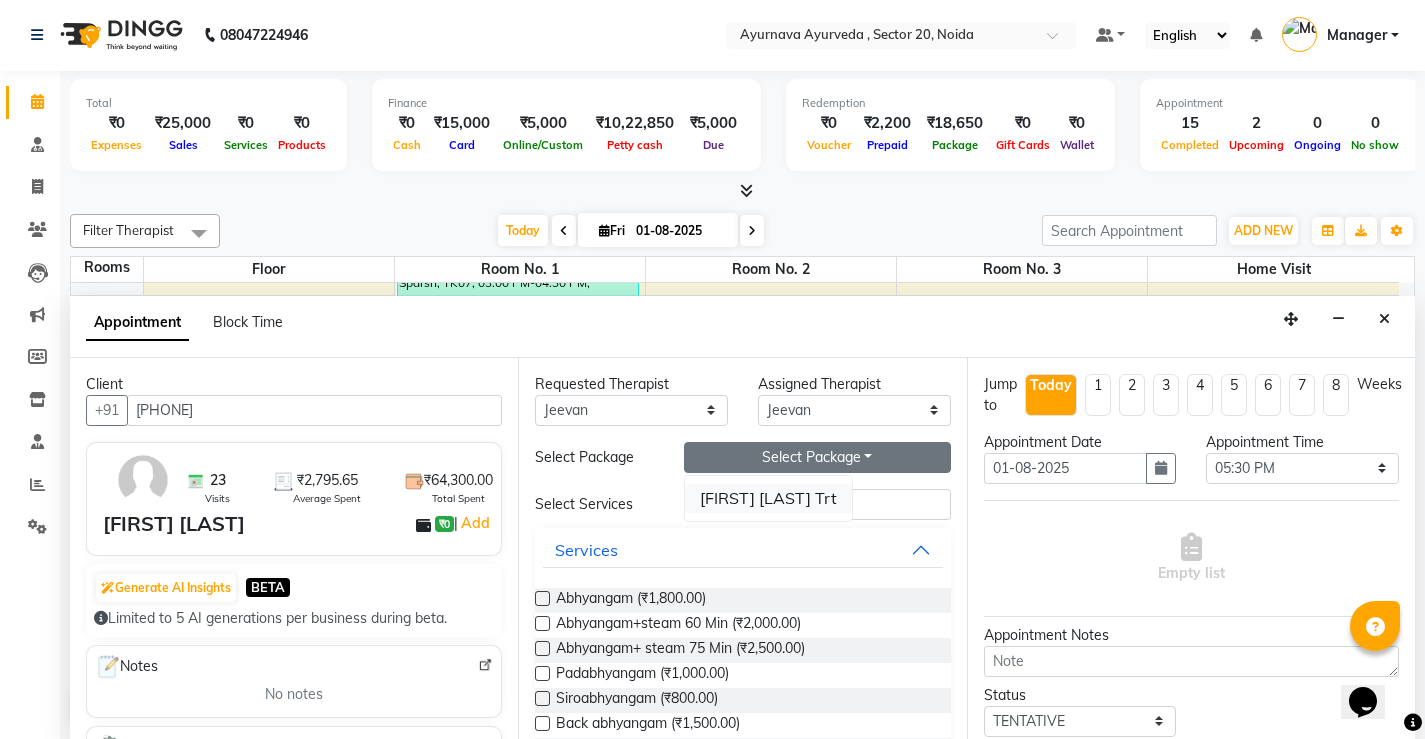 click on "[FIRST] [LAST] Trt" at bounding box center [768, 498] 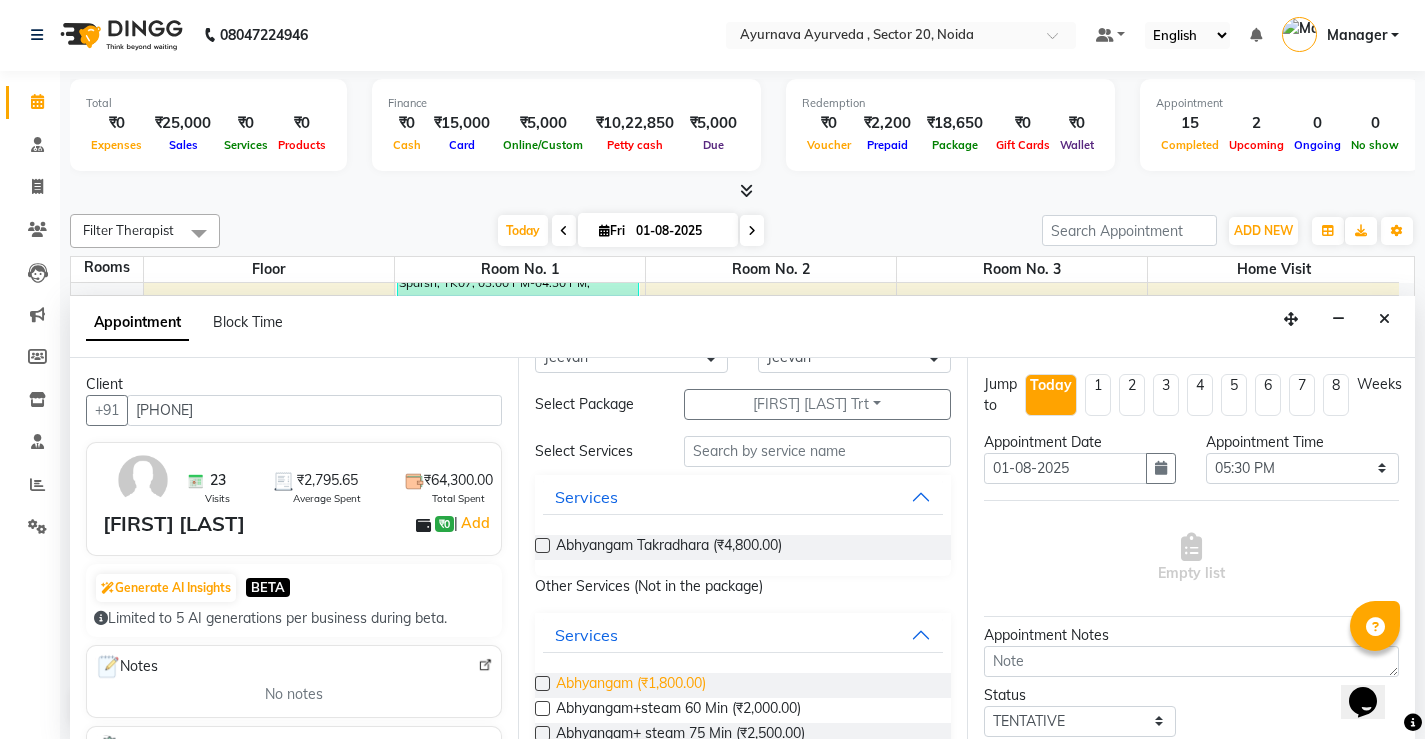scroll, scrollTop: 100, scrollLeft: 0, axis: vertical 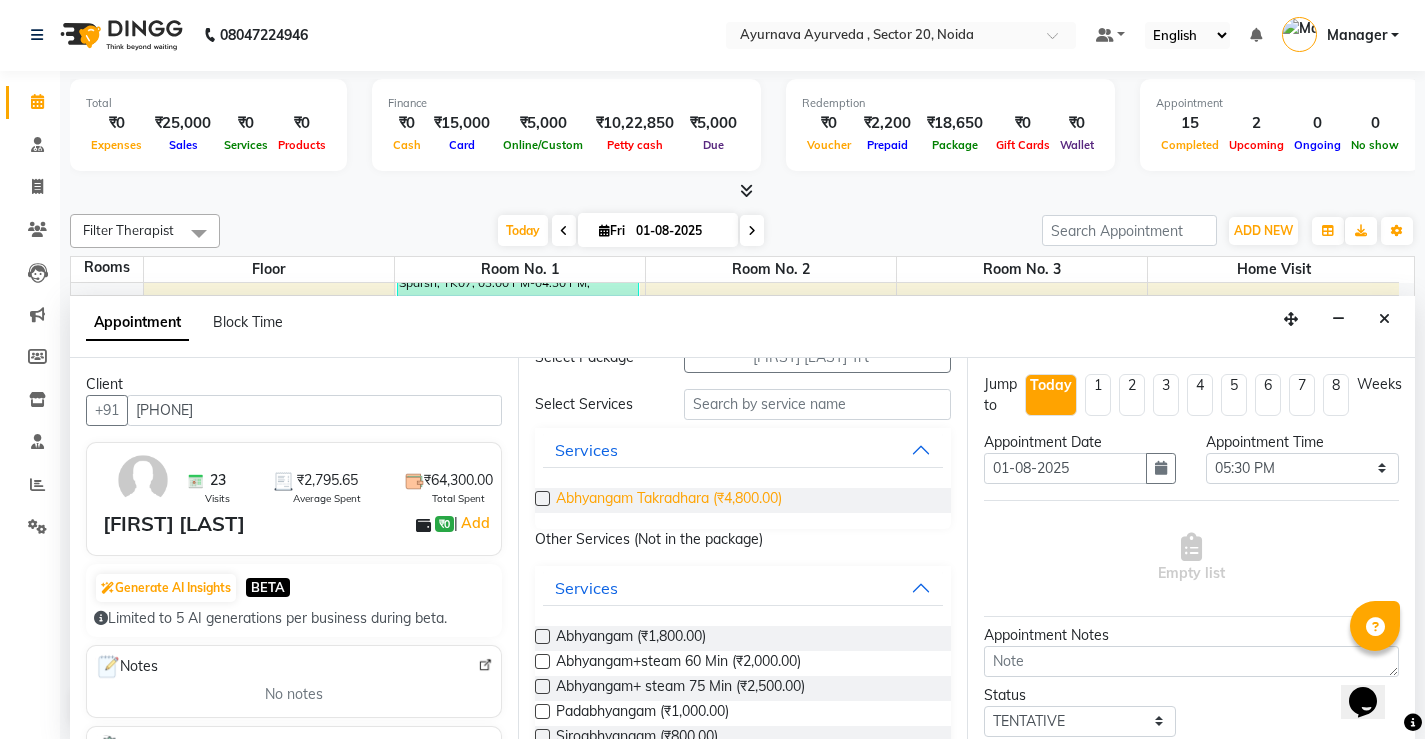 click on "Abhyangam Takradhara (₹4,800.00)" at bounding box center [669, 500] 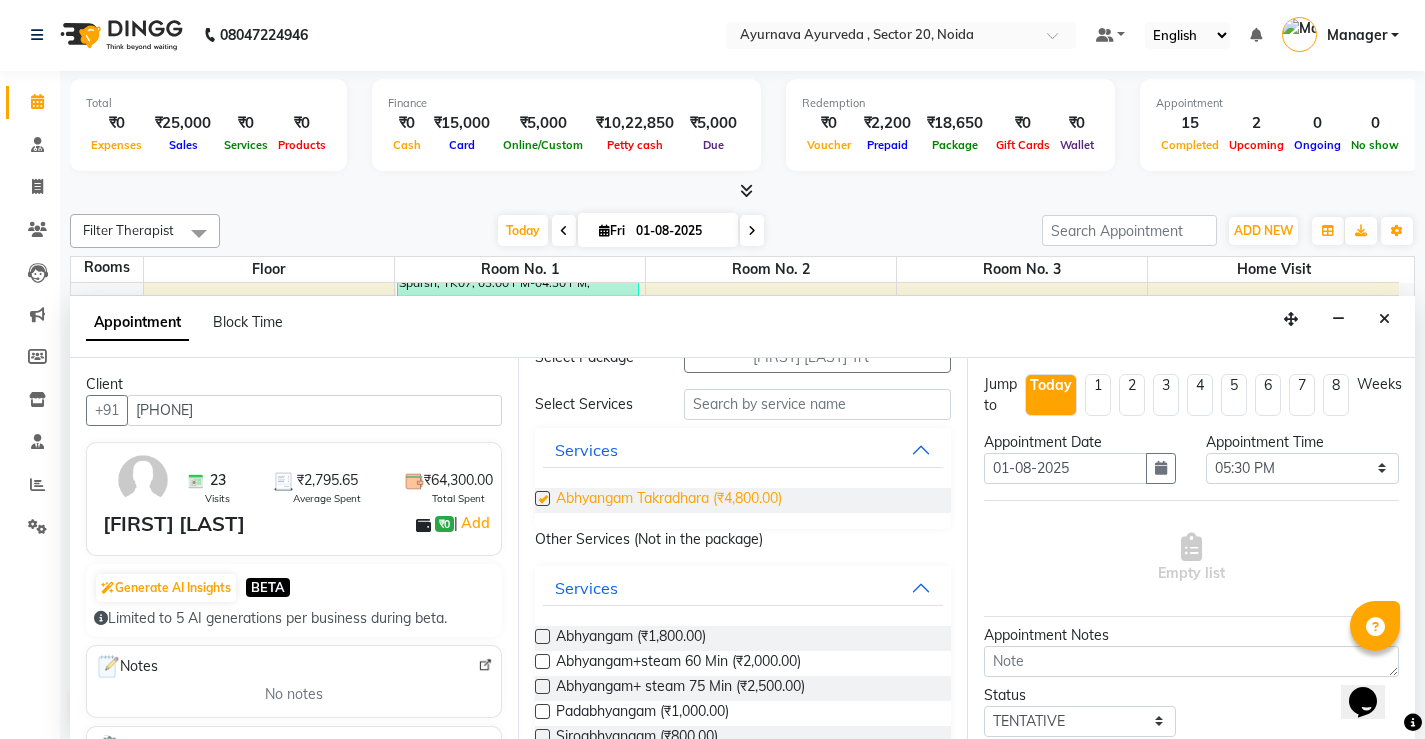 checkbox on "true" 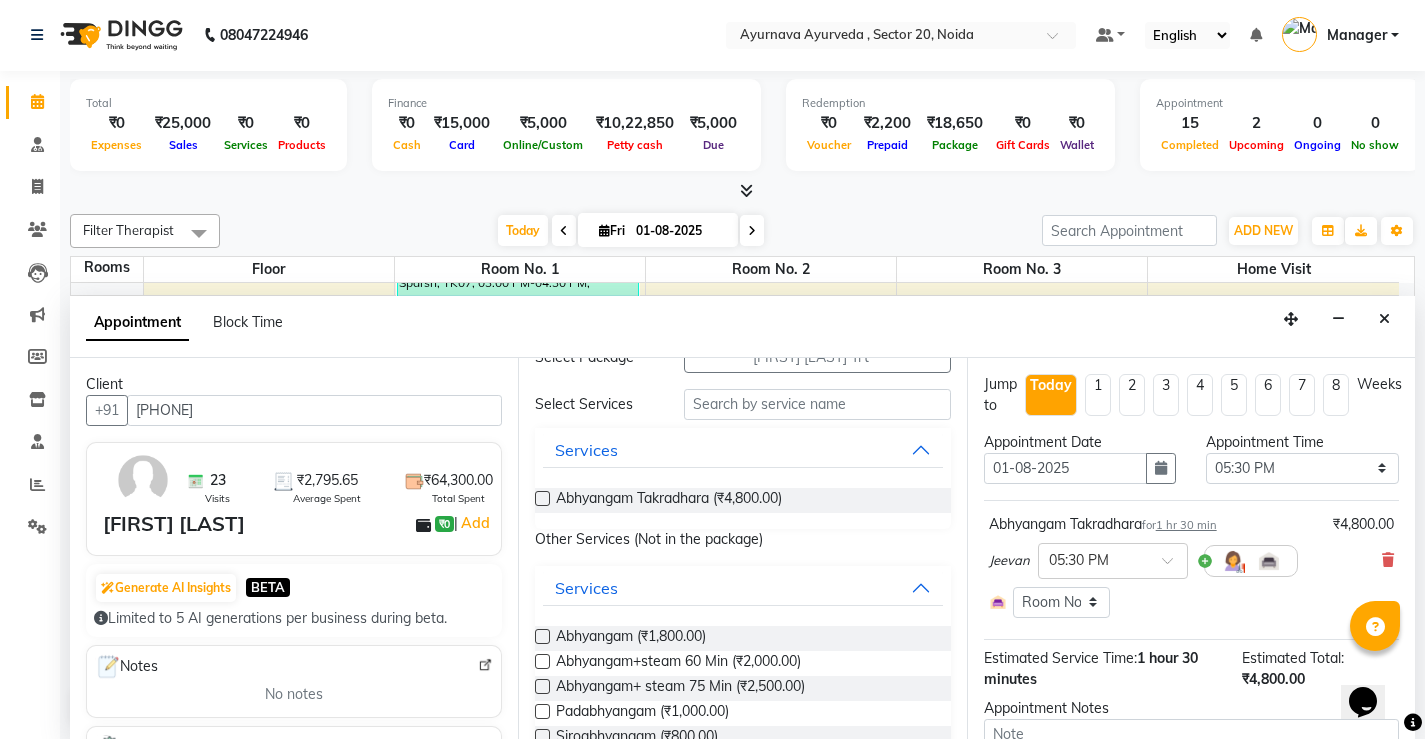 checkbox on "false" 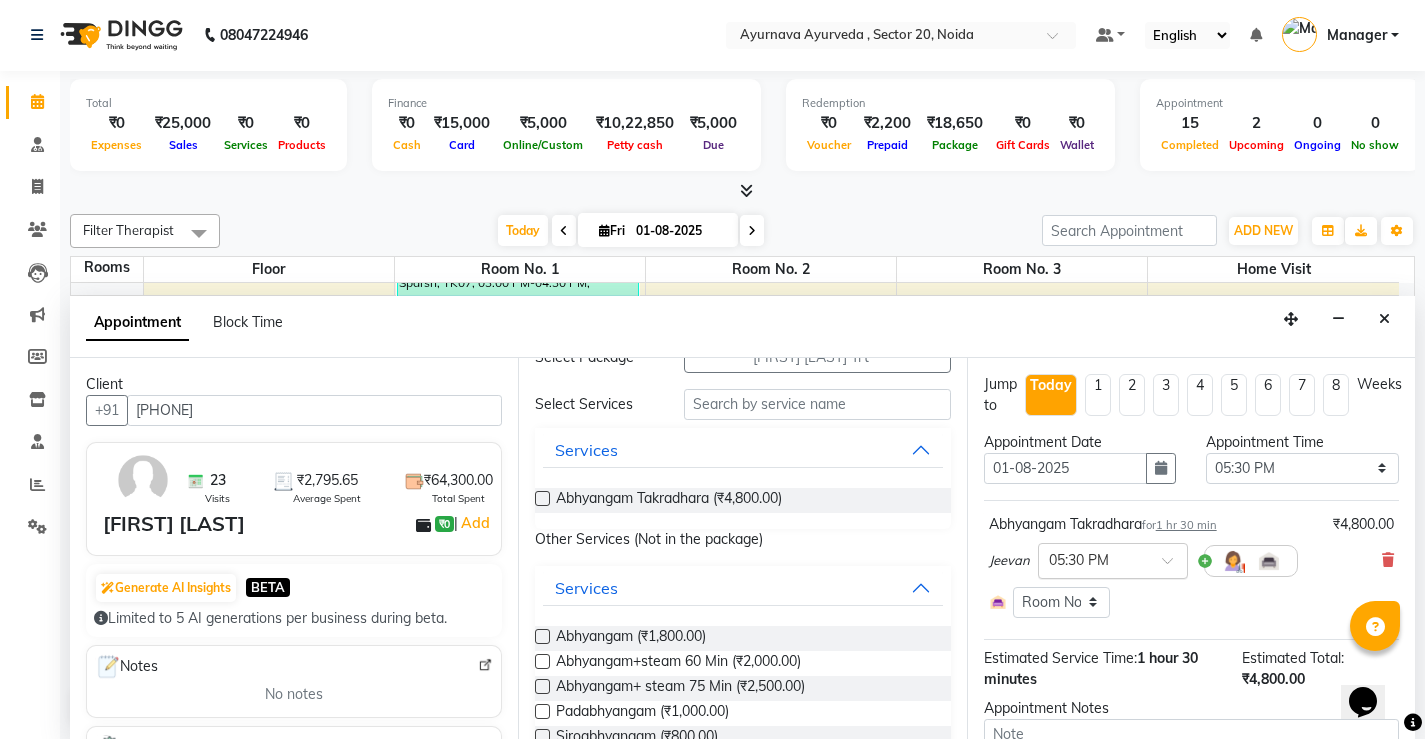 scroll, scrollTop: 197, scrollLeft: 0, axis: vertical 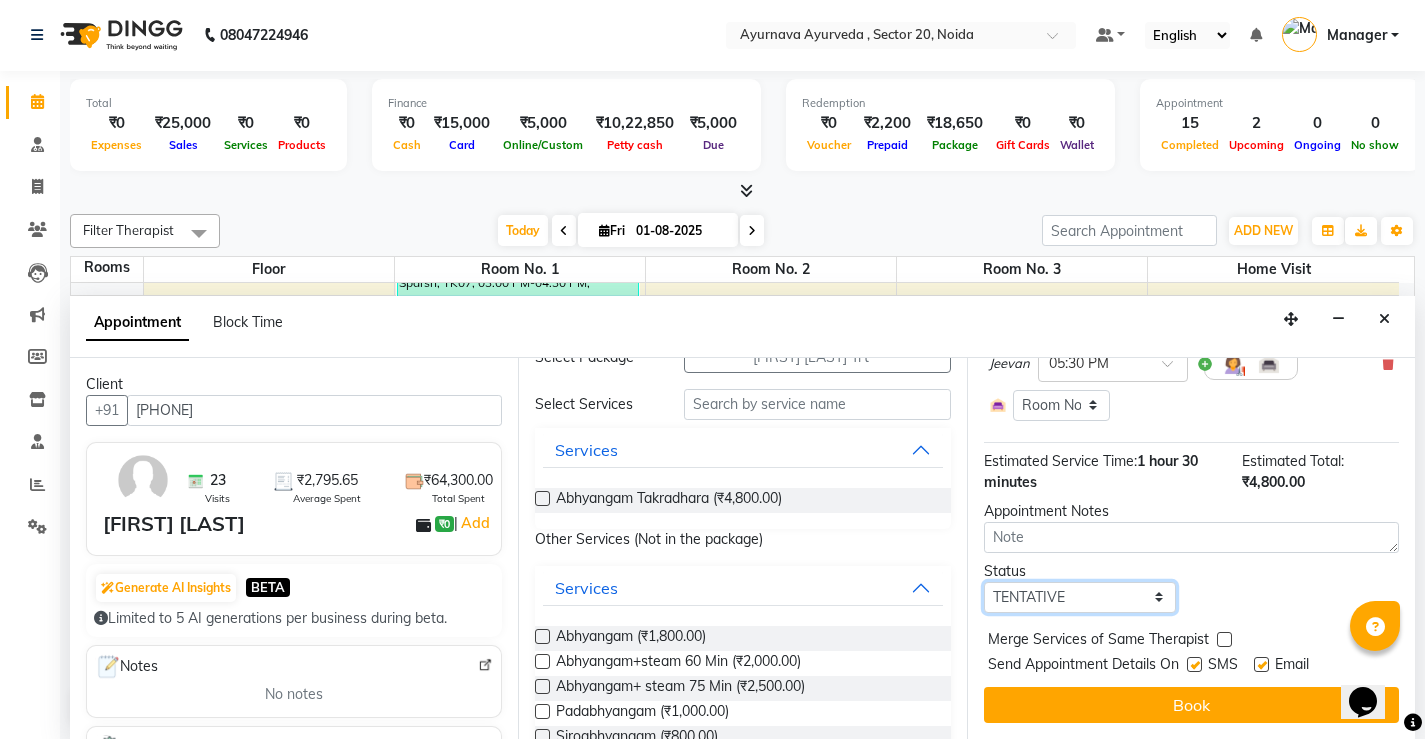 click on "Select TENTATIVE CONFIRM CHECK-IN UPCOMING" at bounding box center [1080, 597] 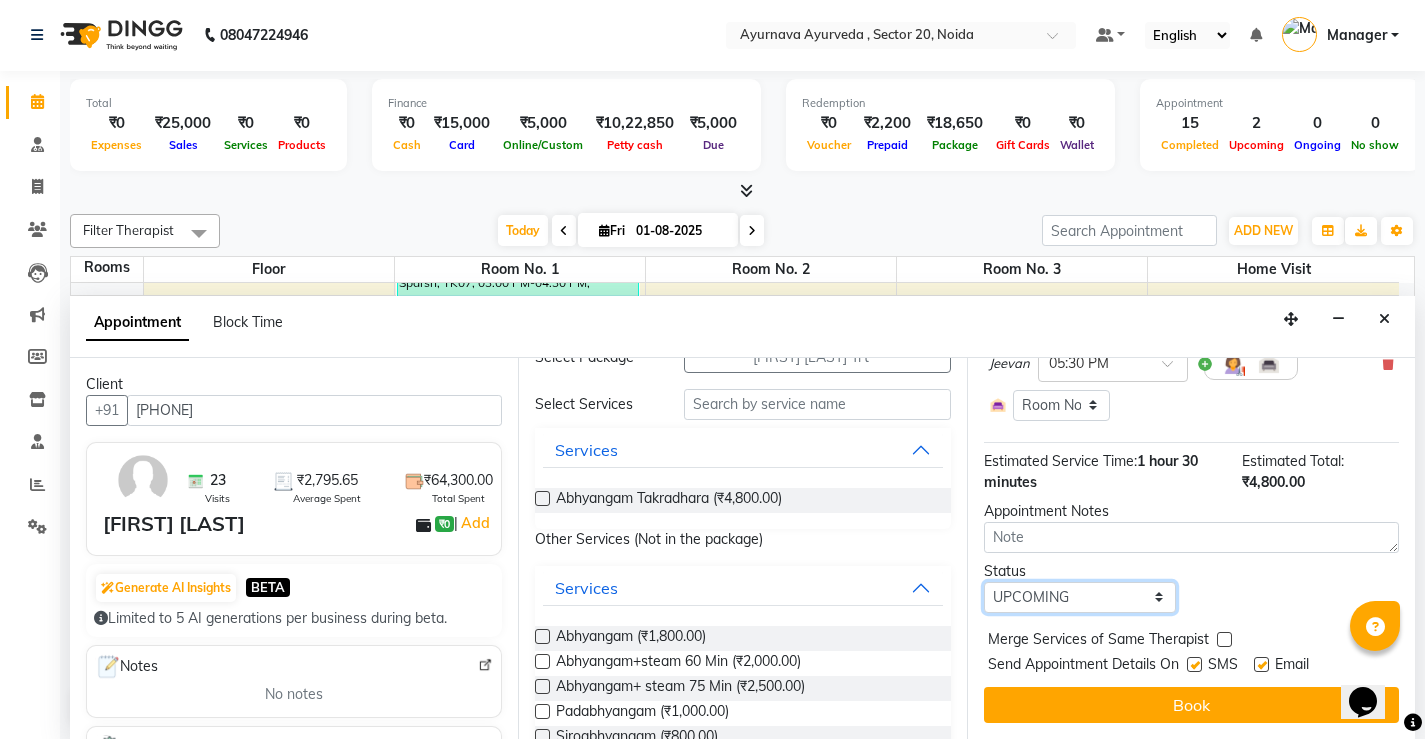 click on "Select TENTATIVE CONFIRM CHECK-IN UPCOMING" at bounding box center (1080, 597) 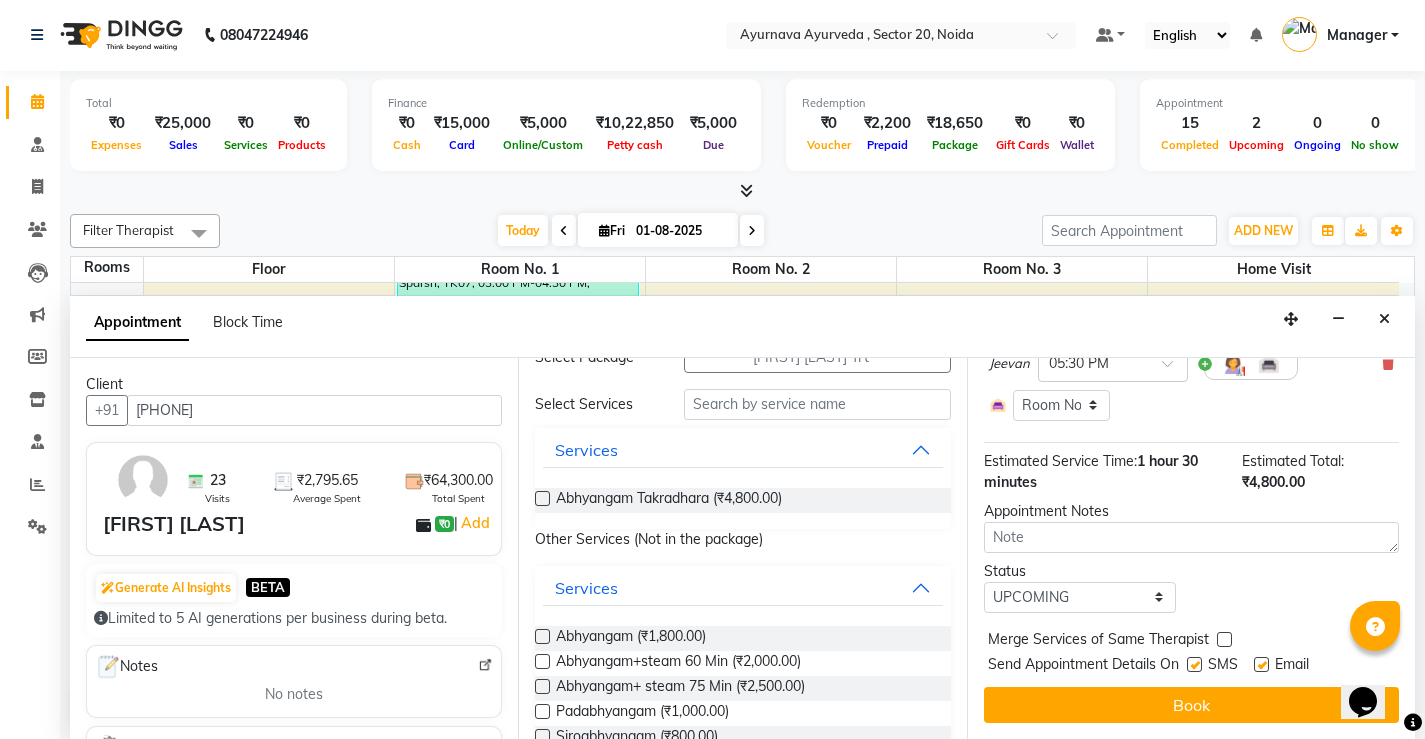 drag, startPoint x: 1196, startPoint y: 660, endPoint x: 1212, endPoint y: 661, distance: 16.03122 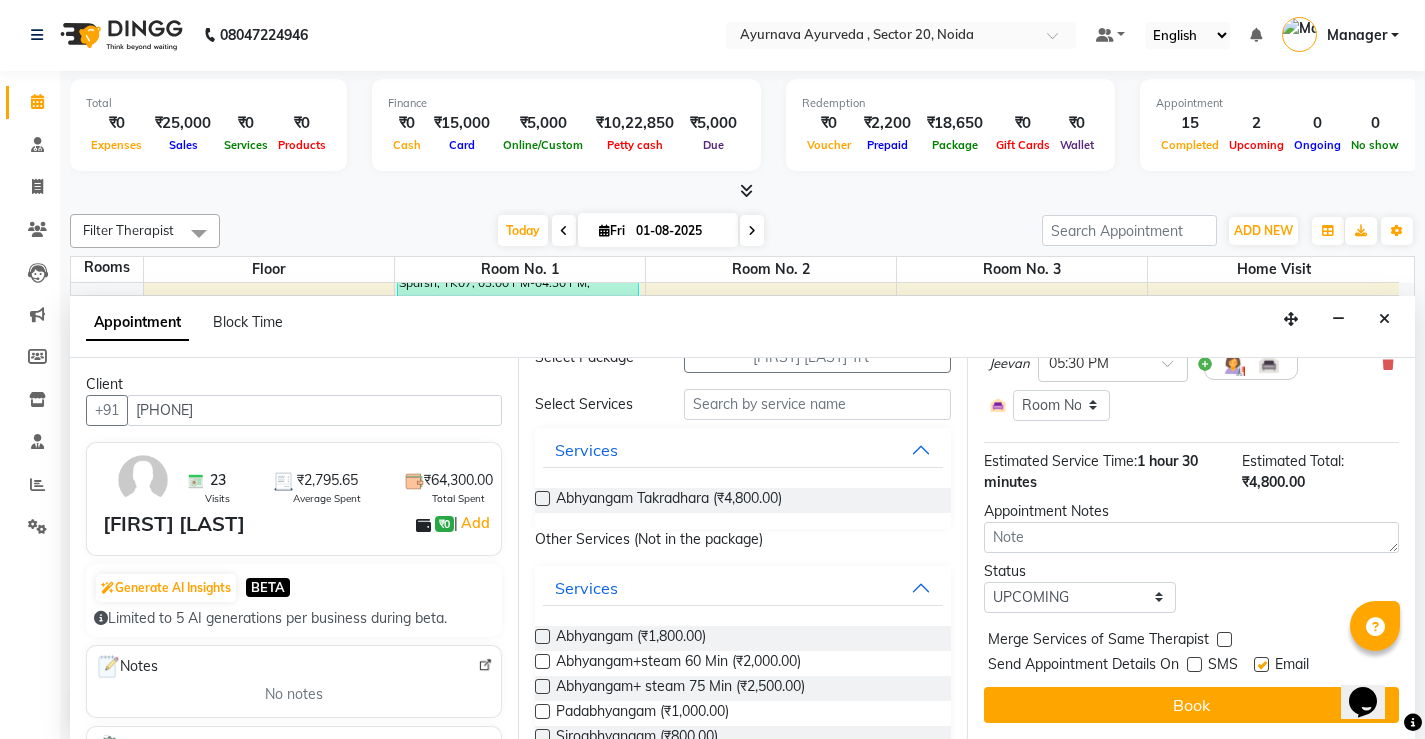 click at bounding box center [1261, 664] 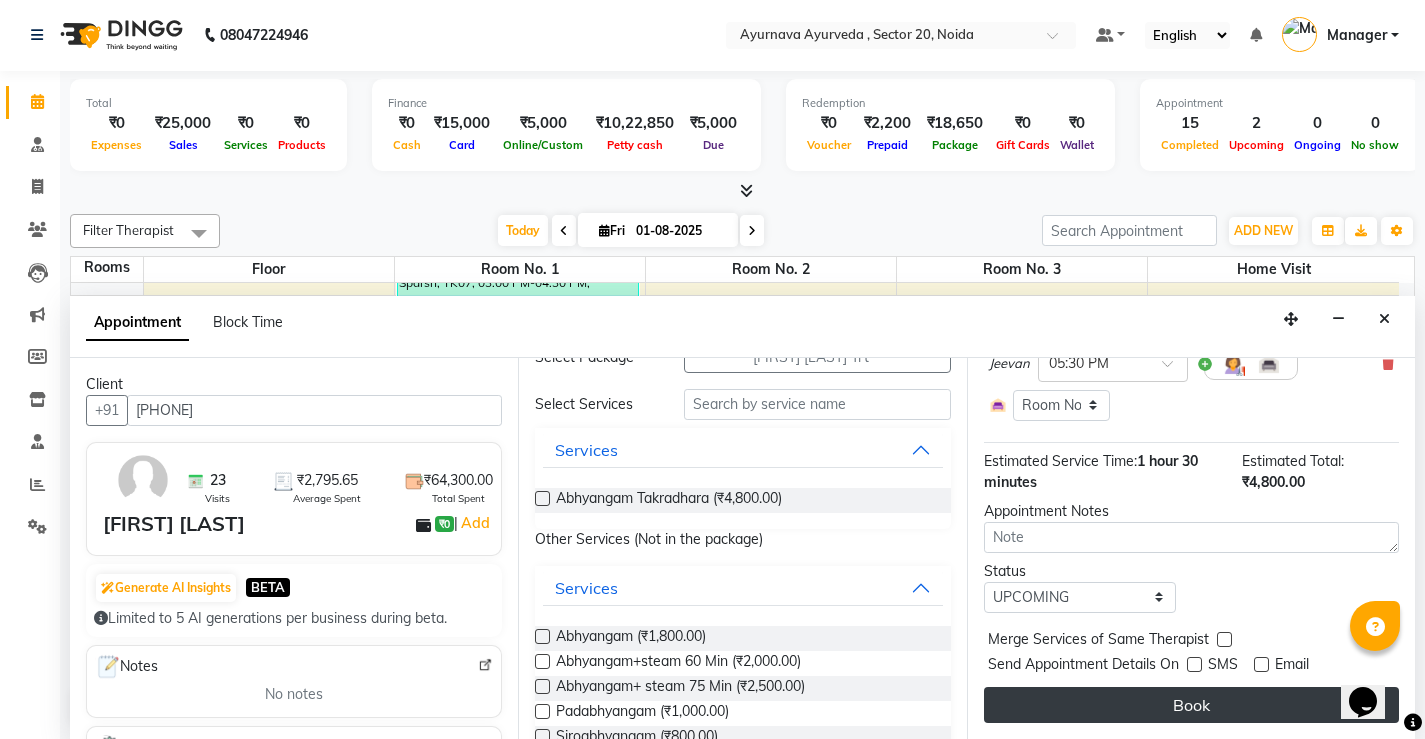 click on "Book" at bounding box center [1191, 705] 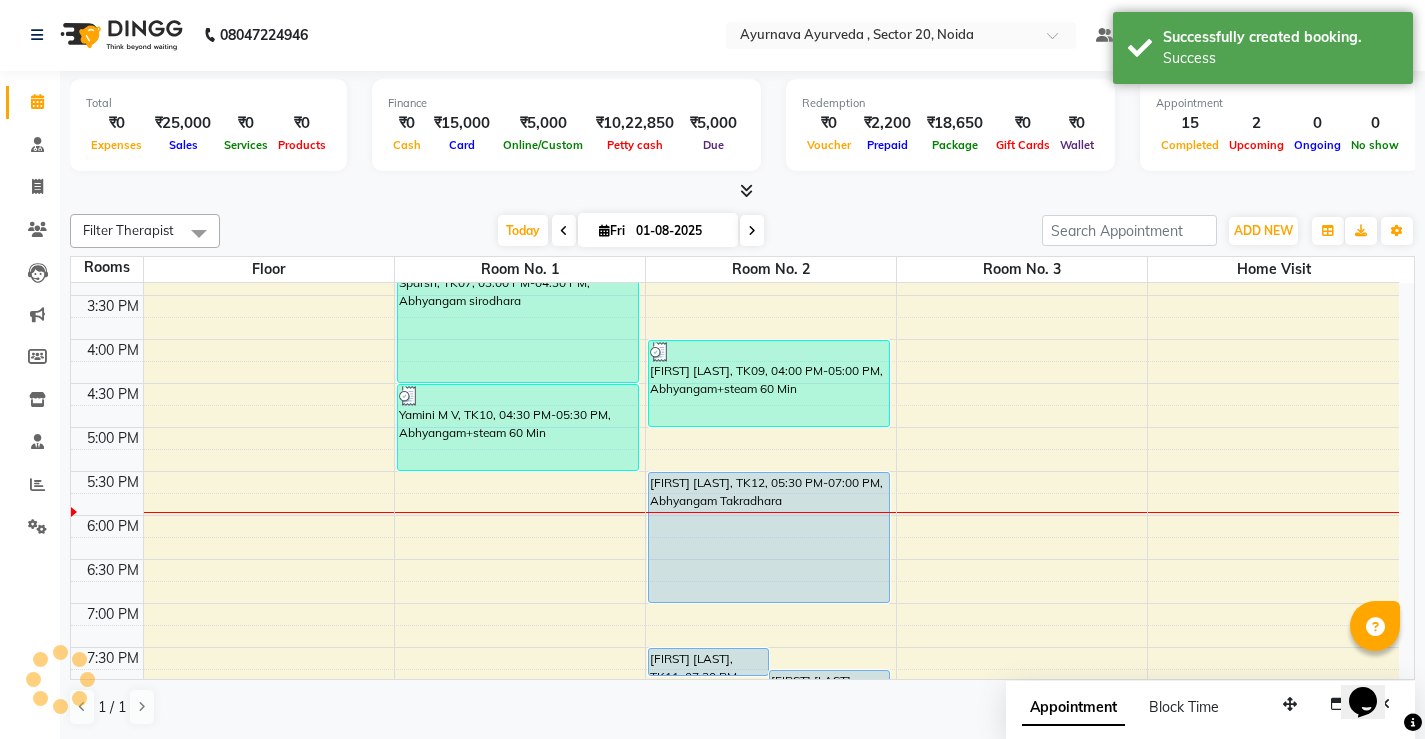scroll, scrollTop: 0, scrollLeft: 0, axis: both 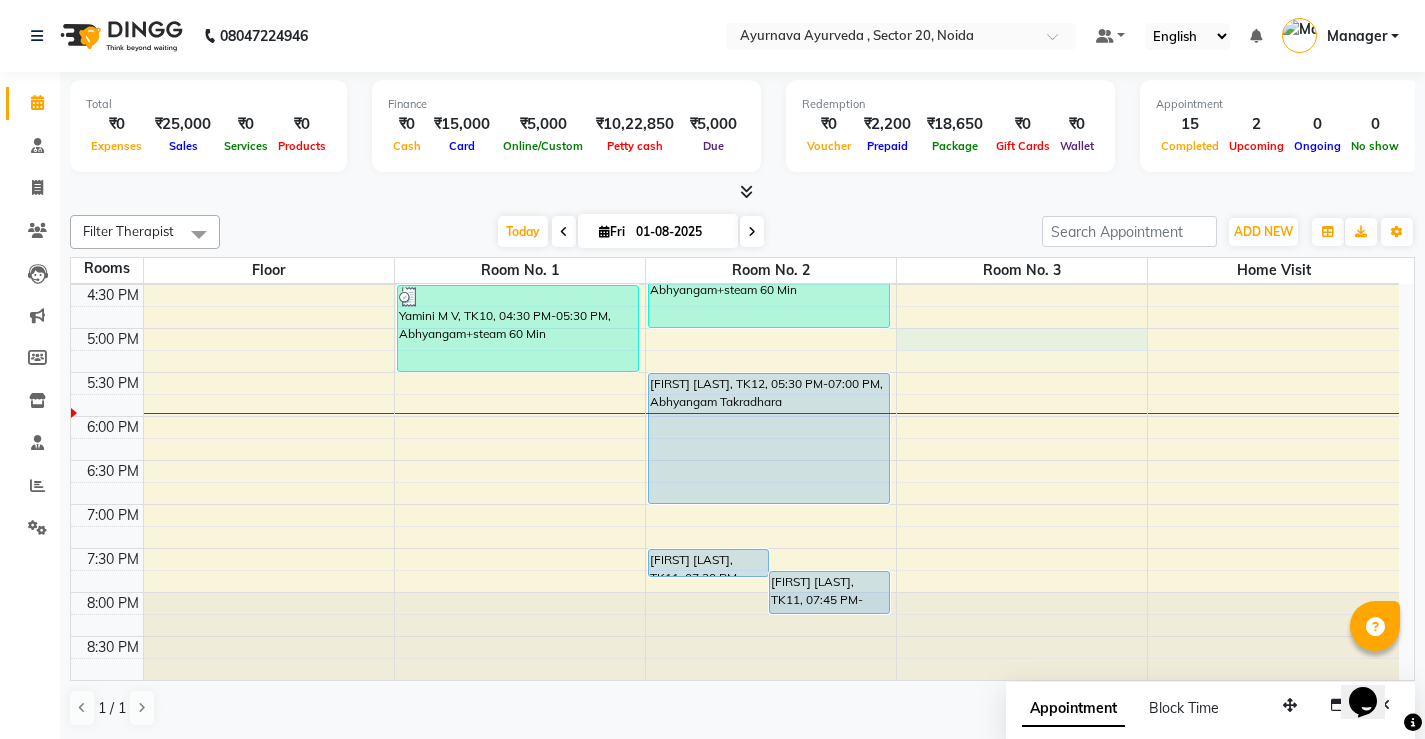 click on "7:00 AM 7:30 AM 8:00 AM 8:30 AM 9:00 AM 9:30 AM 10:00 AM 10:30 AM 11:00 AM 11:30 AM 12:00 PM 12:30 PM 1:00 PM 1:30 PM 2:00 PM 2:30 PM 3:00 PM 3:30 PM 4:00 PM 4:30 PM 5:00 PM 5:30 PM 6:00 PM 6:30 PM 7:00 PM 7:30 PM 8:00 PM 8:30 PM     [FIRST] [LAST], TK02, 08:00 AM-08:45 AM, Abhyangam     [FIRST] [LAST], TK04, 12:00 PM-12:30 PM, janu vasti  cghs     [FIRST] [LAST], TK04, 12:30 PM-01:00 PM, patrapotli cghs     [FIRST] [LAST], TK04, 01:00 PM-01:30 PM, abhyangam cghs     [FIRST], TK07, 03:00 PM-04:30 PM, Abhyangam sirodhara     [FIRST] [LAST], TK10, 04:30 PM-05:30 PM, Abhyangam+steam 60 Min    [FIRST] [LAST], TK11, 07:30 PM-07:50 PM, local dhara    [FIRST] [LAST], TK11, 07:45 PM-08:15 PM, Local Abyangam     [FIRST] [LAST], TK03, 10:30 AM-11:30 AM, Abhyangam+steam 60 Min     [FIRST], TK05, 12:00 PM-12:30 PM, abhyangam cghs     [FIRST], TK05, 12:30 PM-01:00 PM, patrapotli cghs     [FIRST], TK05, 01:00 PM-01:30 PM, Greevavasti CGHS     [FIRST] [LAST], TK06, 02:15 PM-02:45 PM, avaghaham" at bounding box center [735, 64] 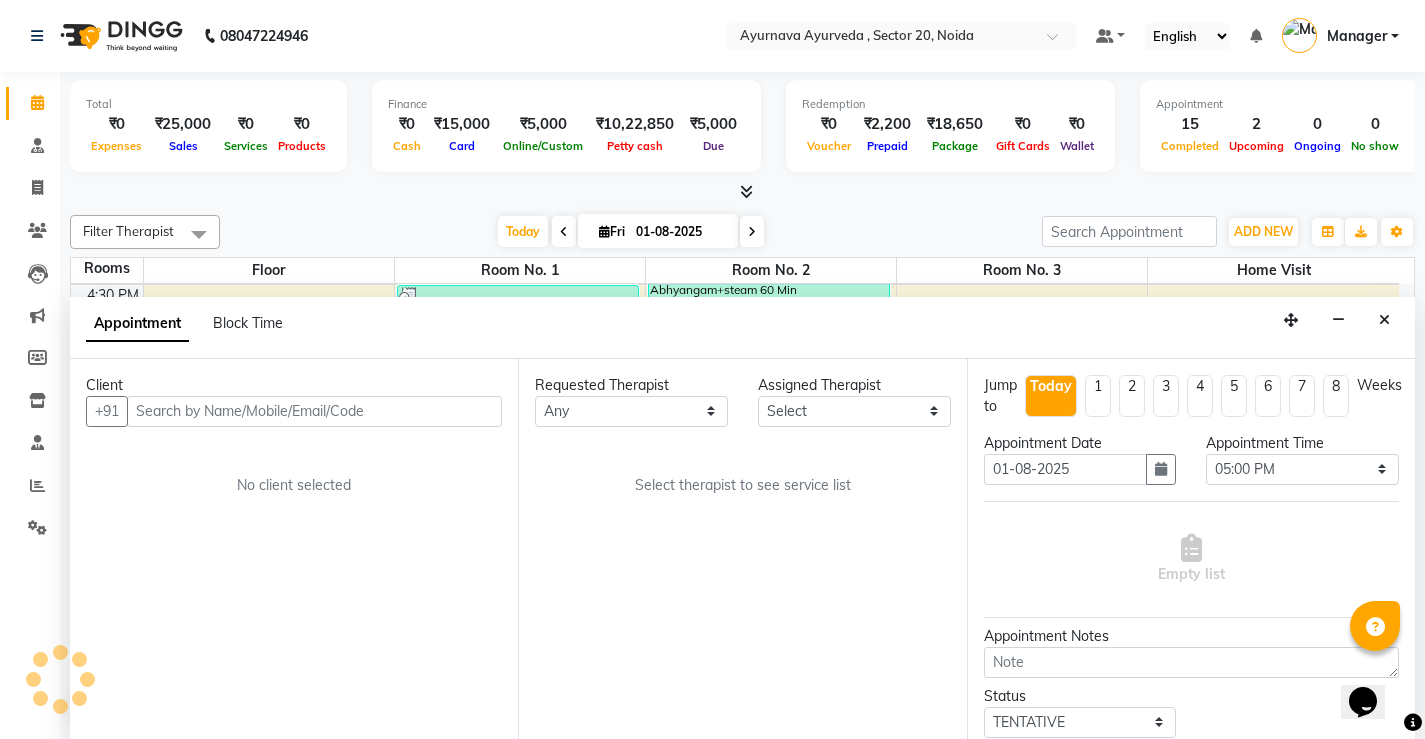 scroll, scrollTop: 1, scrollLeft: 0, axis: vertical 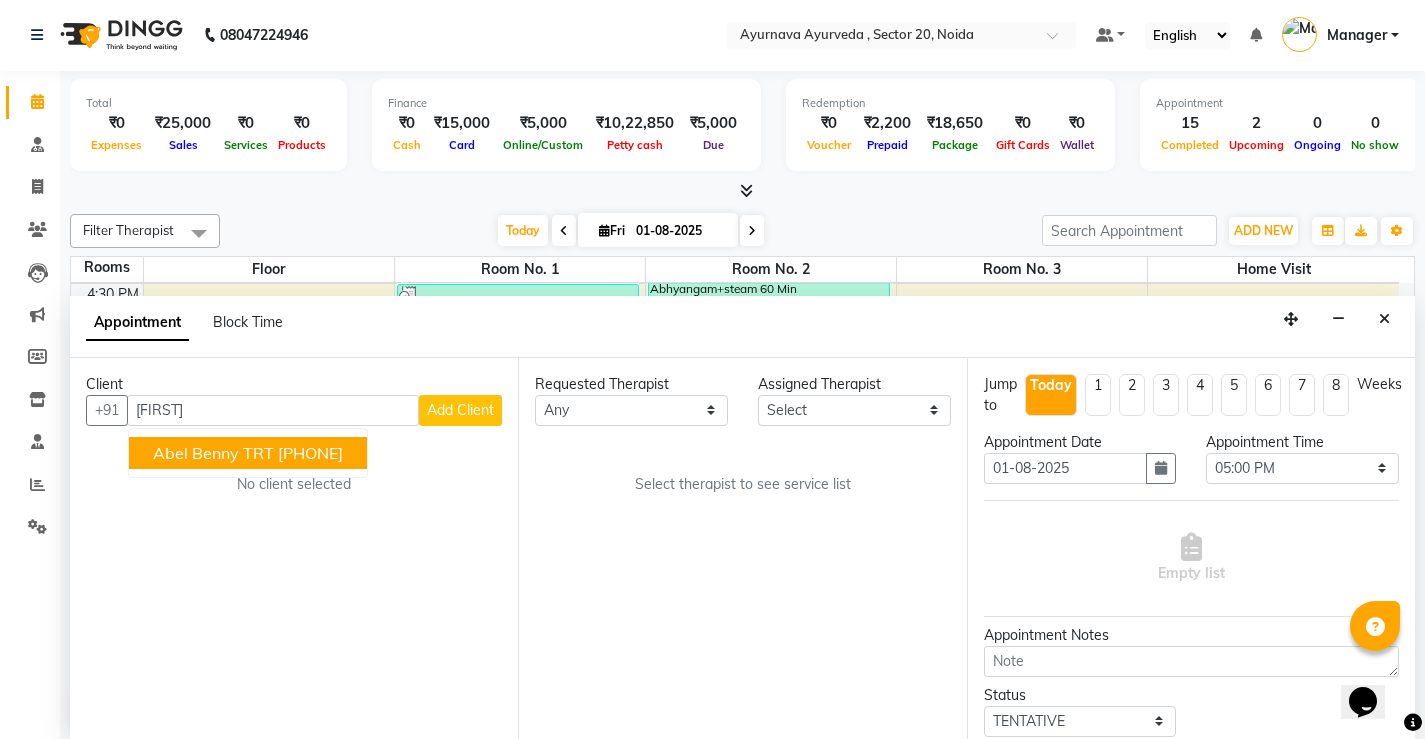 click on "[PHONE]" at bounding box center [310, 453] 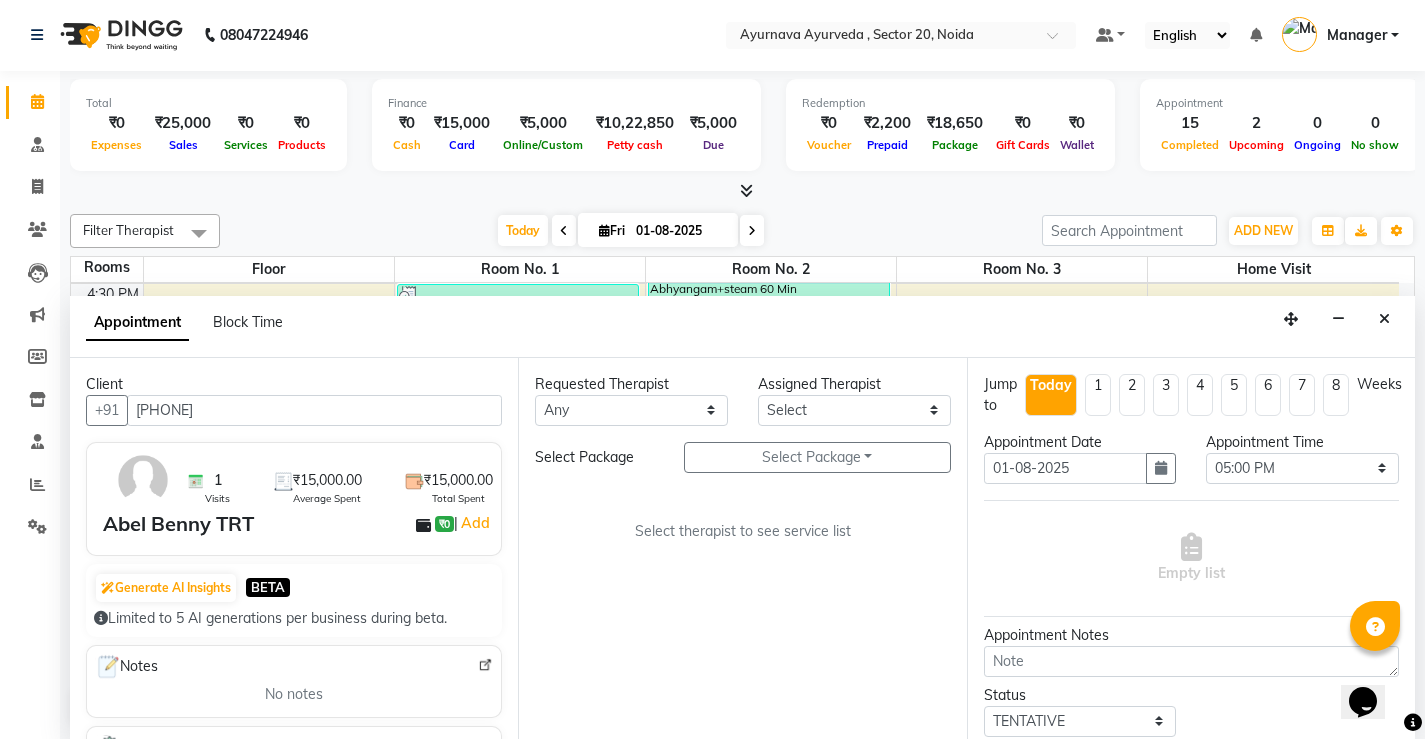 type on "[PHONE]" 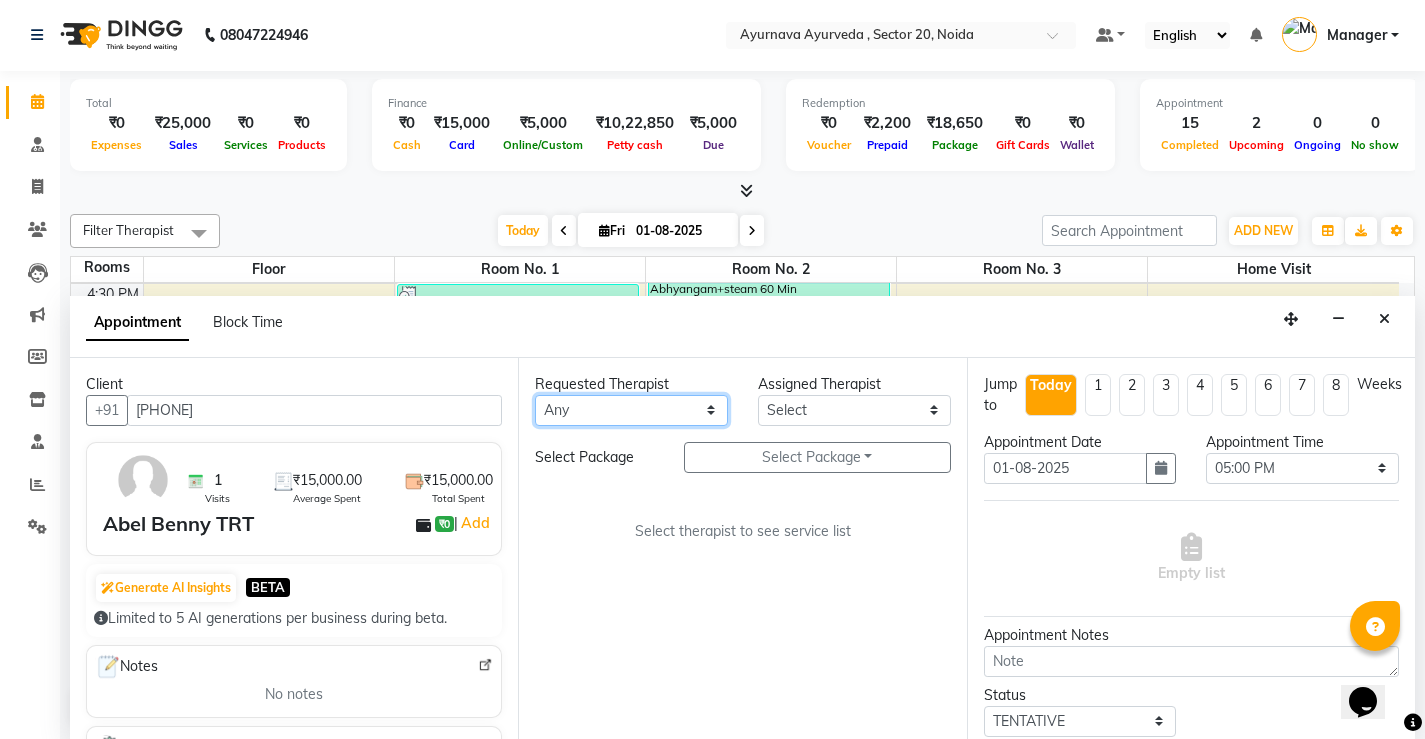 click on "Any [FIRST] [FIRST] [FIRST] Dr [FIRST] Dr [FIRST] Dr. [FIRST] [FIRST] [FIRST] [FIRST] [FIRST] [FIRST] [FIRST] [FIRST] [FIRST] [FIRST] [FIRST] [FIRST] [FIRST] [FIRST]" at bounding box center [631, 410] 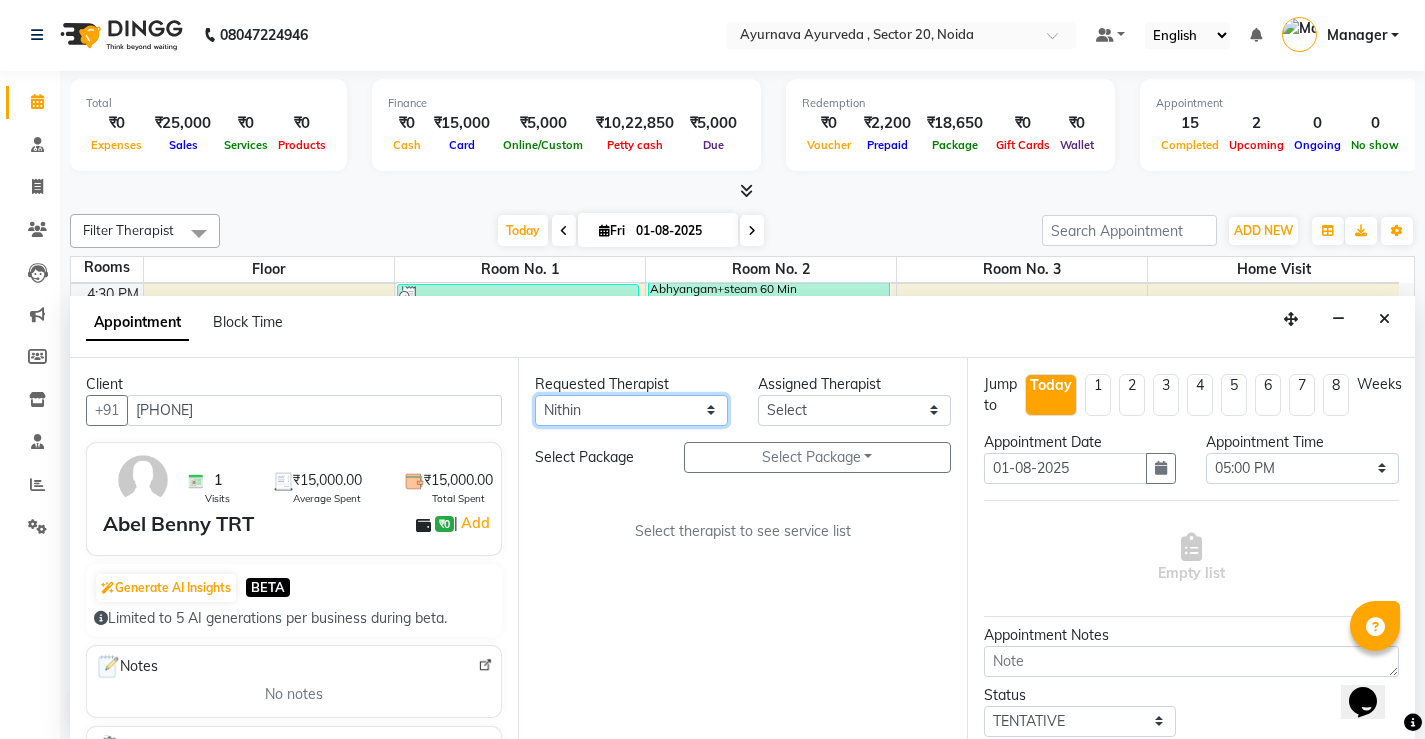 click on "Any [FIRST] [FIRST] [FIRST] Dr [FIRST] Dr [FIRST] Dr. [FIRST] [FIRST] [FIRST] [FIRST] [FIRST] [FIRST] [FIRST] [FIRST] [FIRST] [FIRST] [FIRST] [FIRST] [FIRST] [FIRST]" at bounding box center (631, 410) 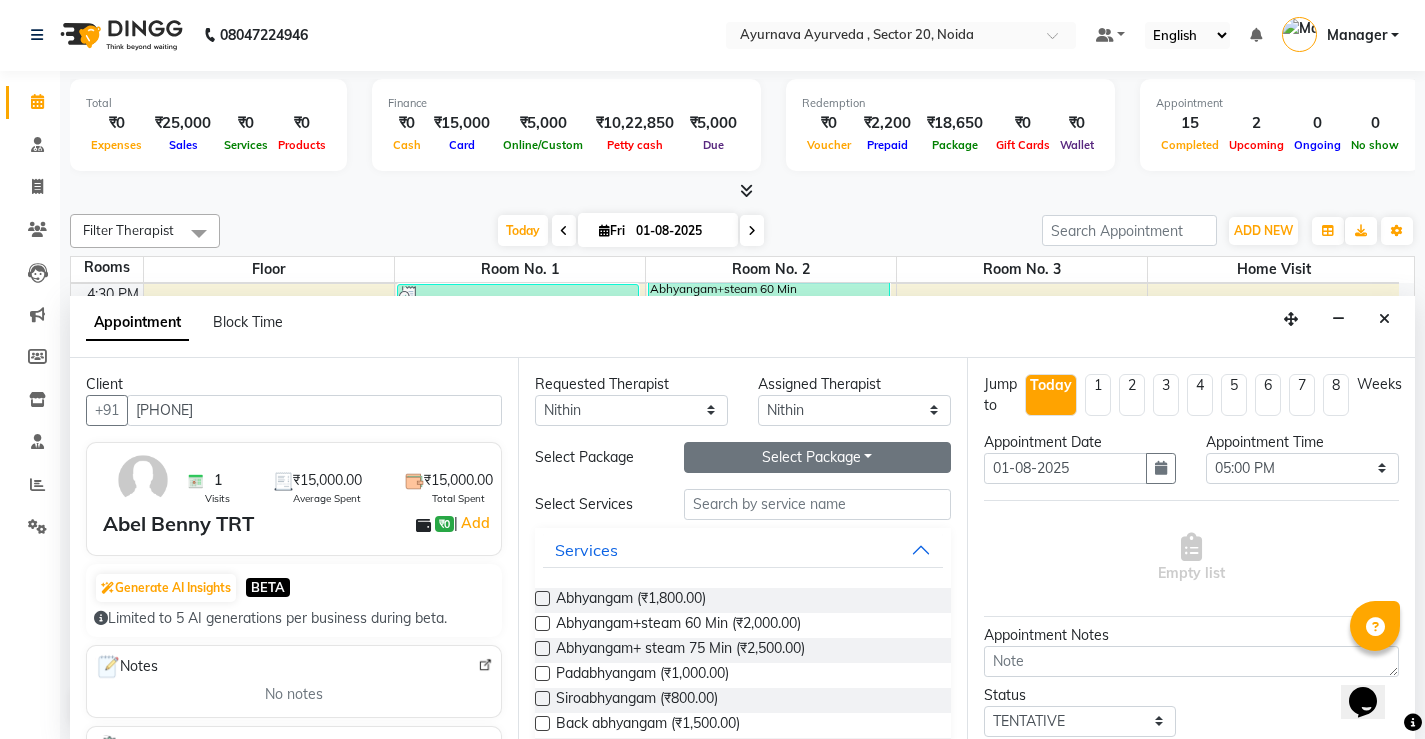 click on "Select Package  Toggle Dropdown" at bounding box center (817, 457) 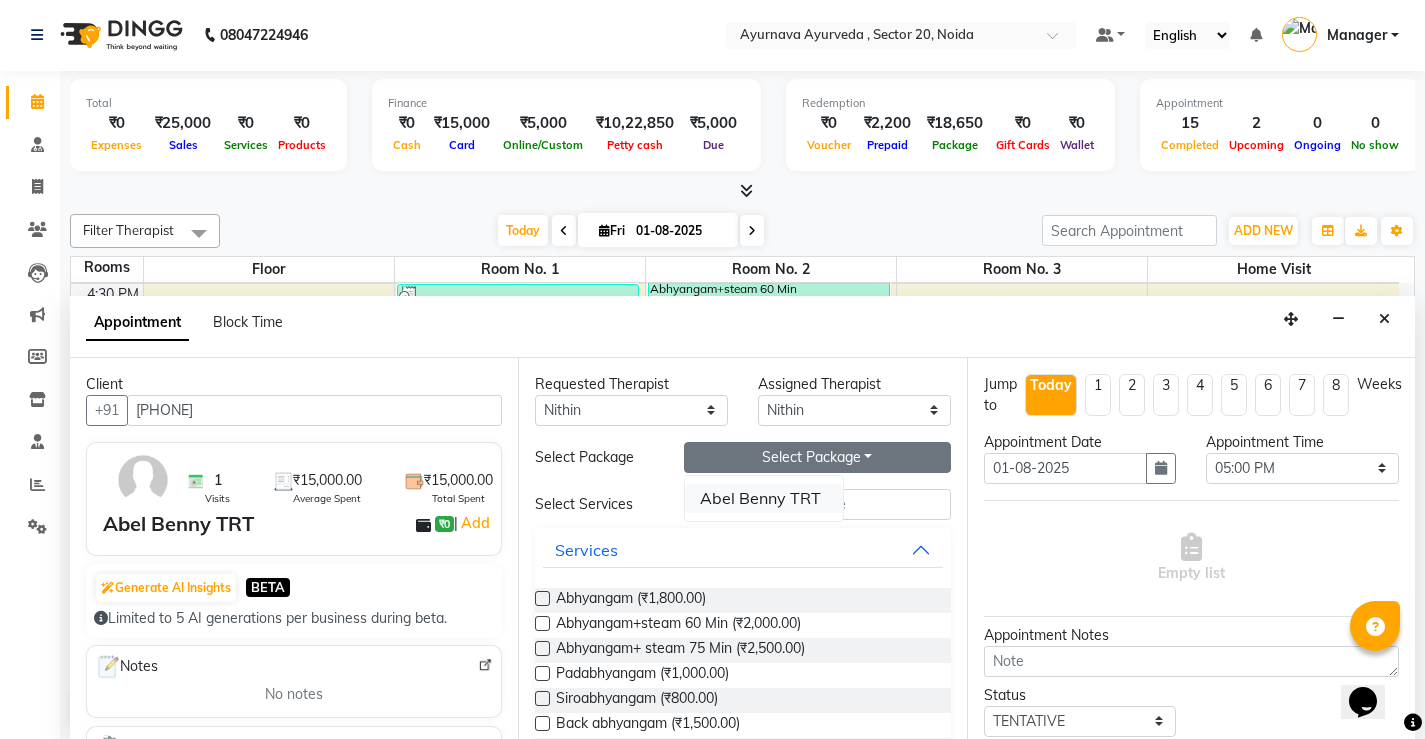 click on "Abel Benny TRT" at bounding box center [764, 498] 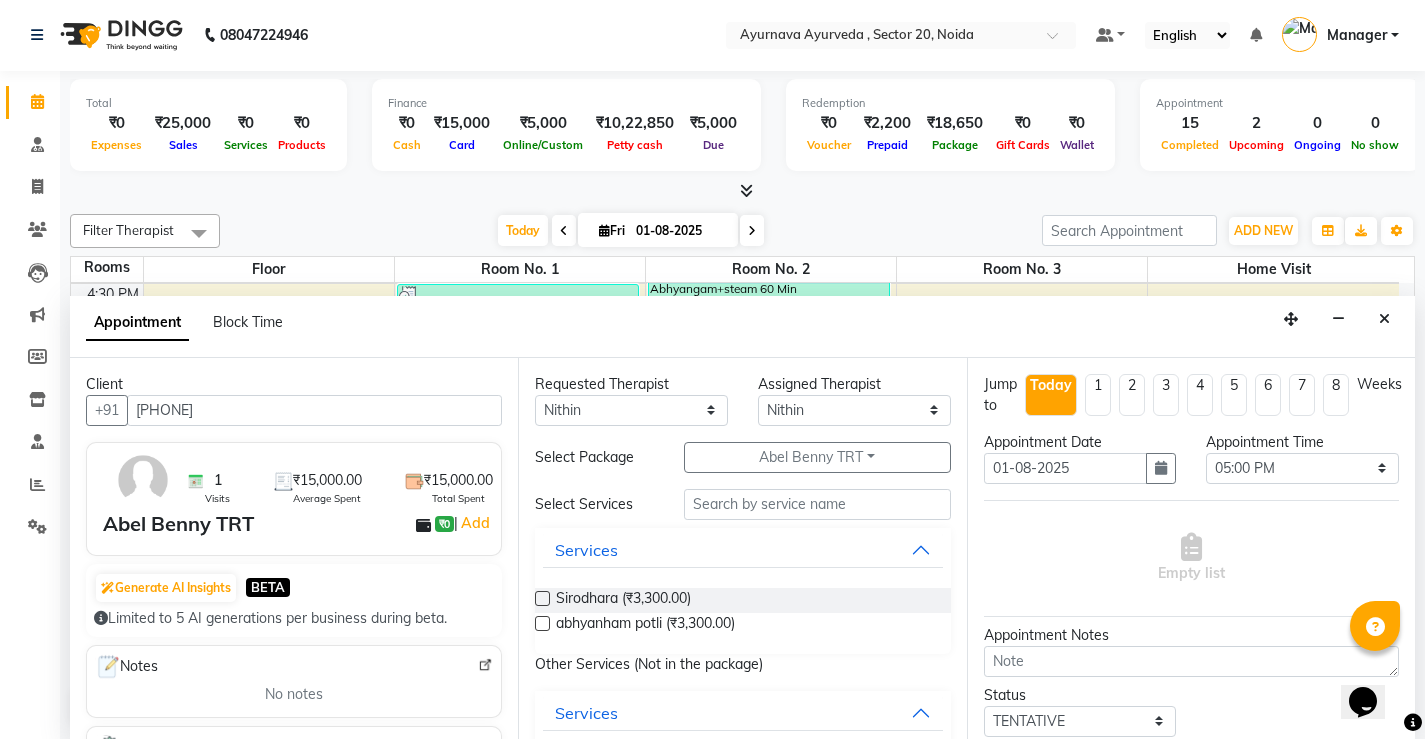 scroll, scrollTop: 200, scrollLeft: 0, axis: vertical 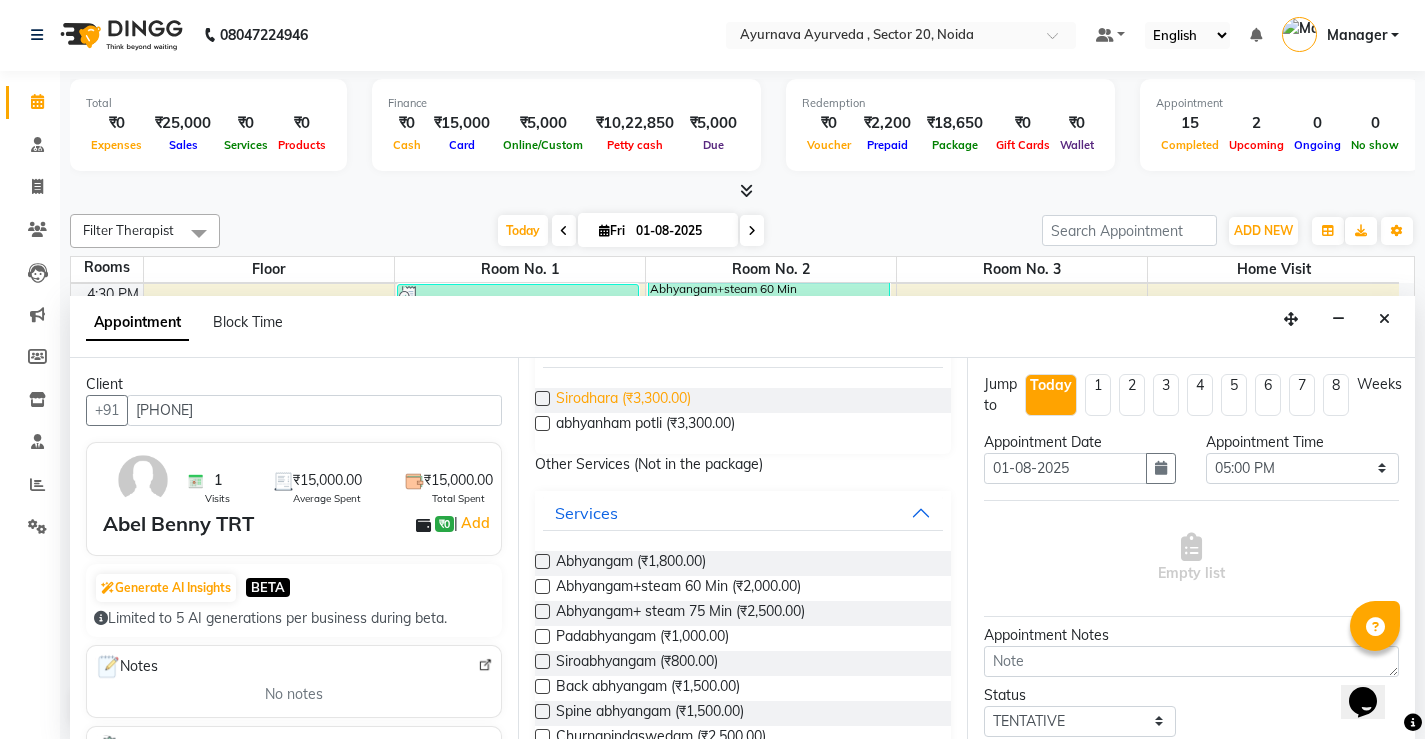 click on "Sirodhara (₹3,300.00)" at bounding box center [623, 400] 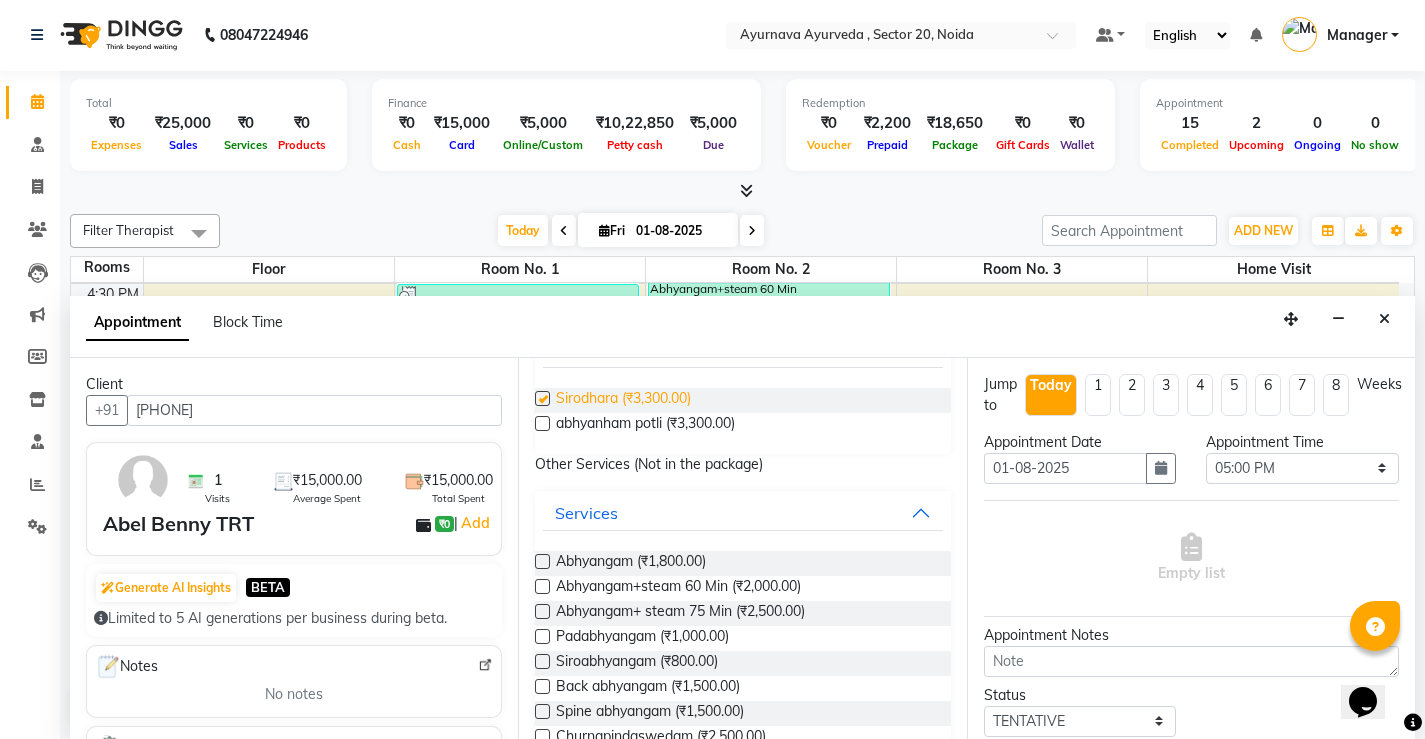 checkbox on "true" 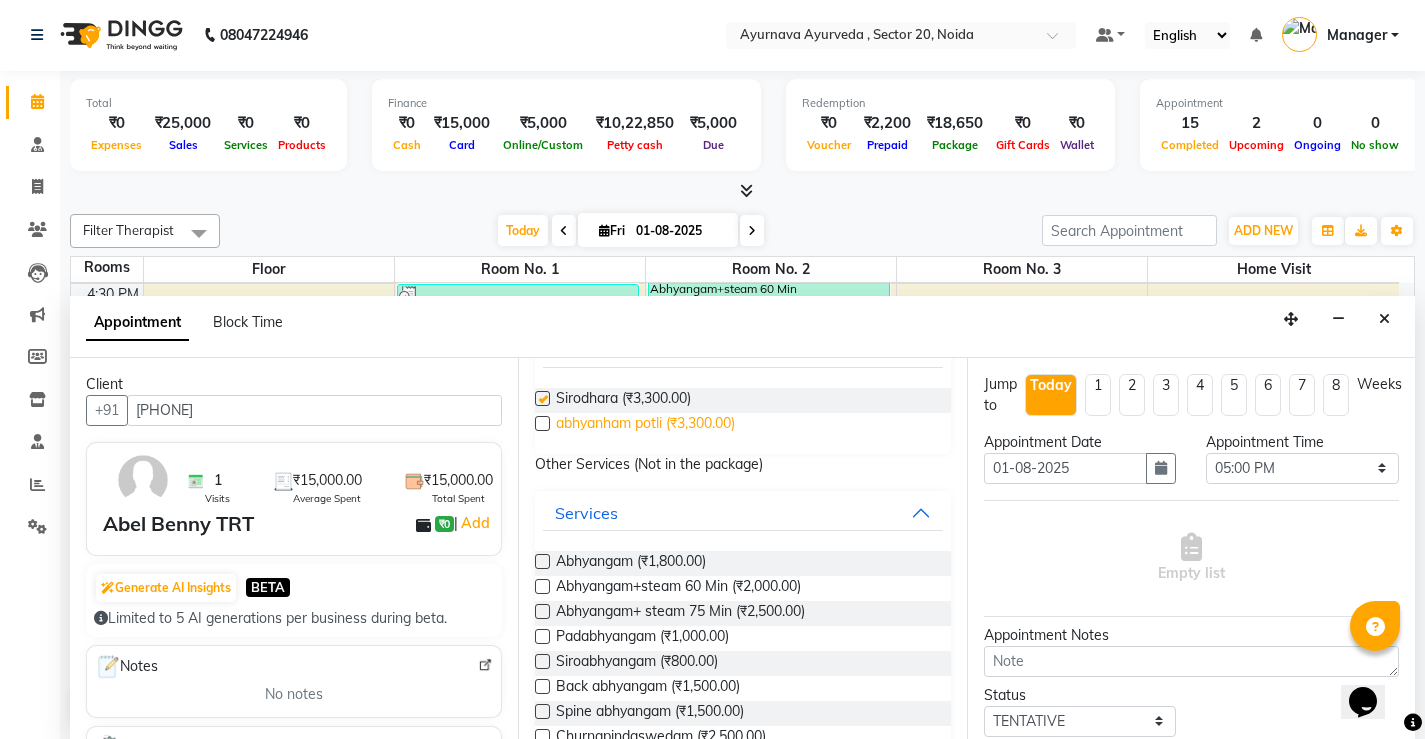 select on "2653" 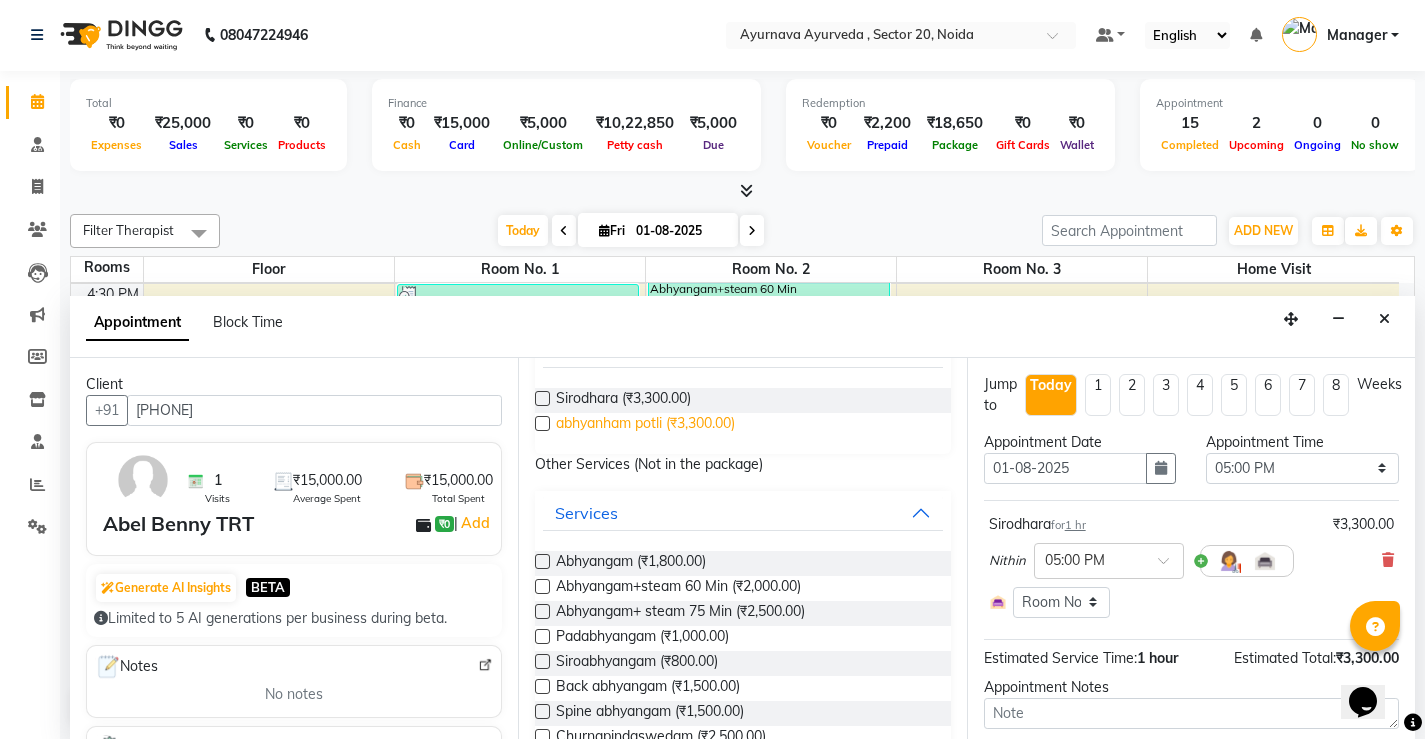 checkbox on "false" 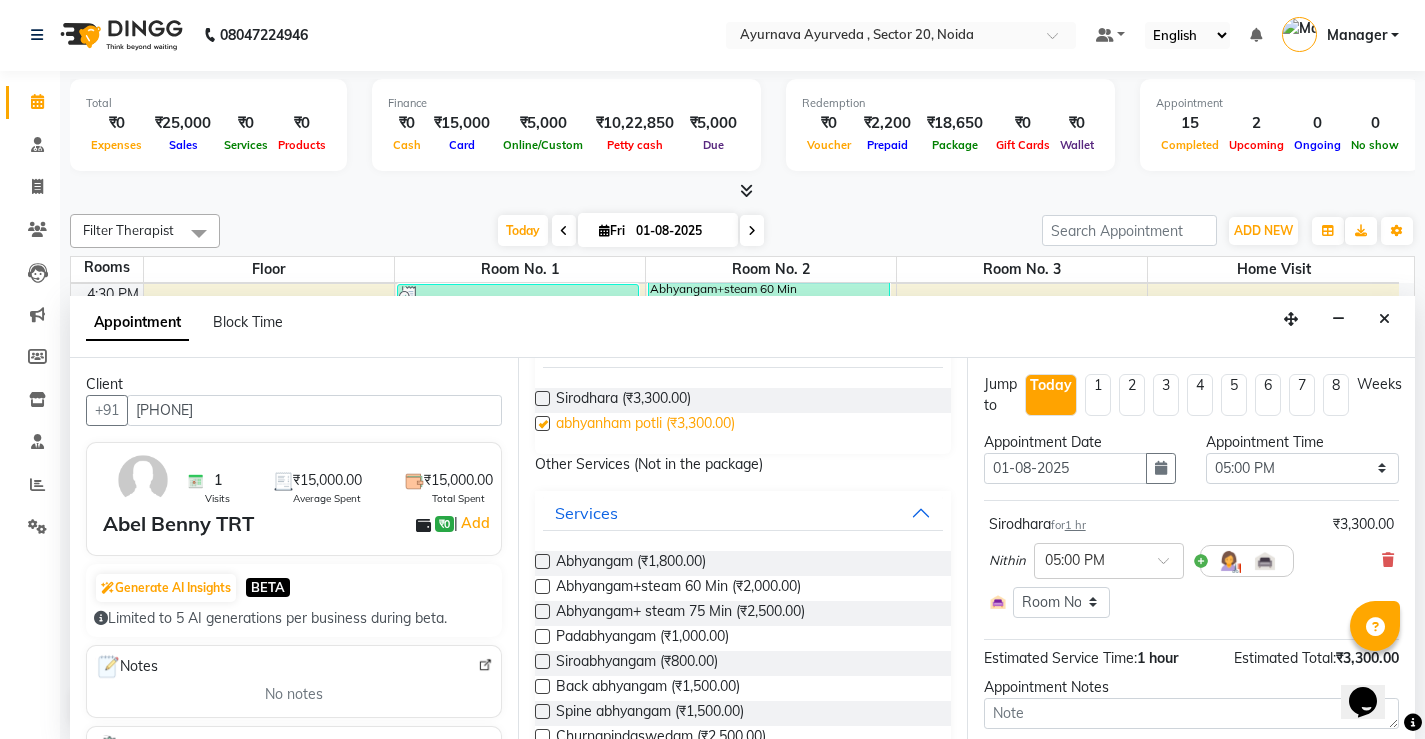 checkbox on "true" 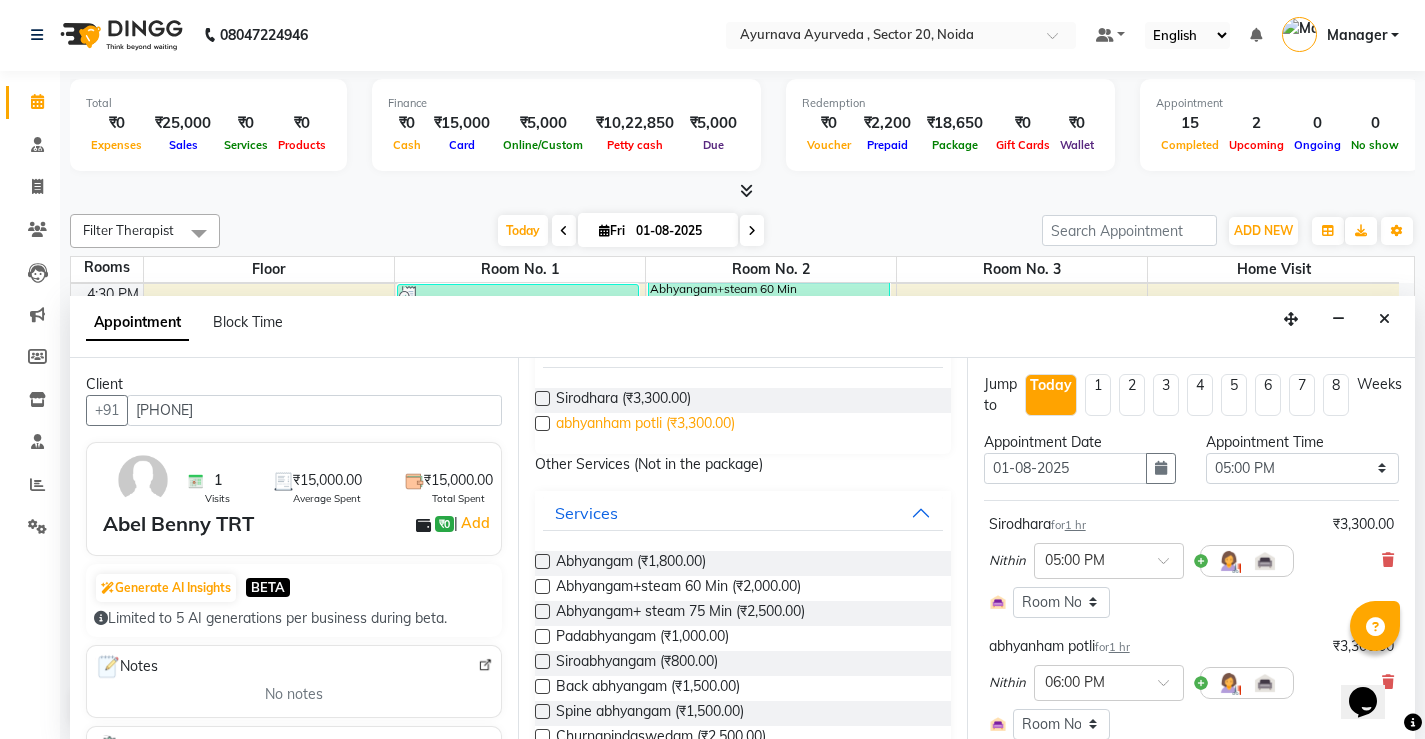 checkbox on "false" 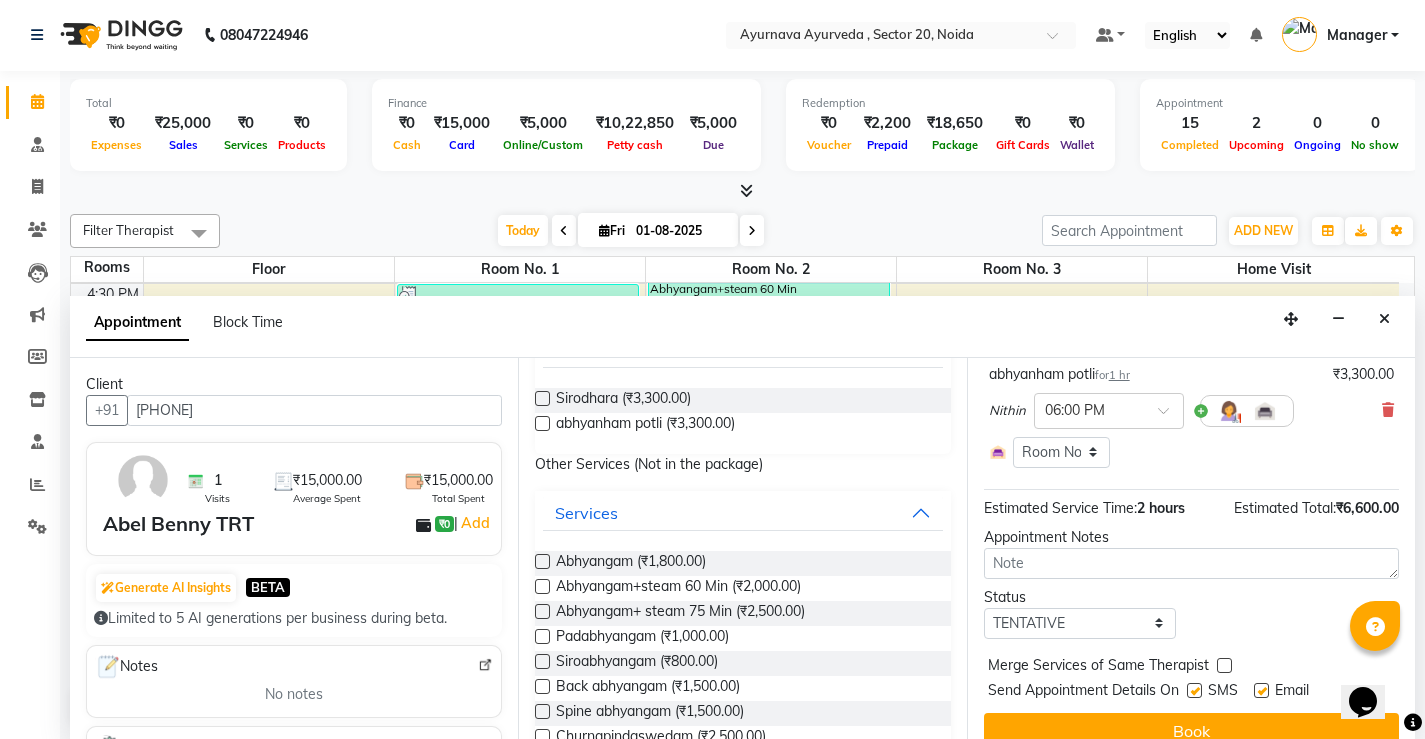 scroll, scrollTop: 298, scrollLeft: 0, axis: vertical 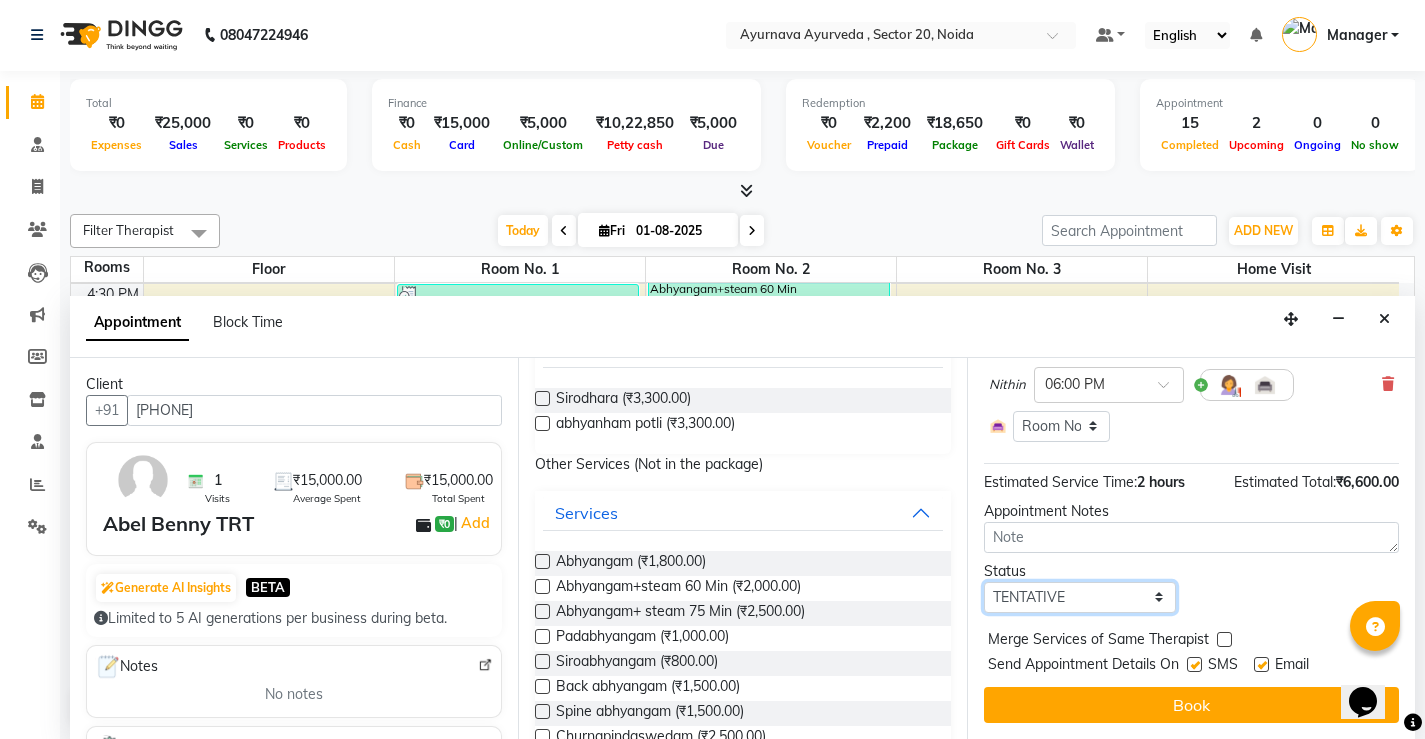 click on "Select TENTATIVE CONFIRM CHECK-IN UPCOMING" at bounding box center (1080, 597) 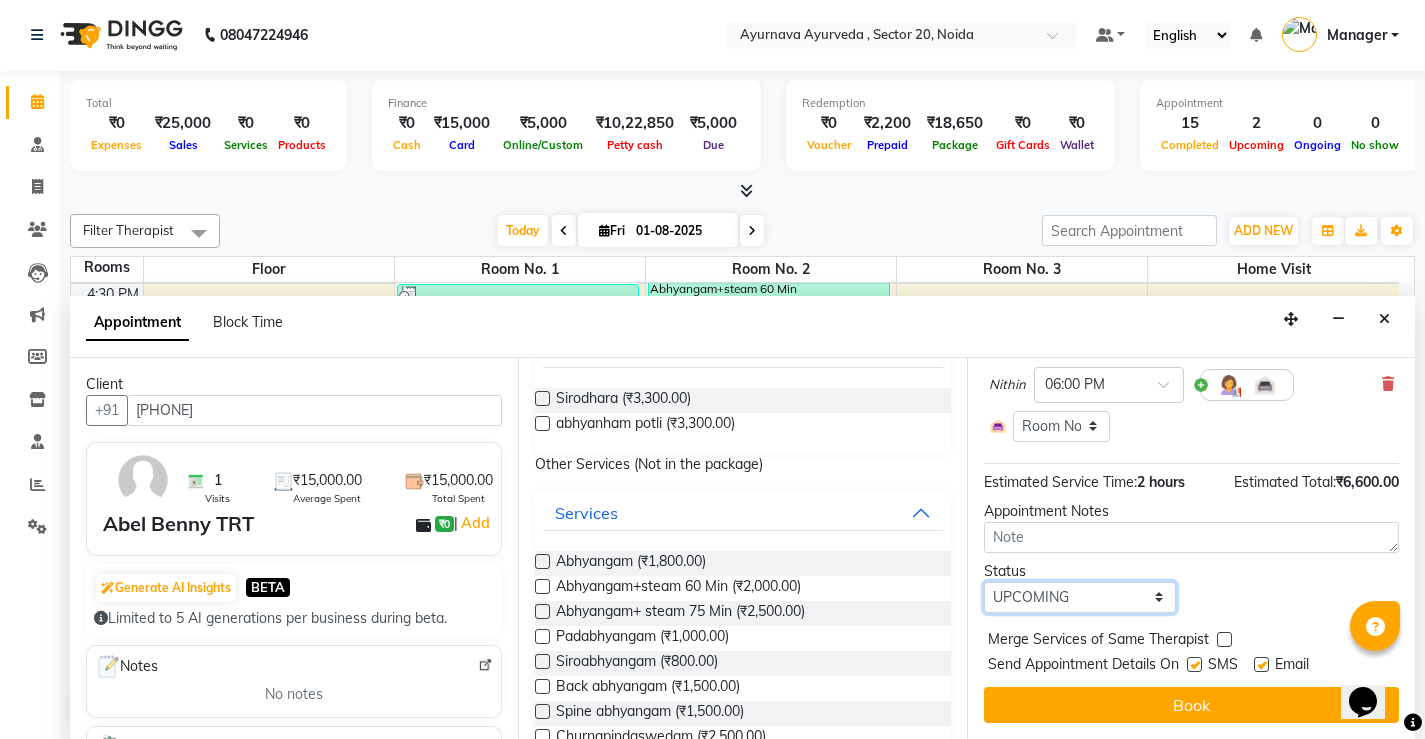 click on "Select TENTATIVE CONFIRM CHECK-IN UPCOMING" at bounding box center (1080, 597) 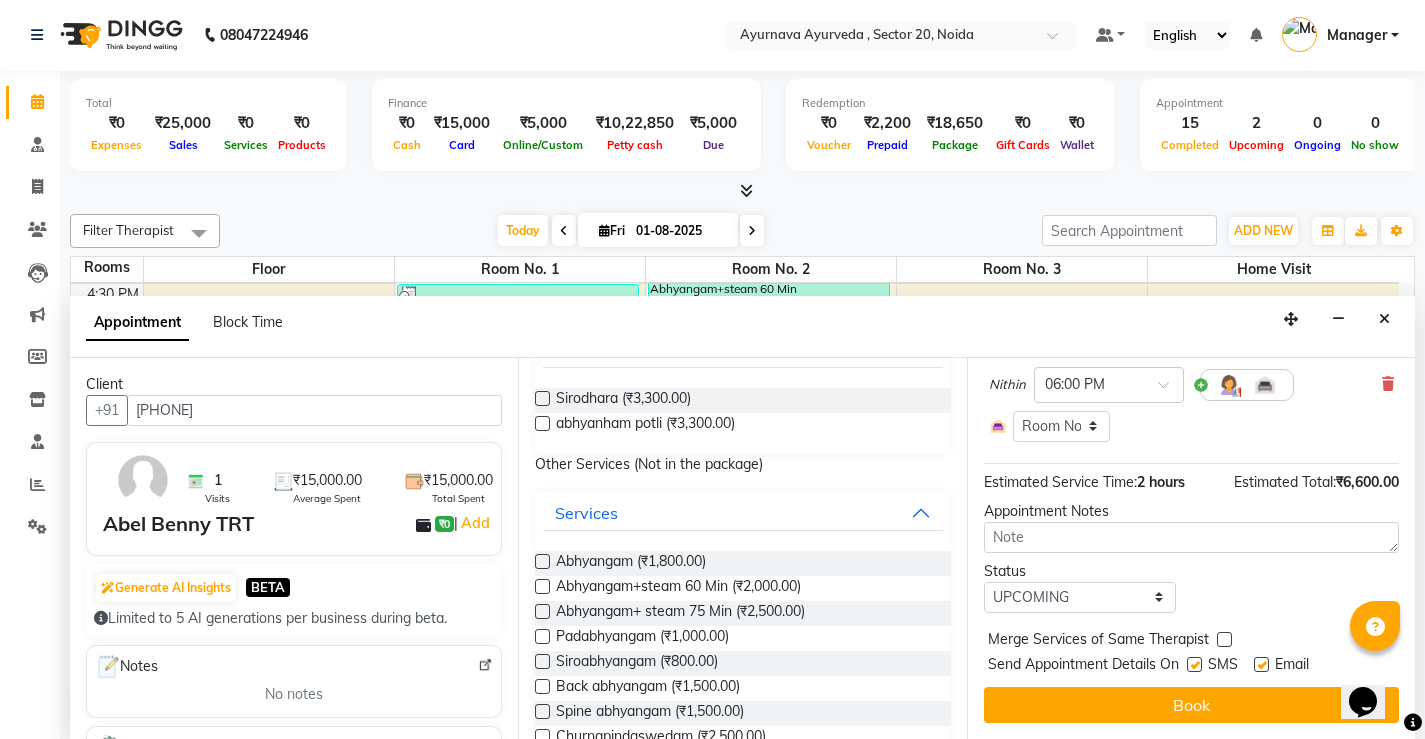 click at bounding box center [1194, 664] 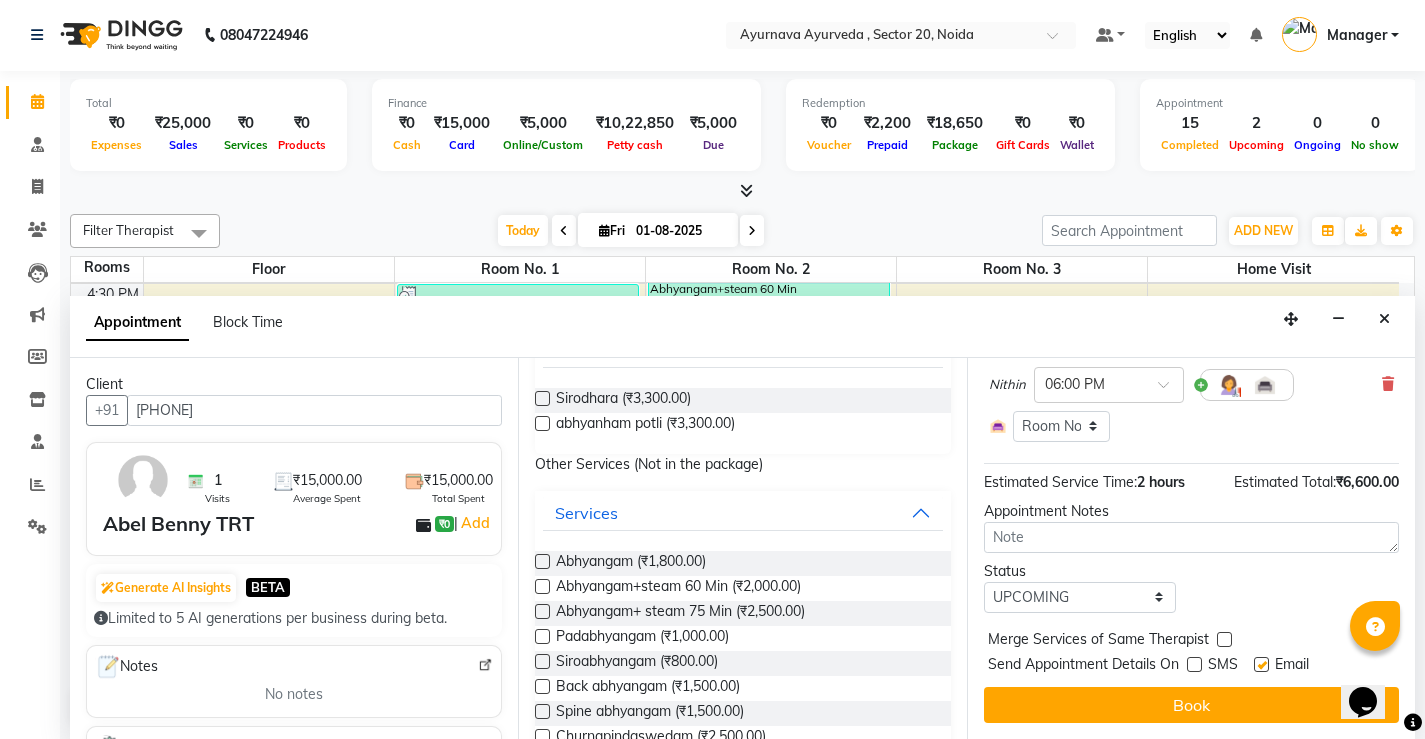 click at bounding box center [1261, 664] 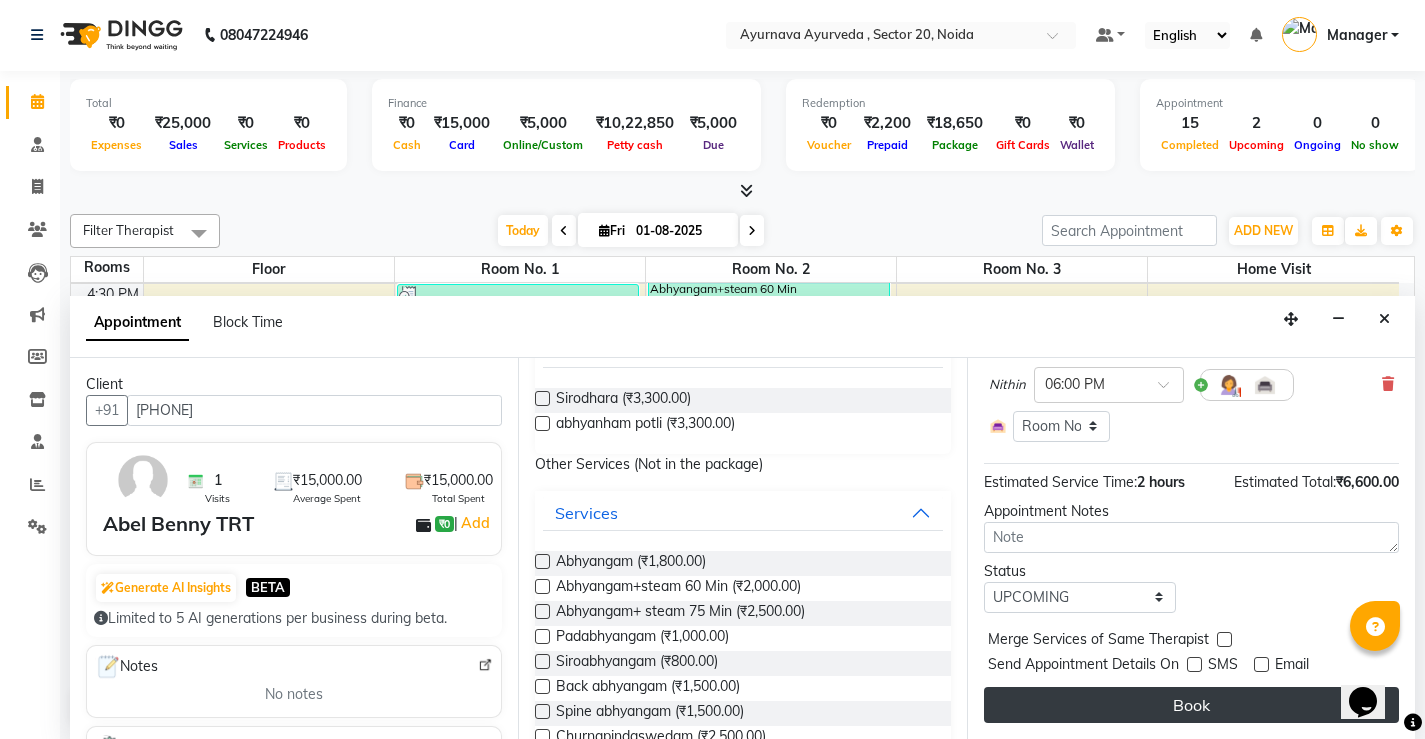 click on "Book" at bounding box center [1191, 705] 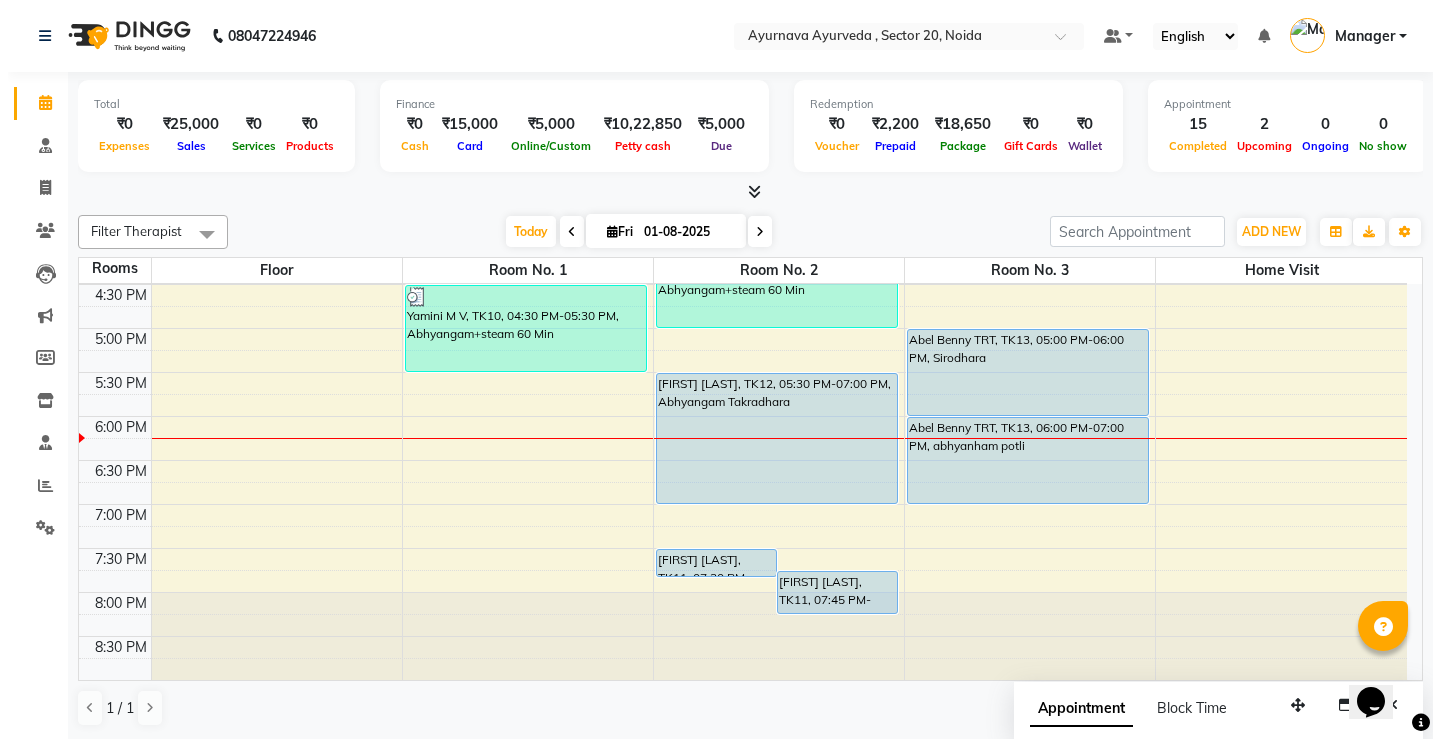 scroll, scrollTop: 1, scrollLeft: 0, axis: vertical 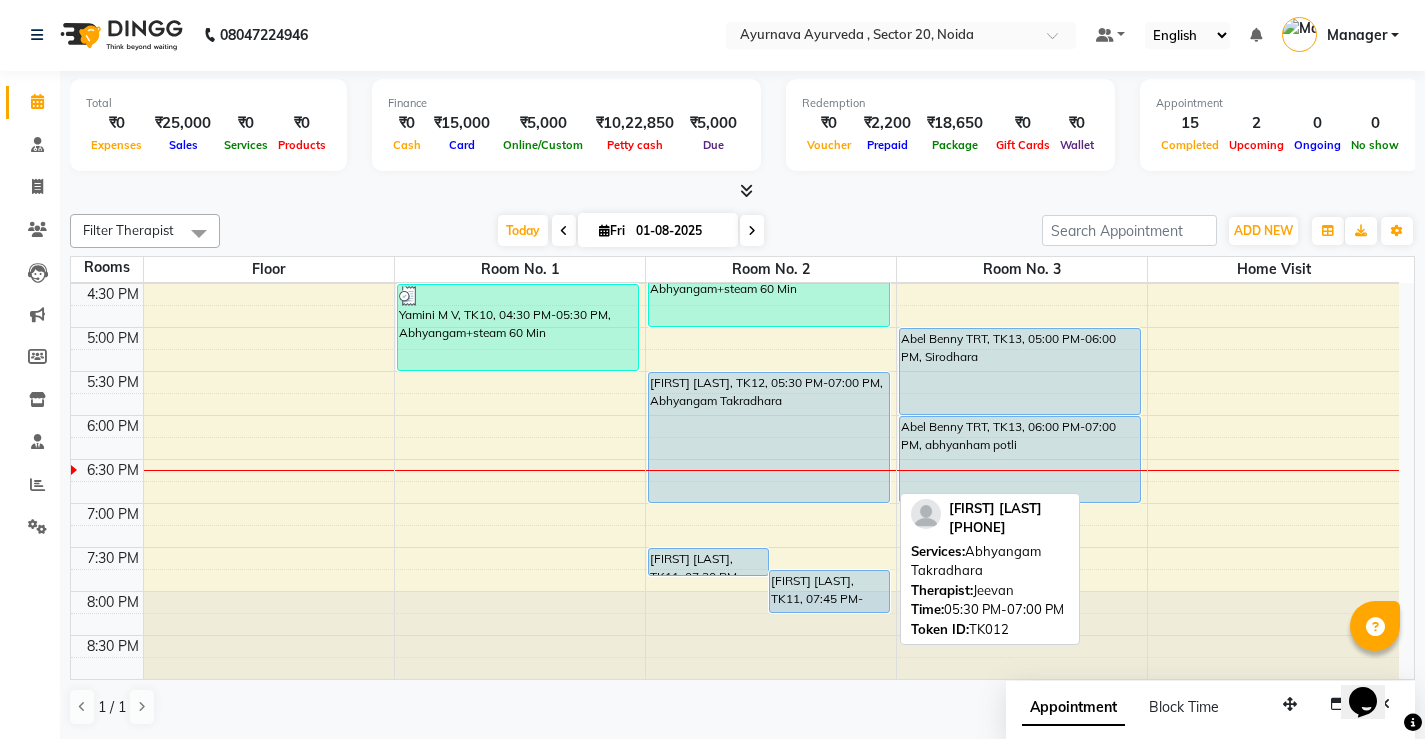 click on "[FIRST] [LAST], TK12, 05:30 PM-07:00 PM, Abhyangam Takradhara" at bounding box center [769, 437] 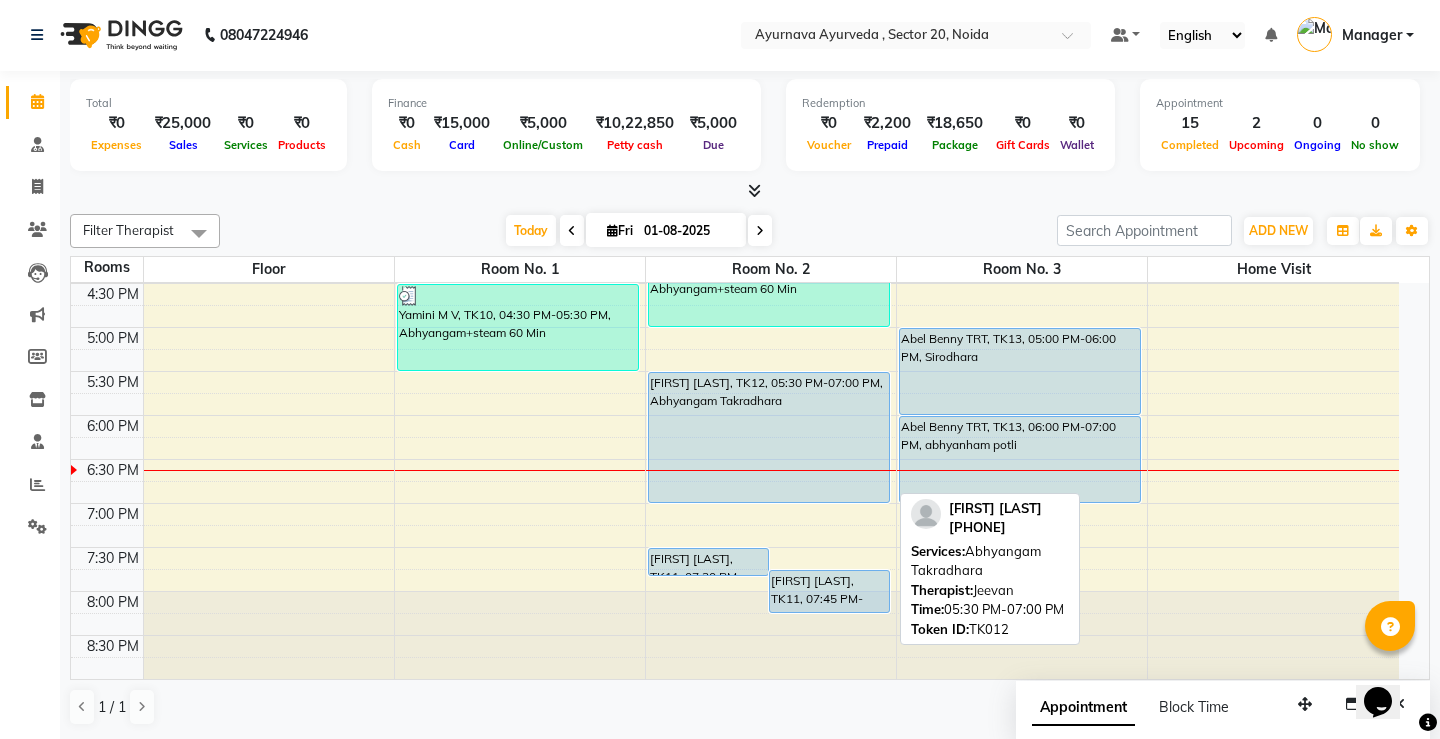 select on "5" 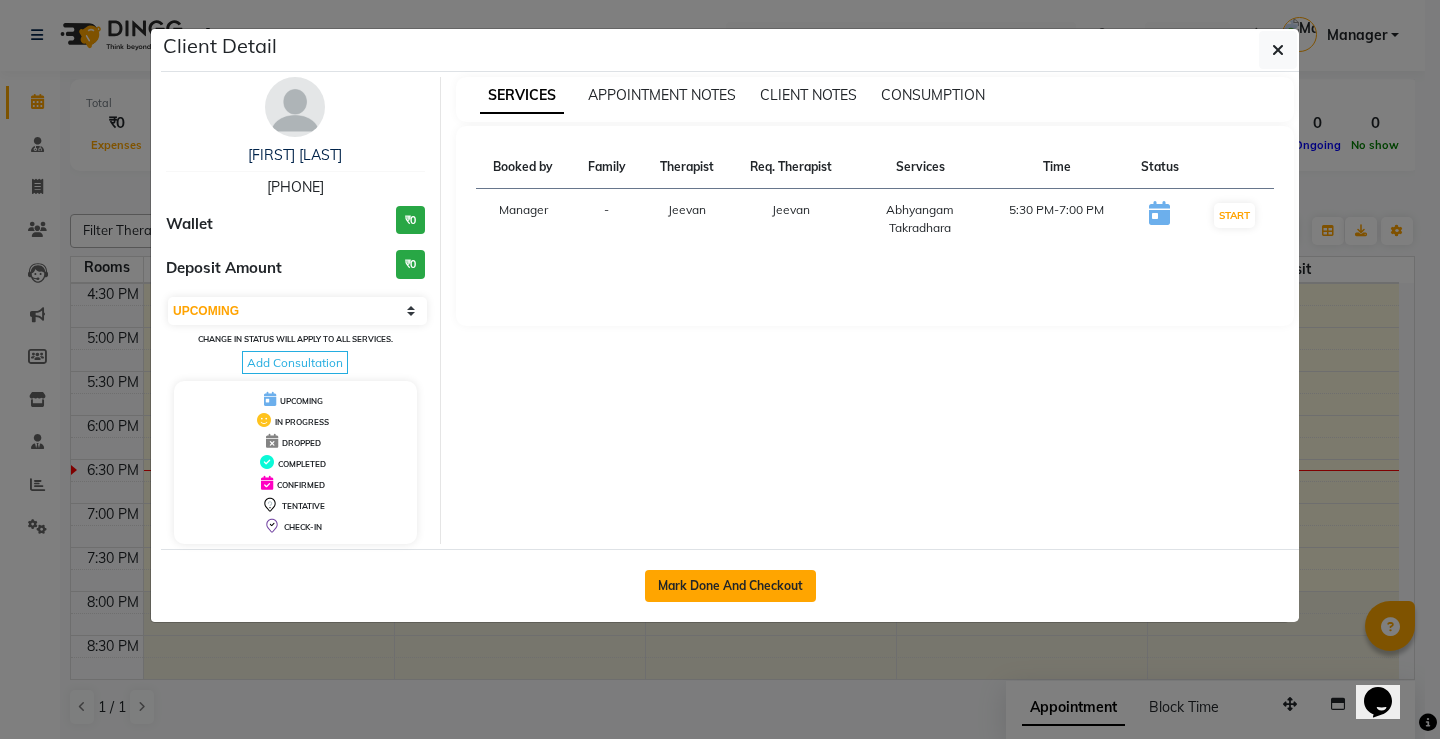 click on "Mark Done And Checkout" 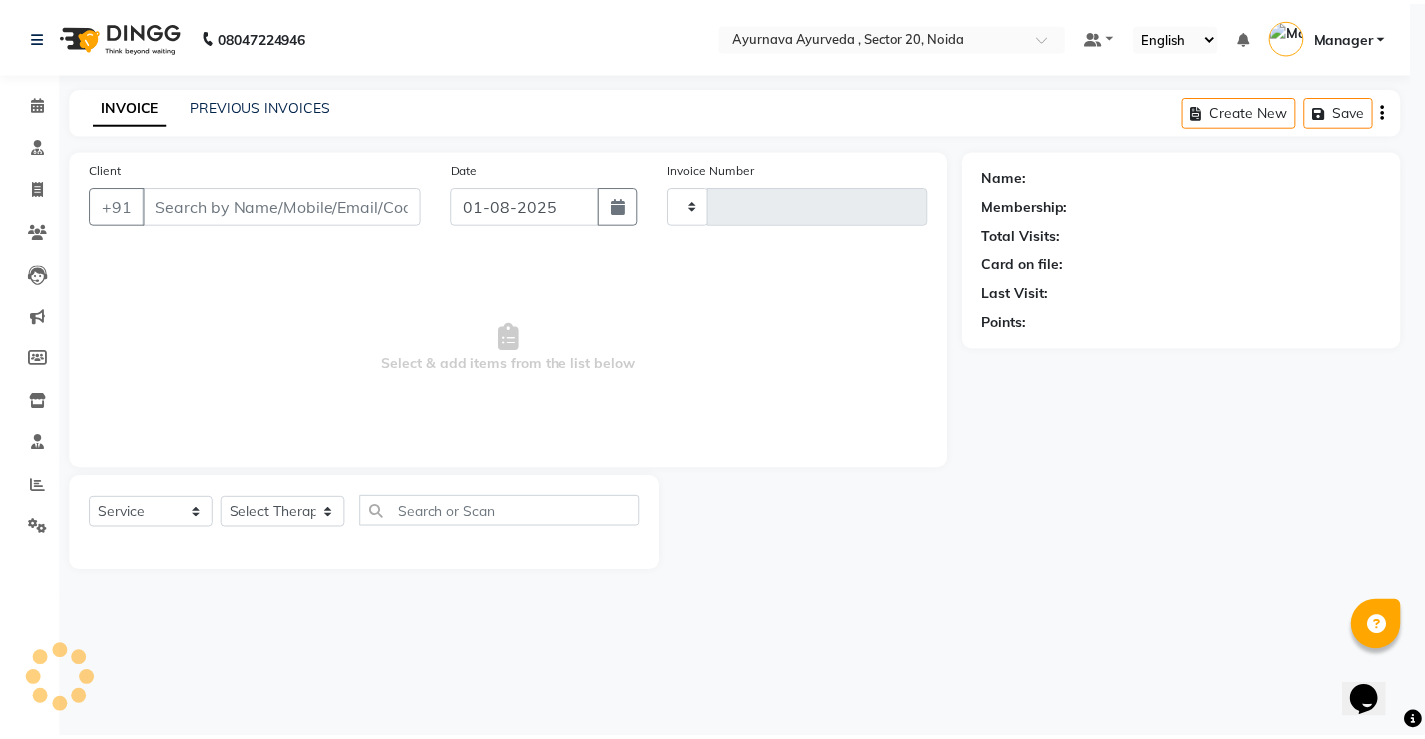 scroll, scrollTop: 0, scrollLeft: 0, axis: both 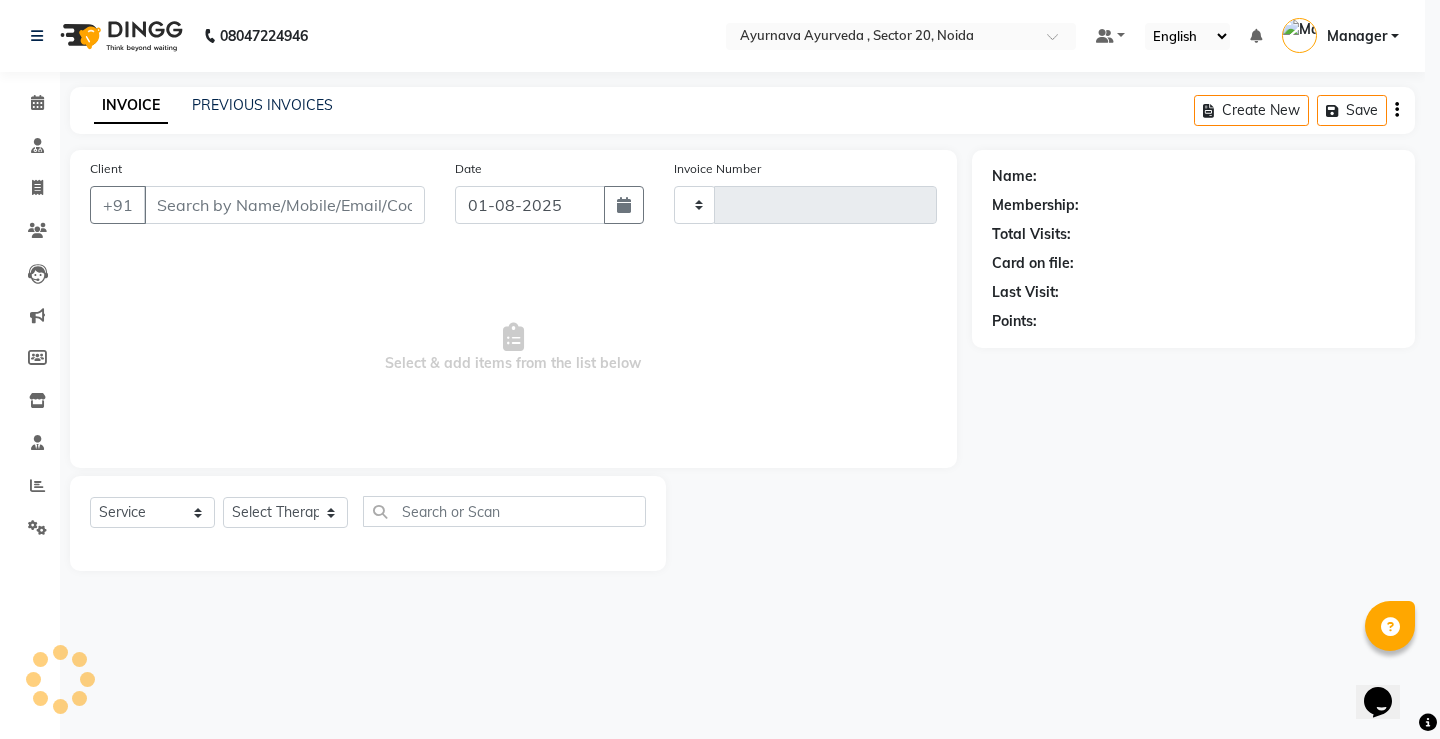 select on "3" 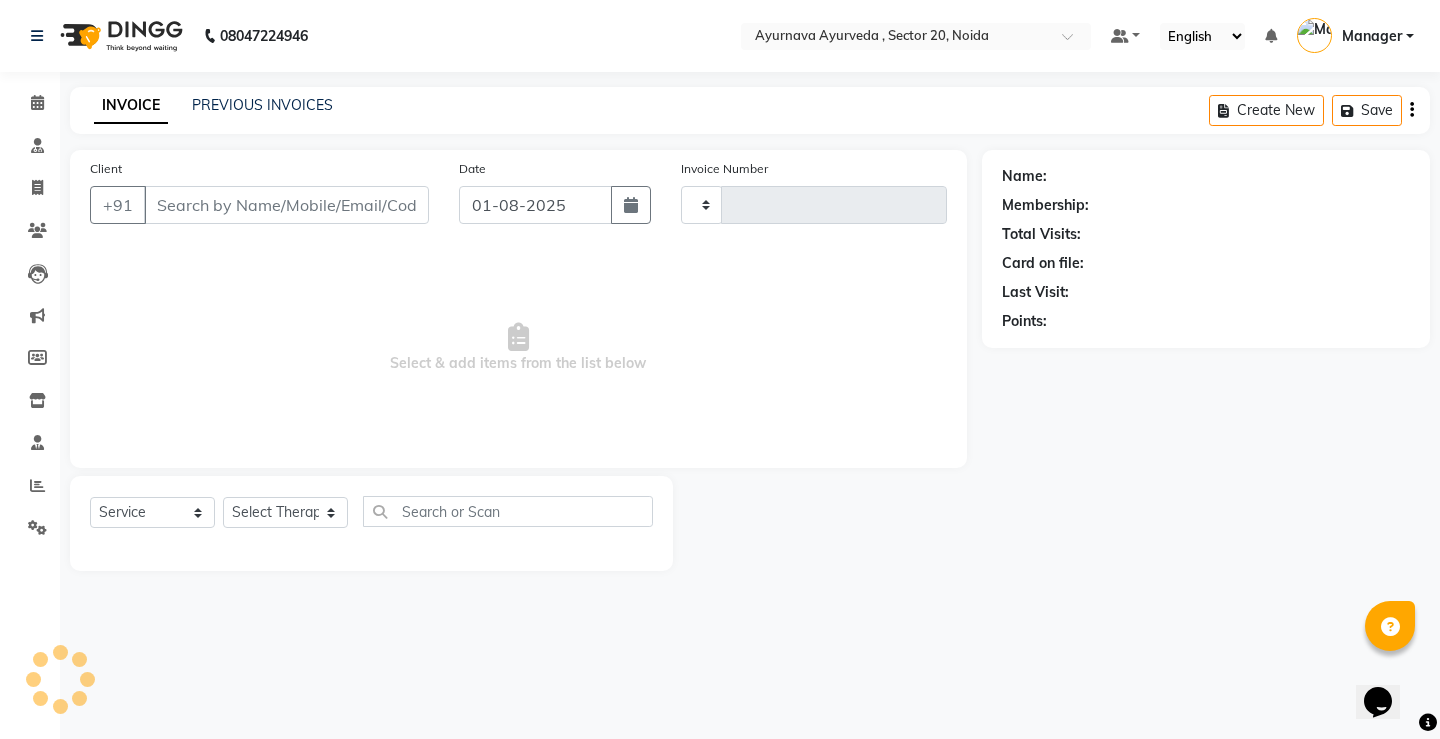 type on "1077" 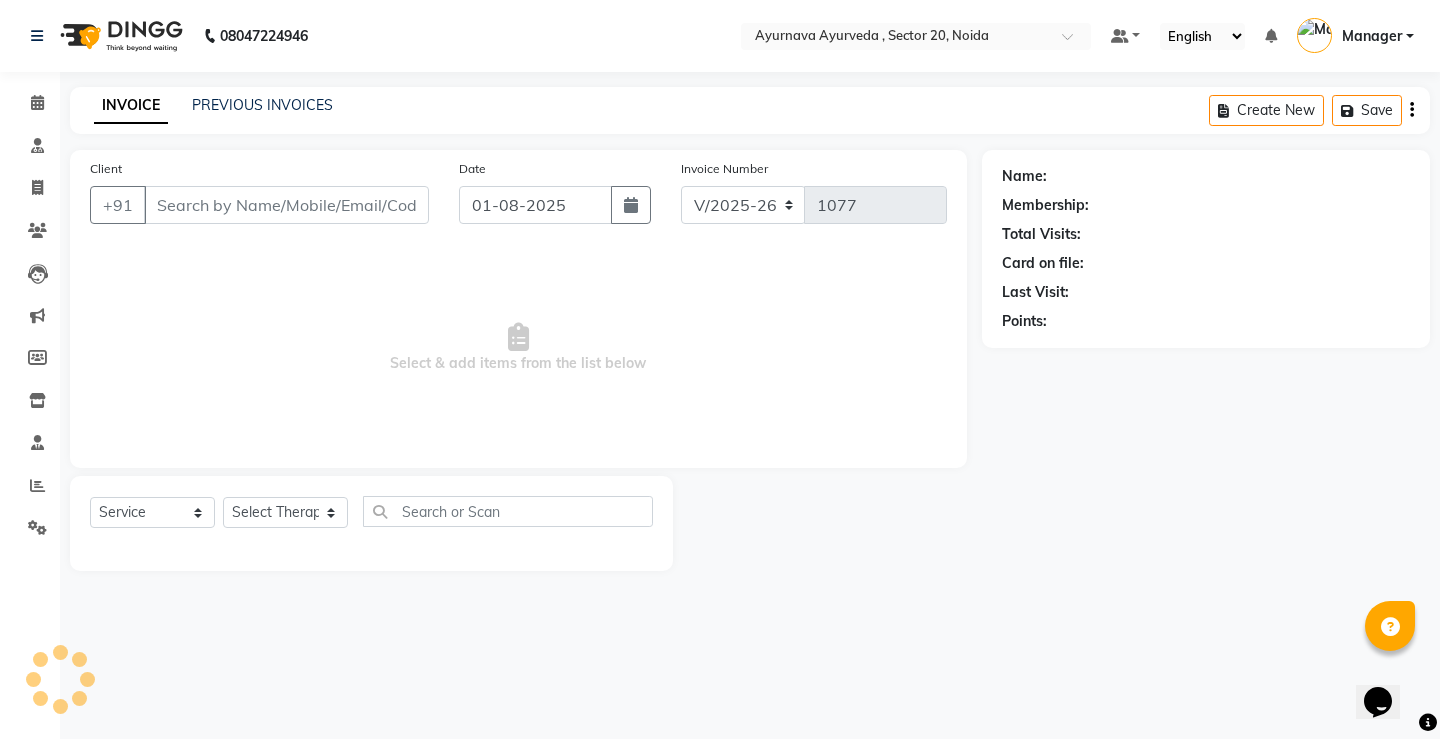 type on "[PHONE]" 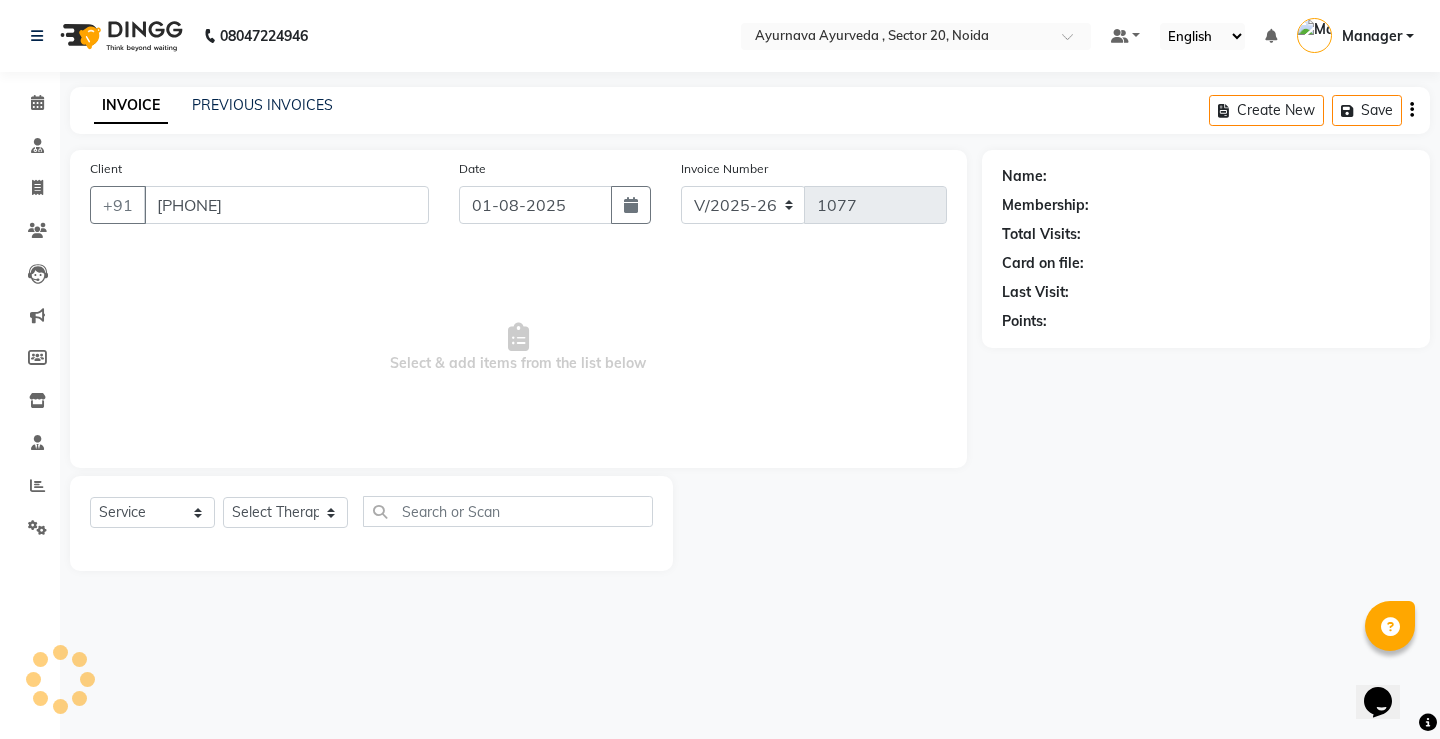 select on "62346" 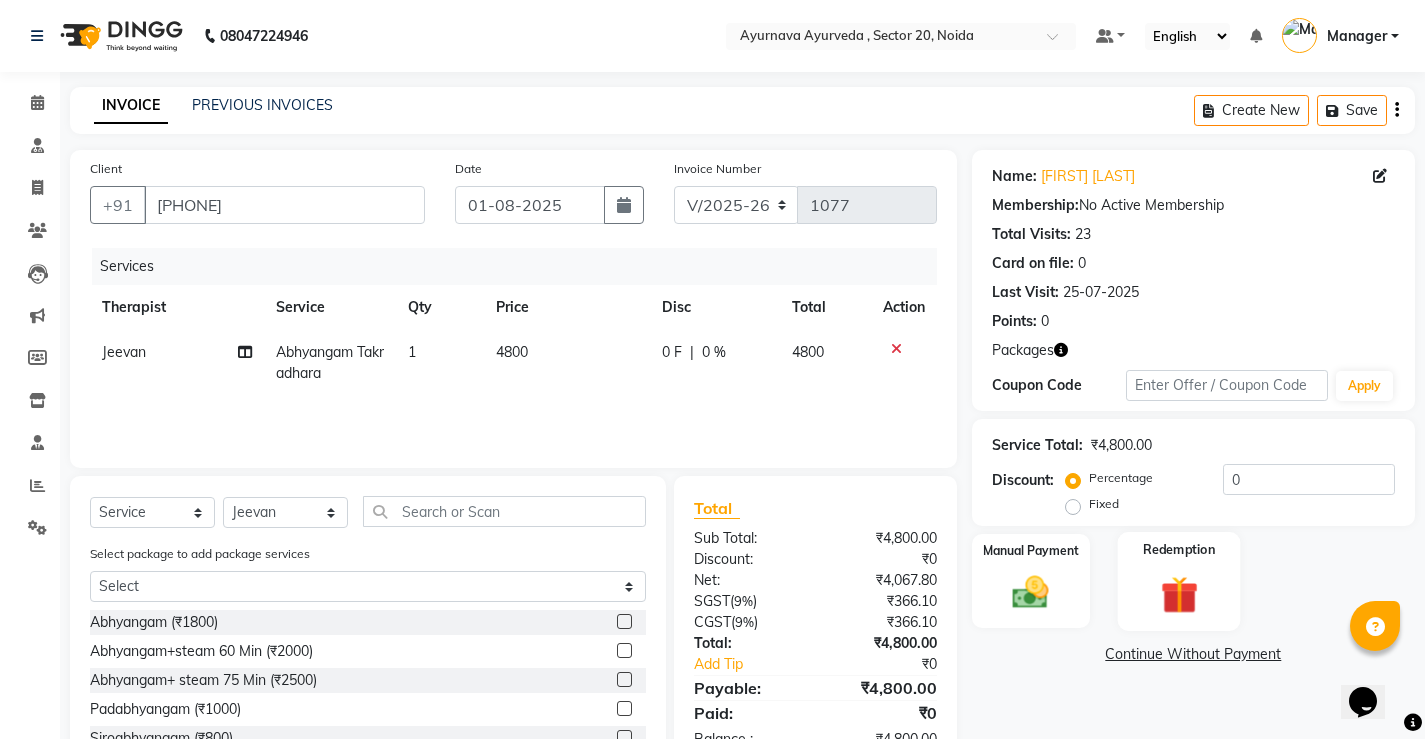 click 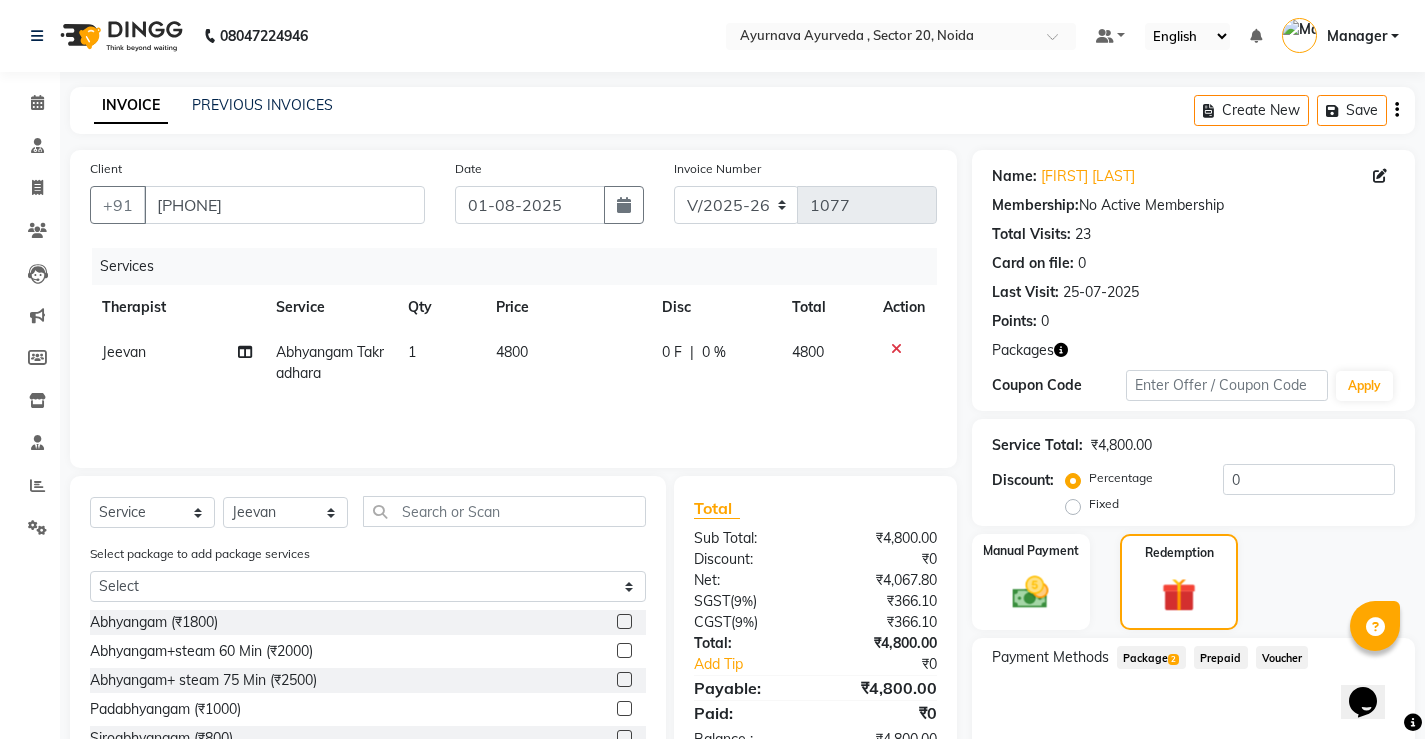 click on "Package  2" 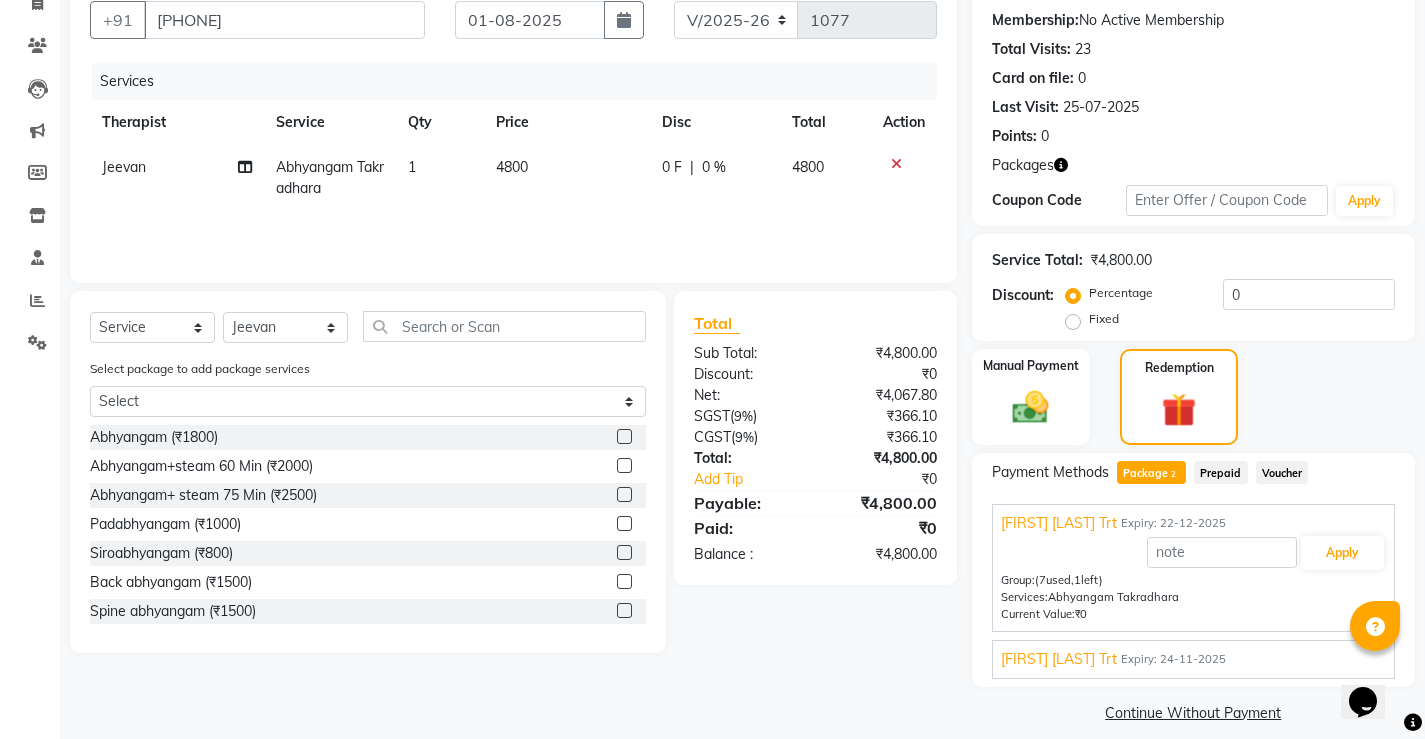 scroll, scrollTop: 204, scrollLeft: 0, axis: vertical 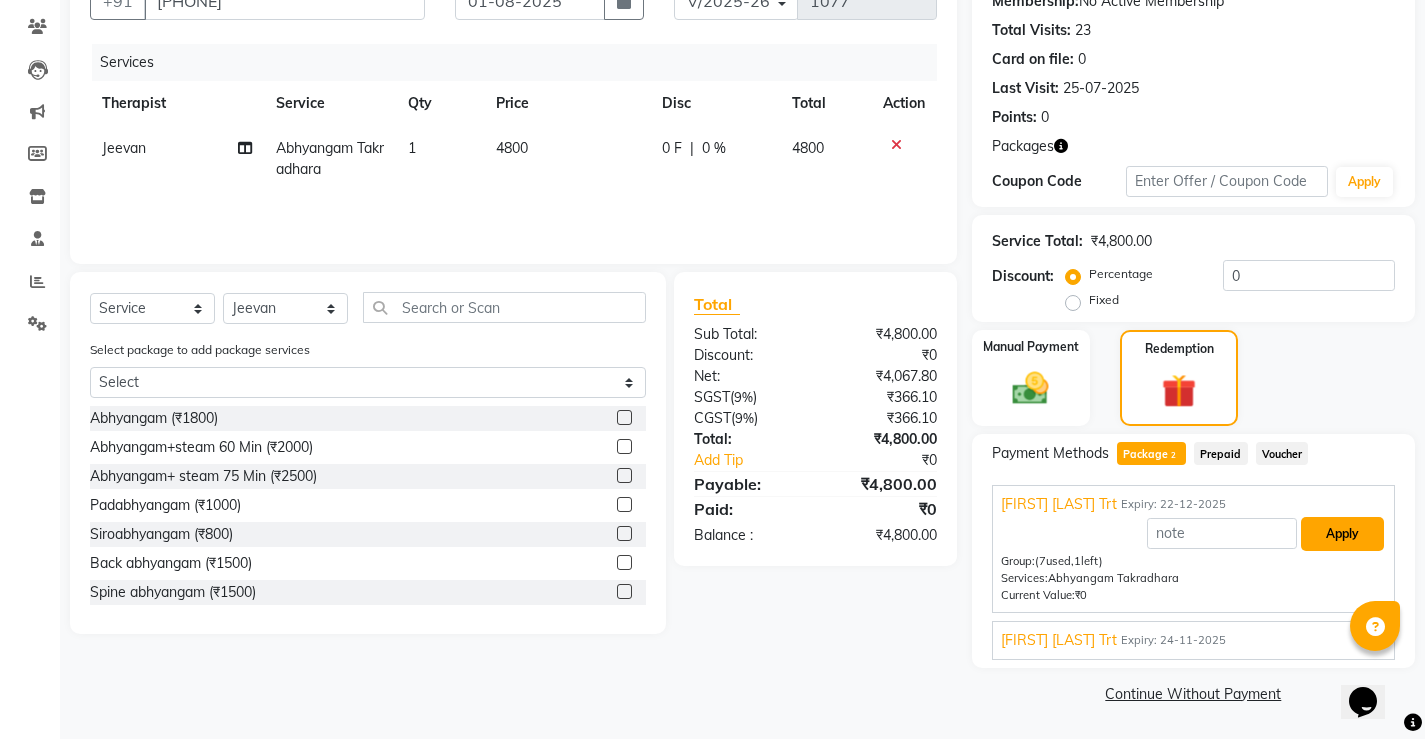 click on "Apply" at bounding box center [1342, 534] 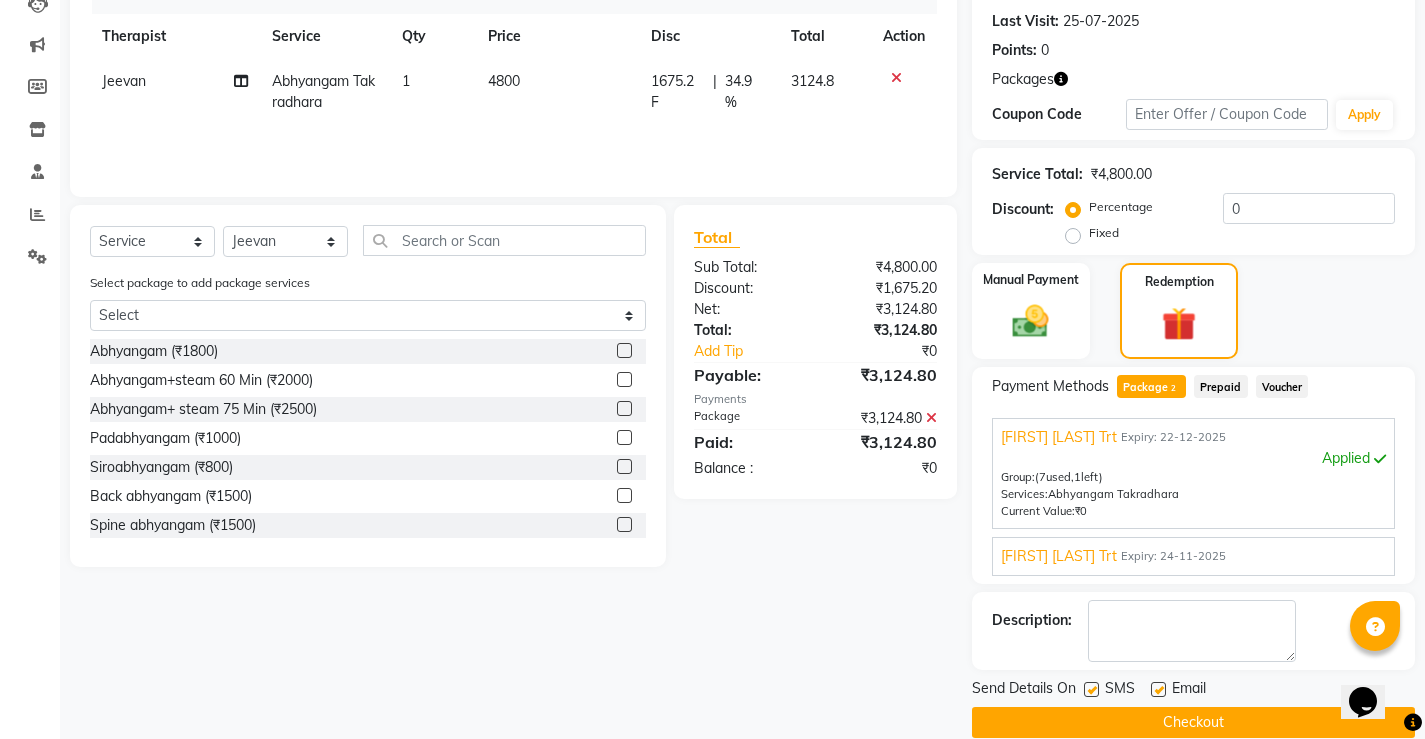 scroll, scrollTop: 300, scrollLeft: 0, axis: vertical 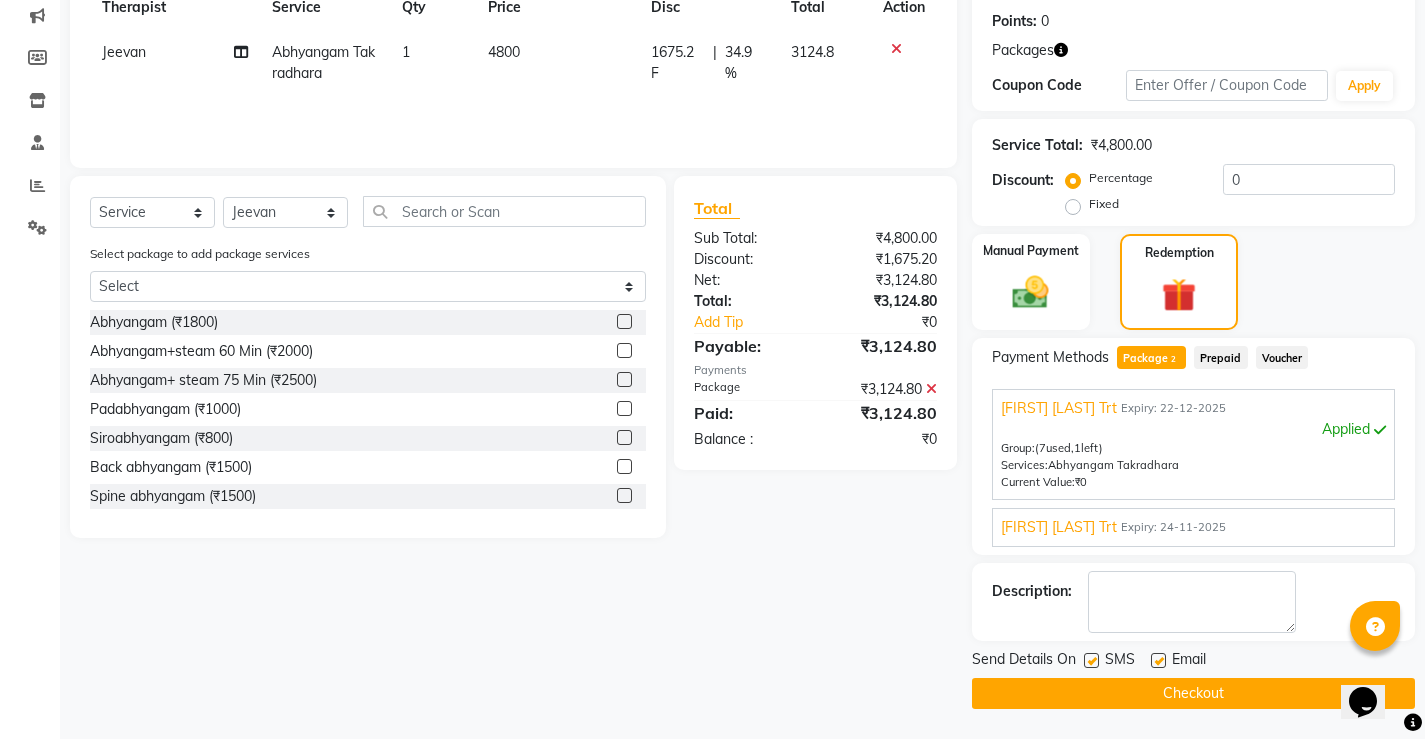 click 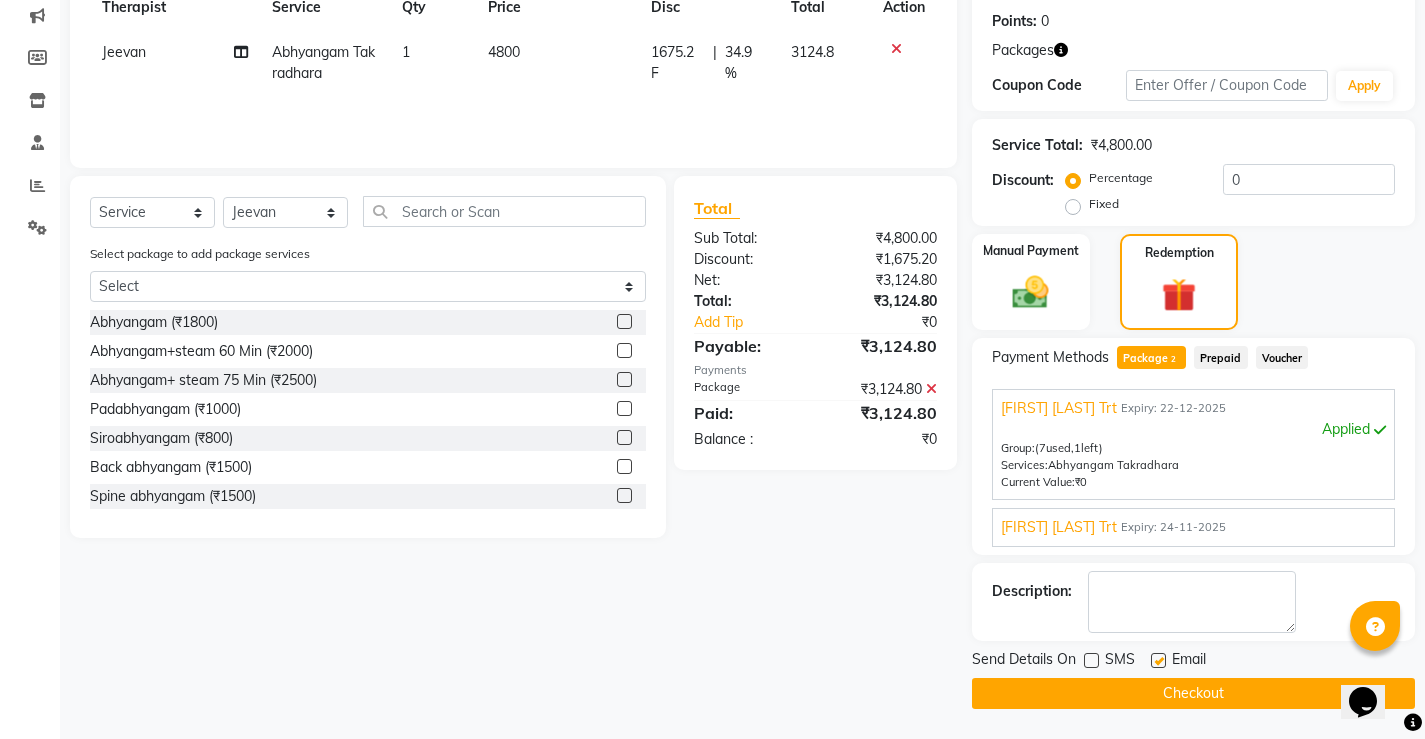click 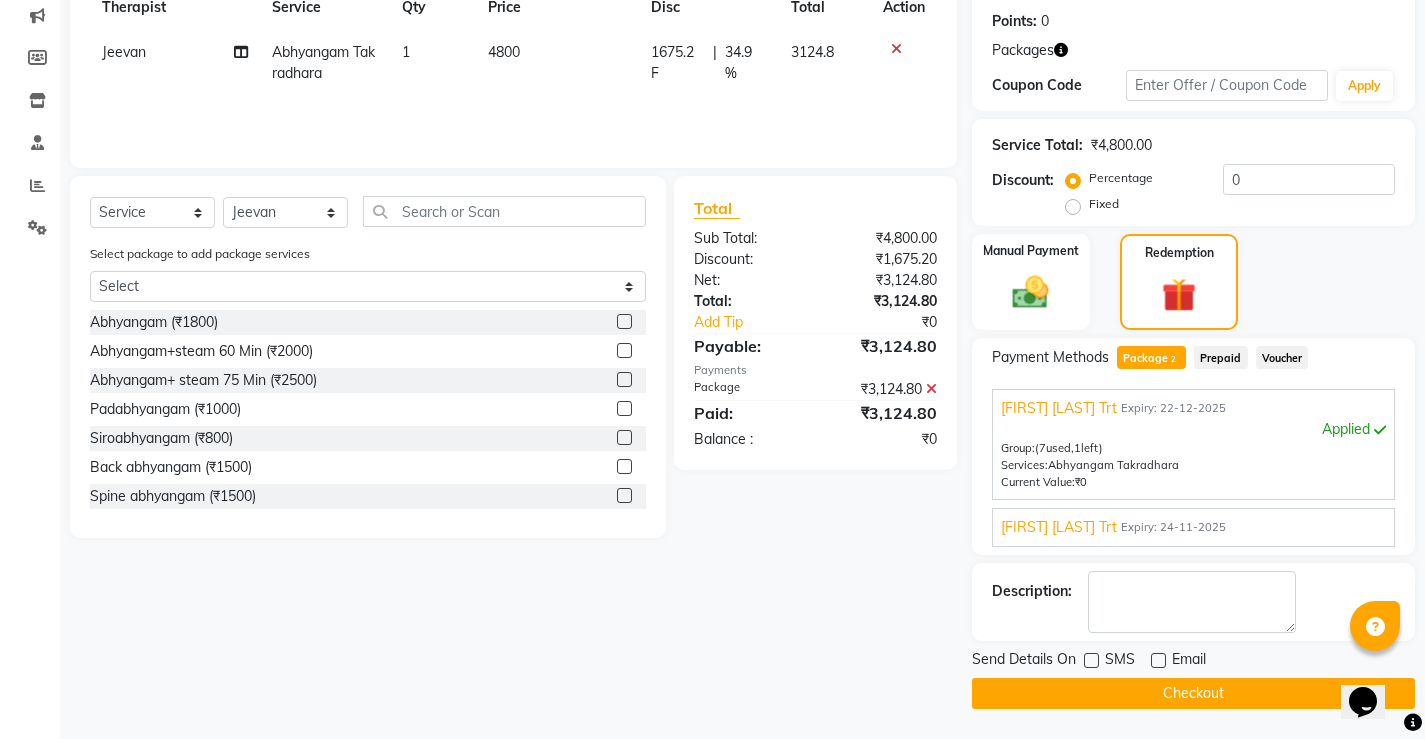 click on "Checkout" 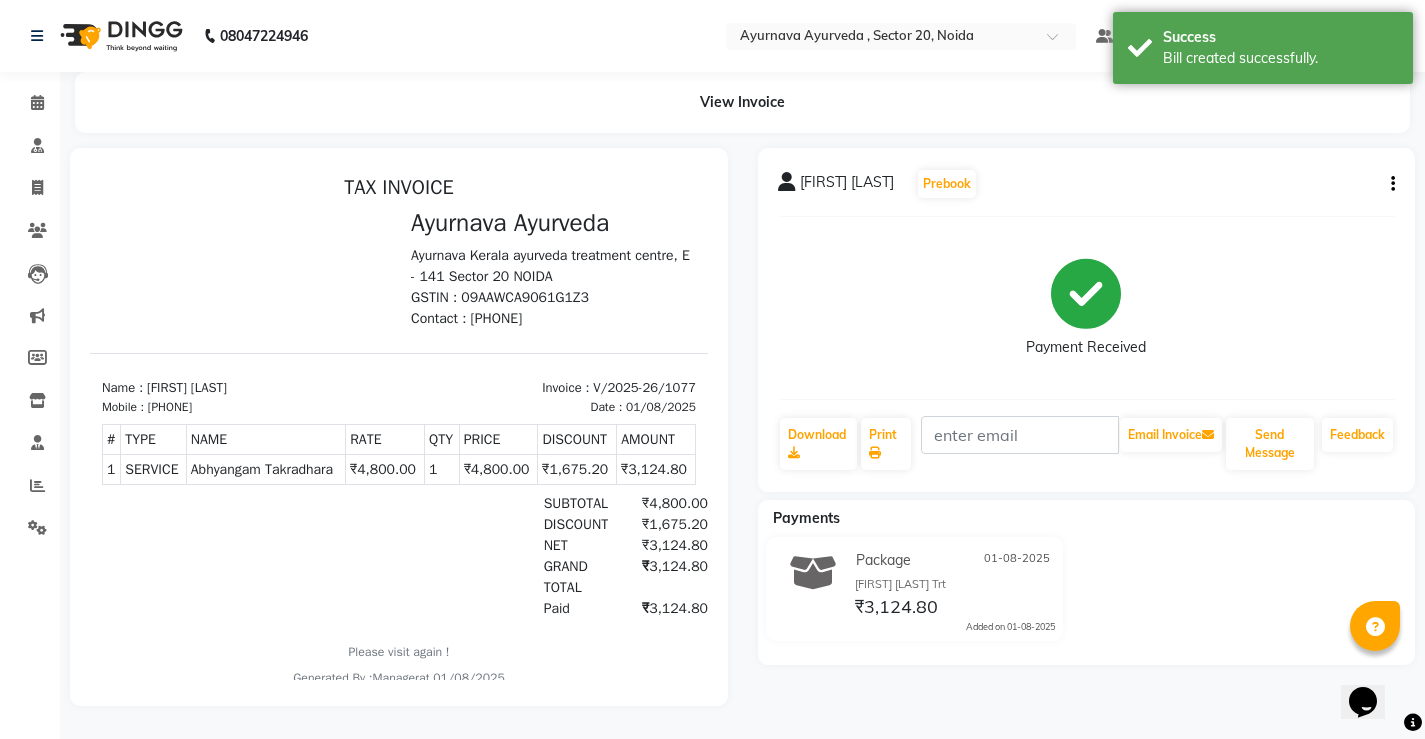 scroll, scrollTop: 0, scrollLeft: 0, axis: both 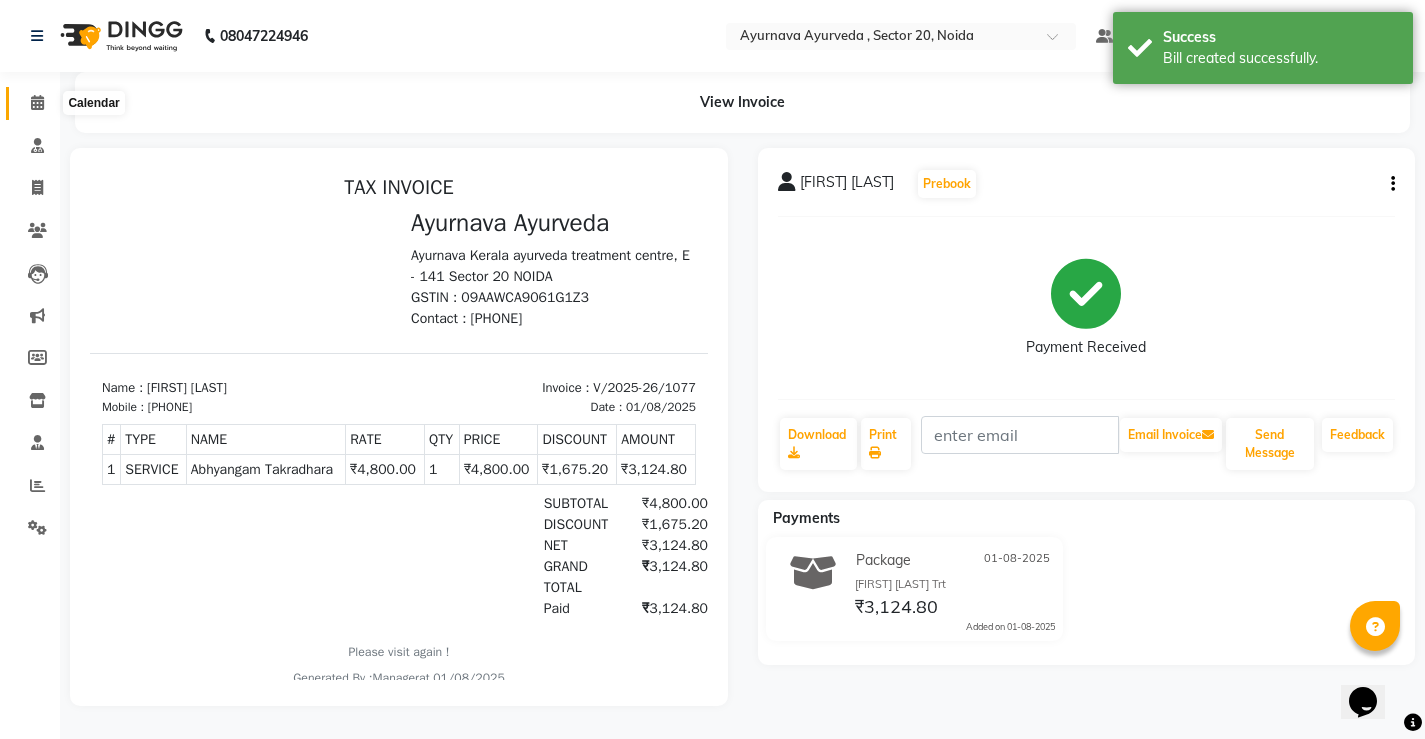 click 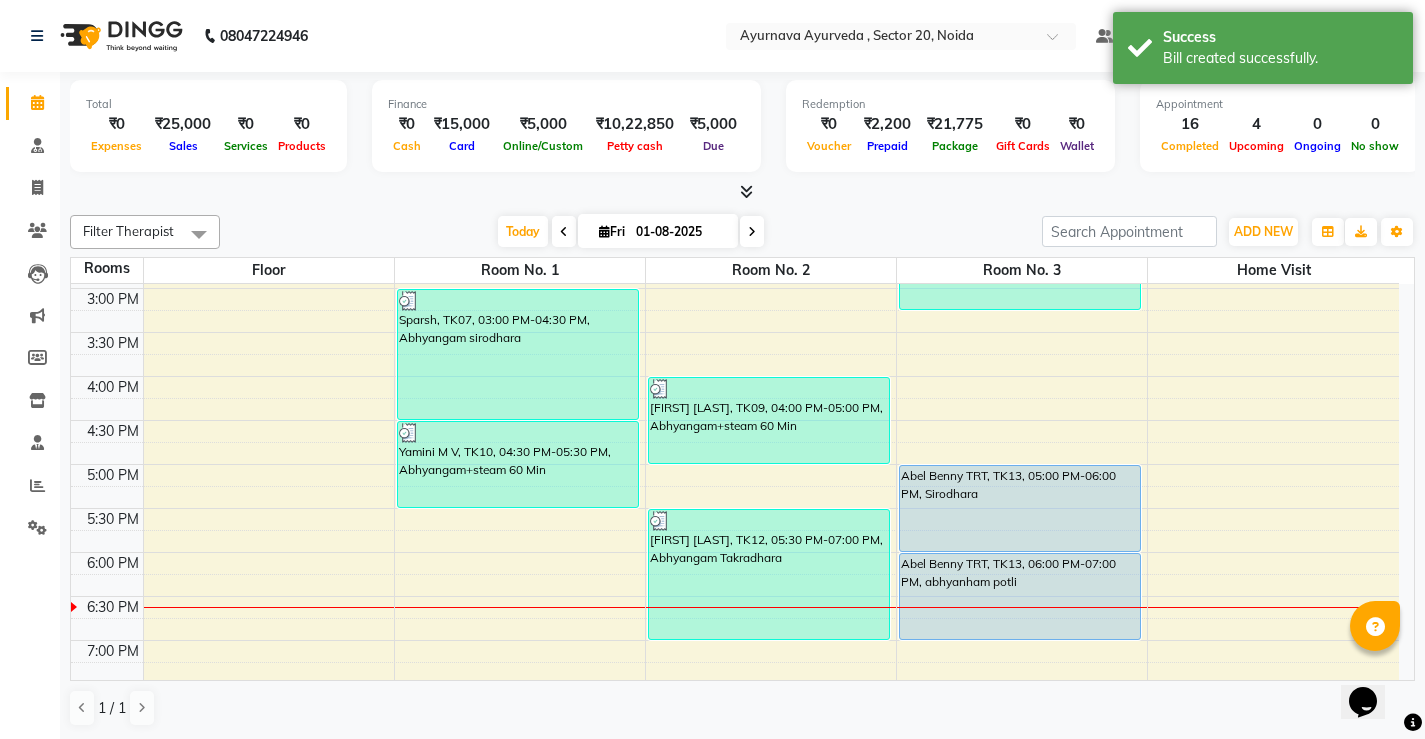 scroll, scrollTop: 700, scrollLeft: 0, axis: vertical 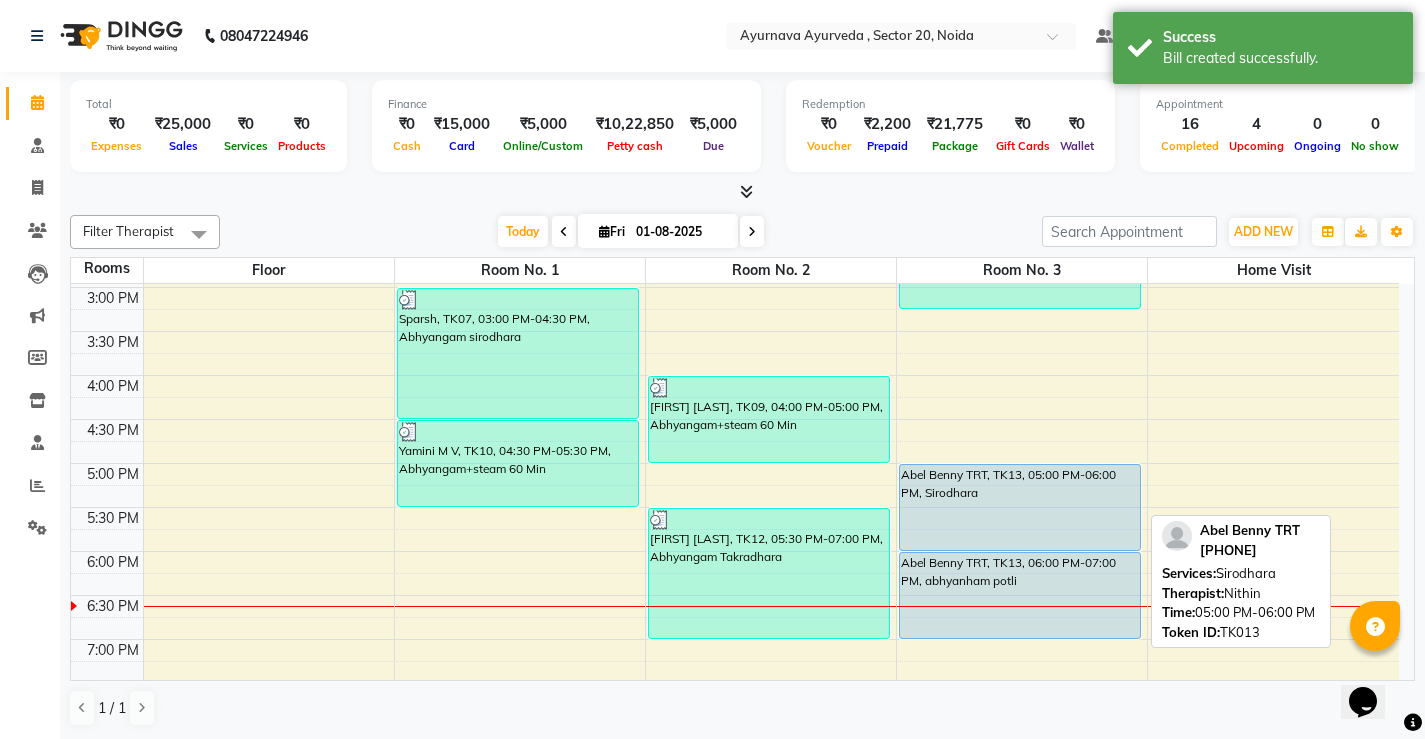 click on "Abel Benny TRT, TK13, 05:00 PM-06:00 PM, Sirodhara" at bounding box center [1020, 507] 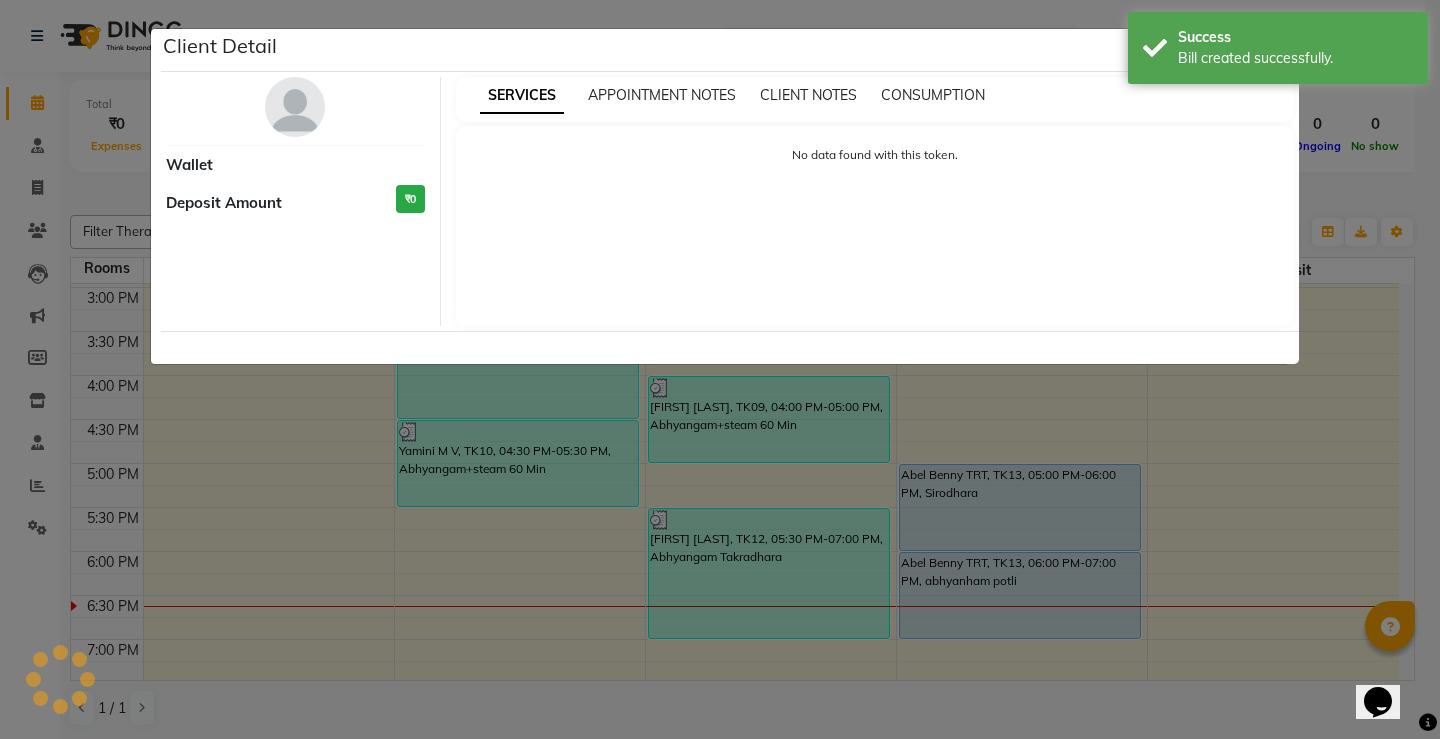 select on "5" 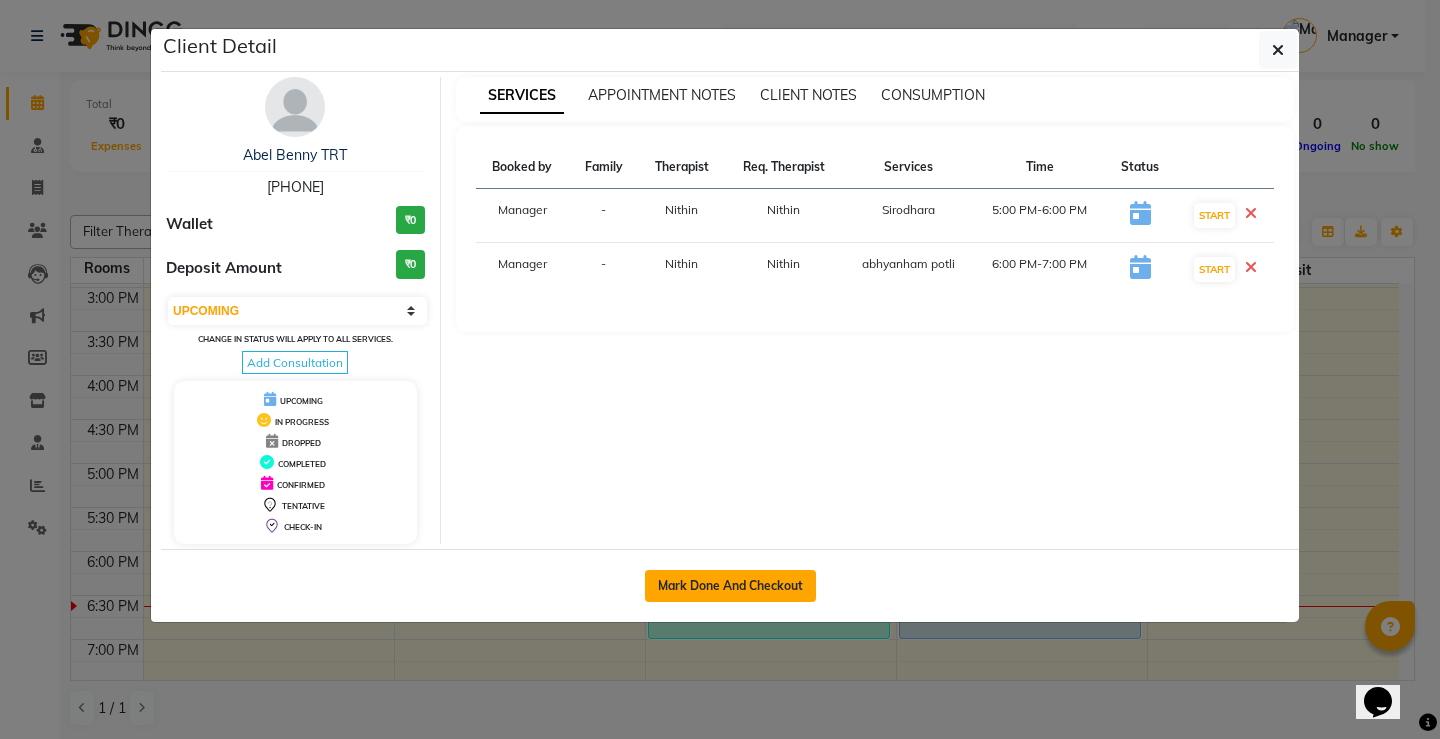 click on "Mark Done And Checkout" 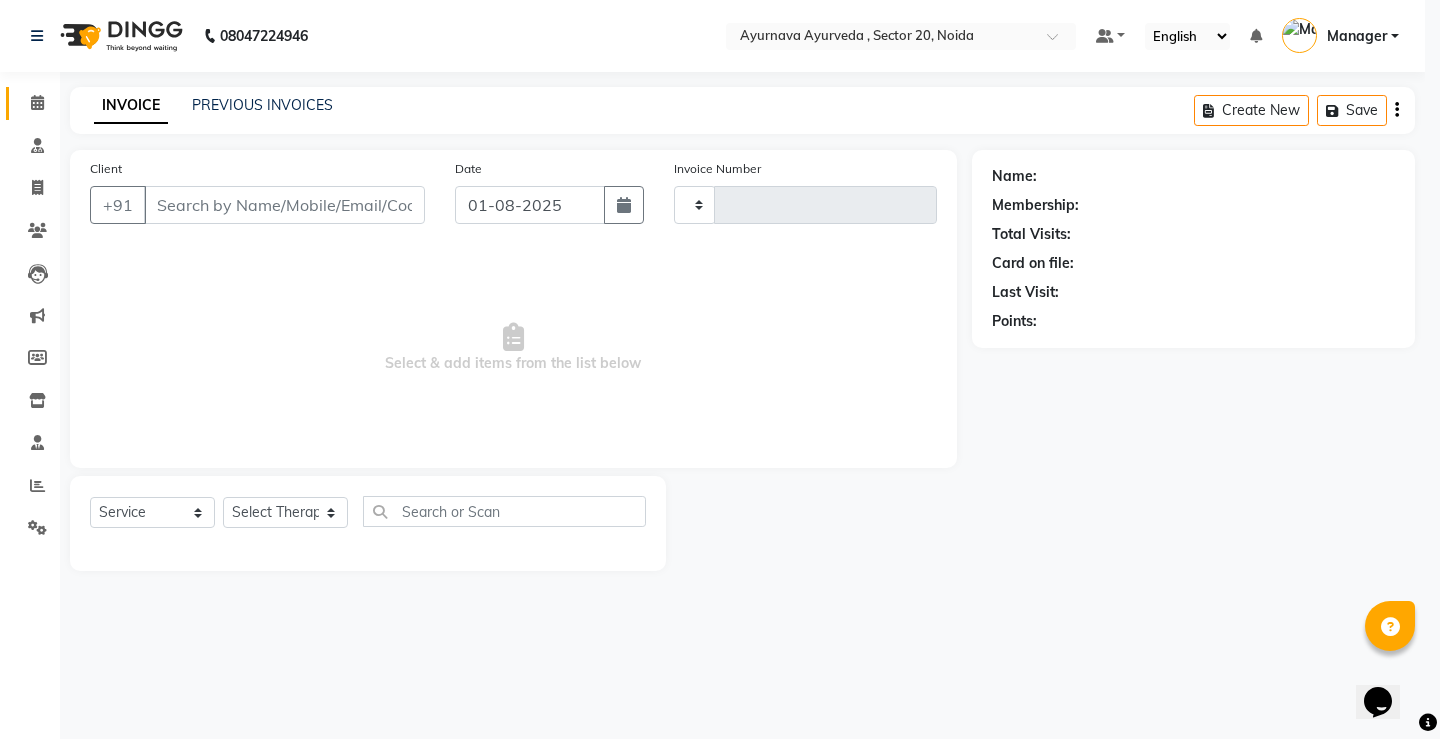 type on "1078" 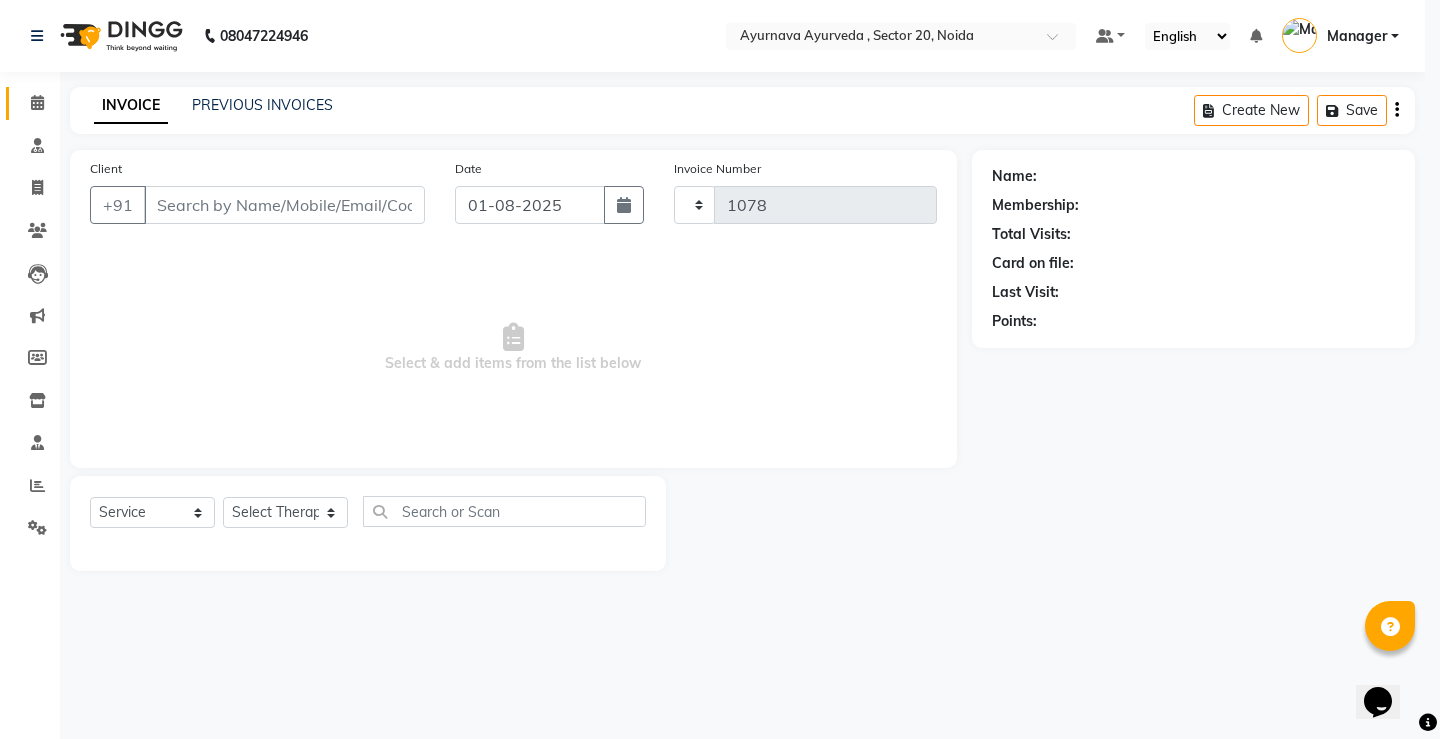select on "5587" 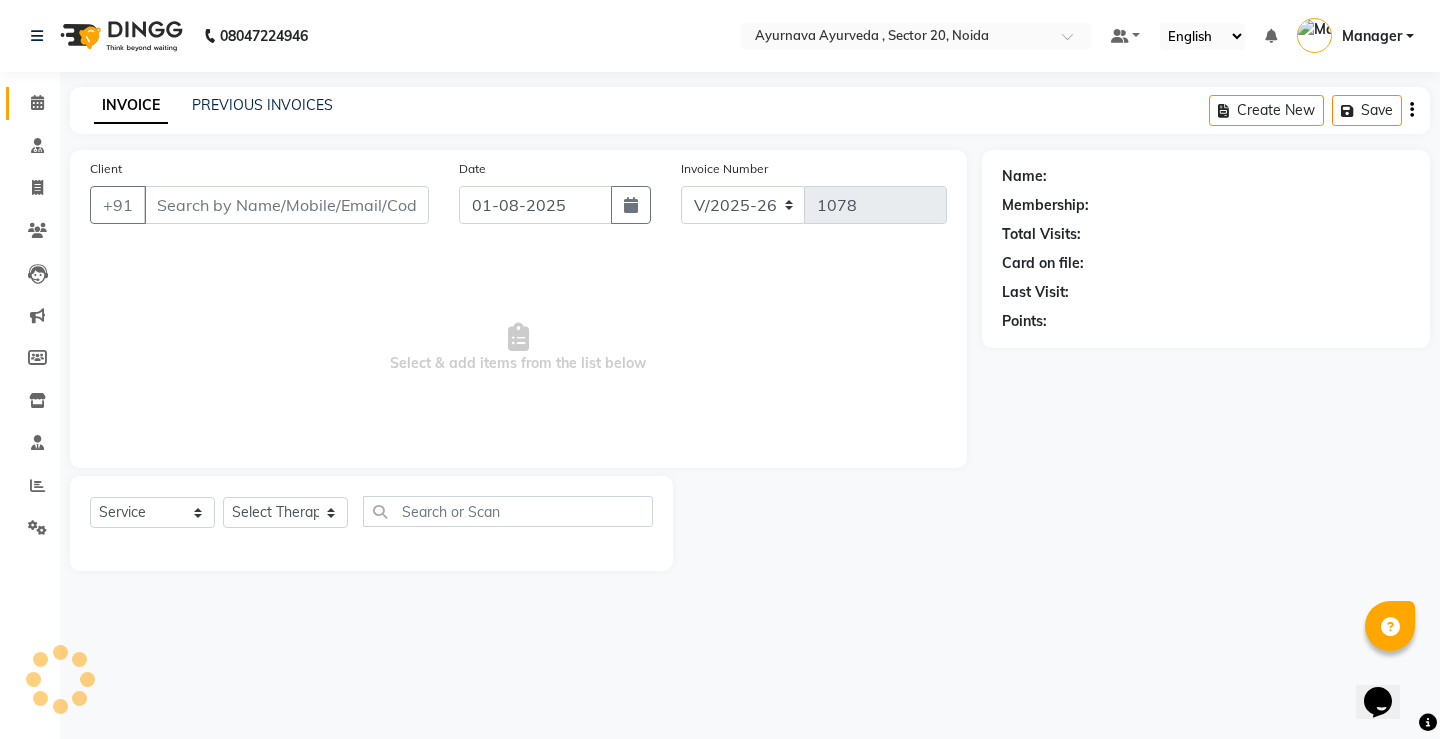 type on "[PHONE]" 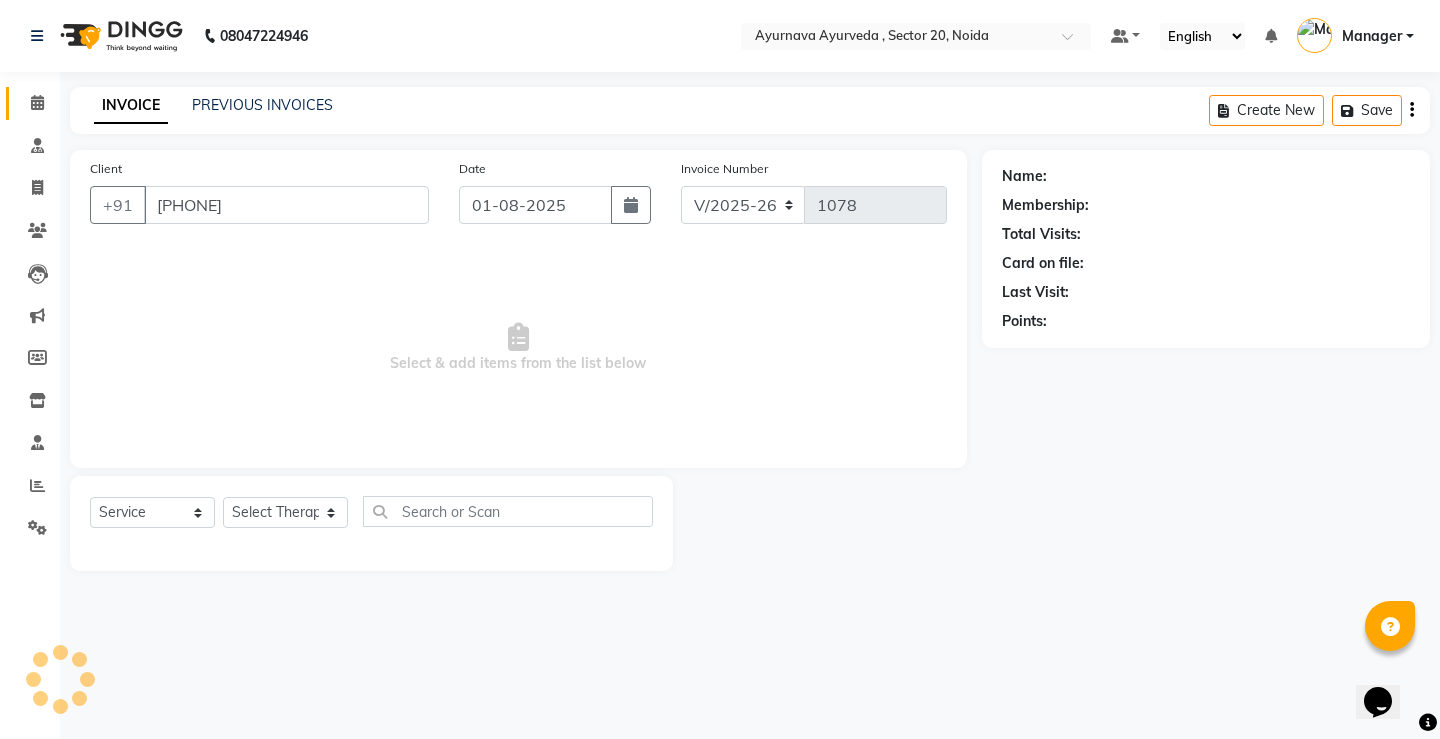 select on "83764" 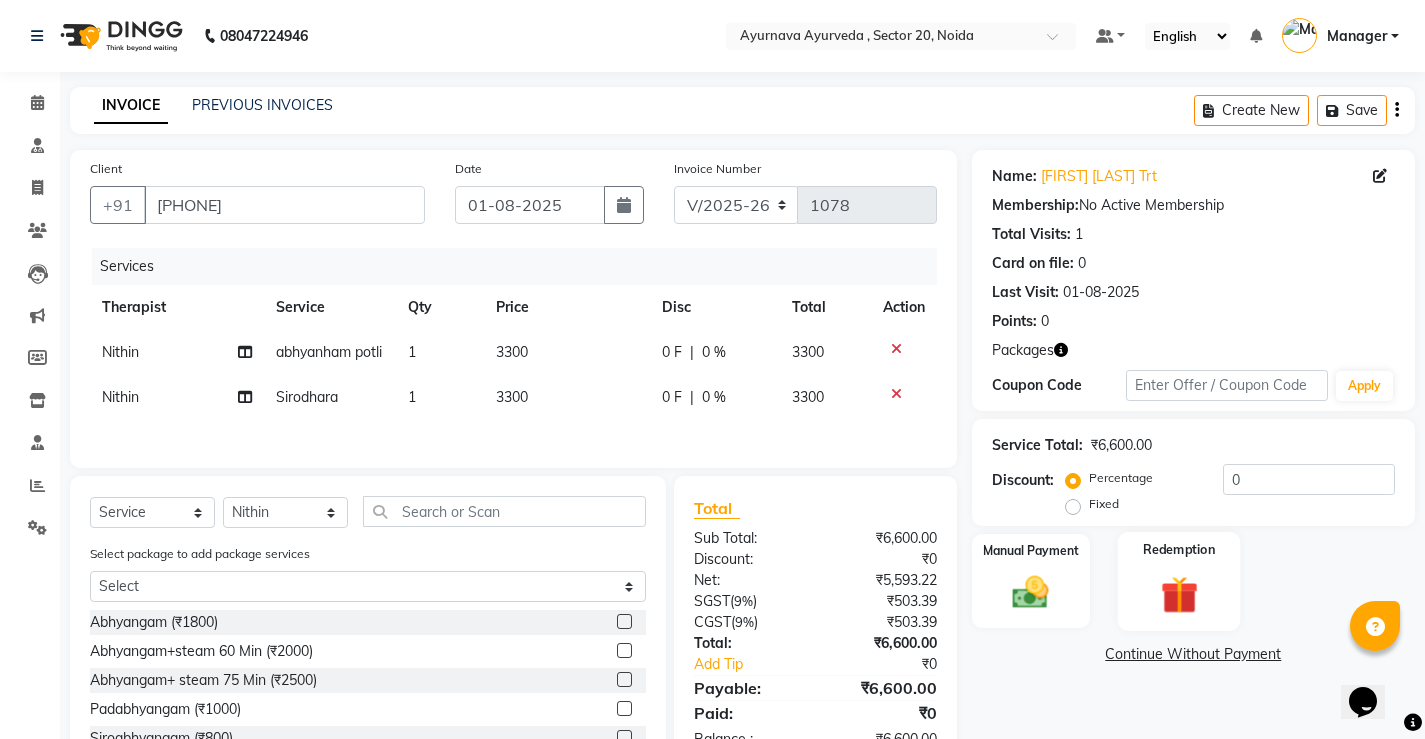 click 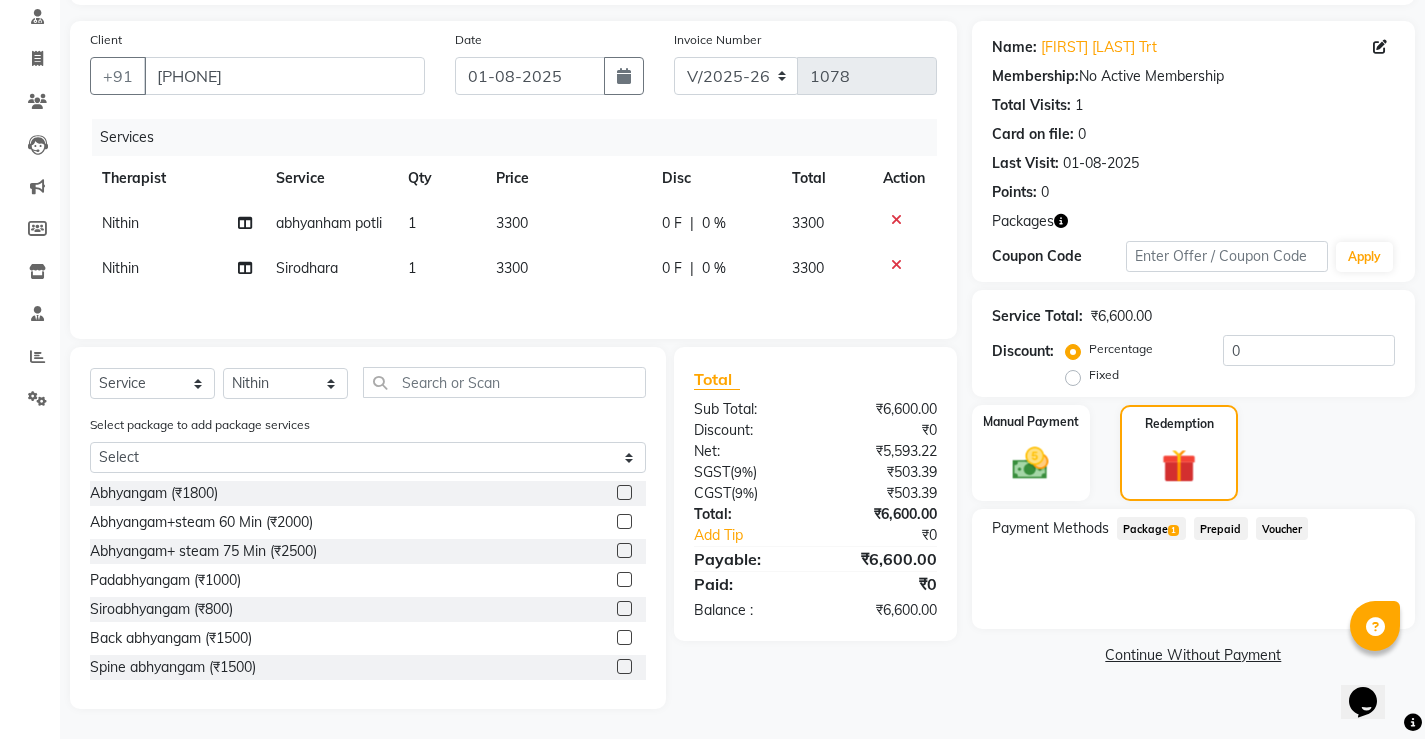 scroll, scrollTop: 153, scrollLeft: 0, axis: vertical 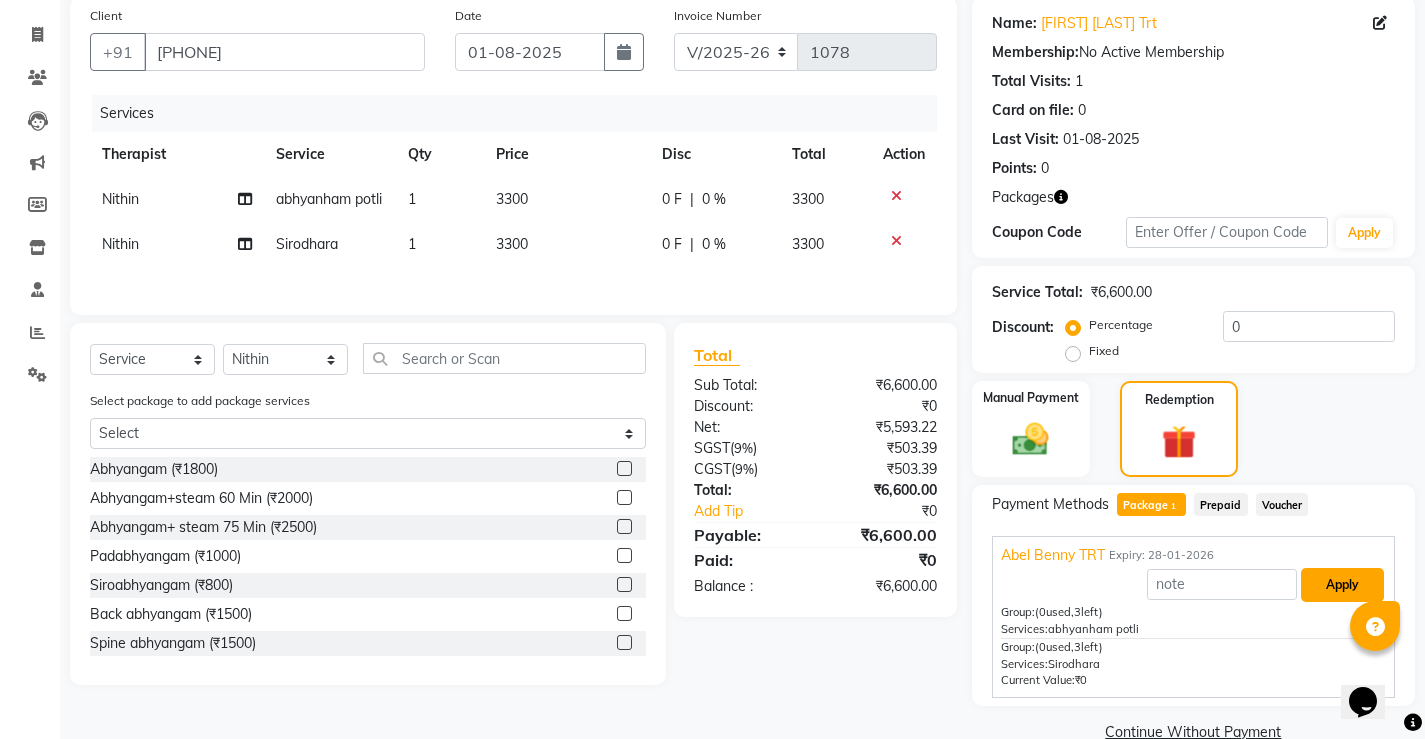 click on "Apply" at bounding box center [1342, 585] 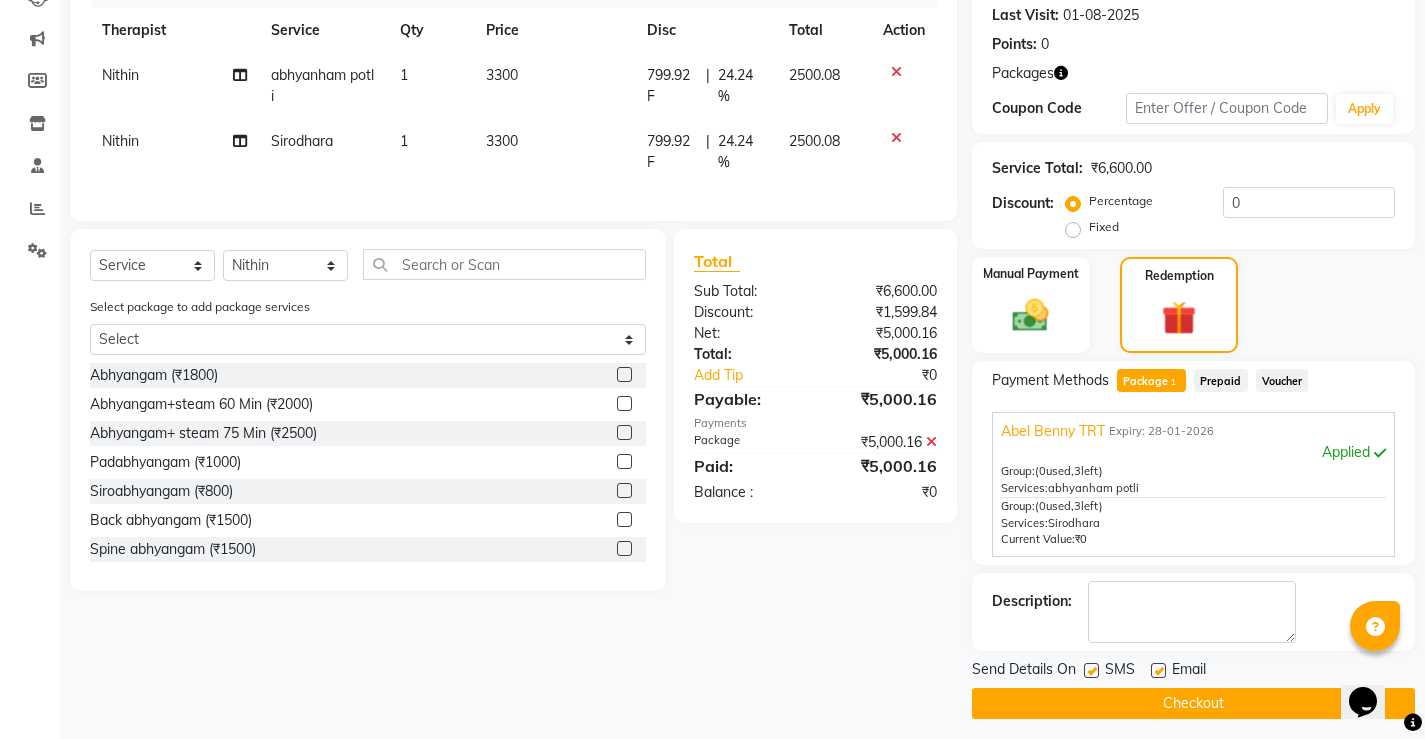 scroll, scrollTop: 287, scrollLeft: 0, axis: vertical 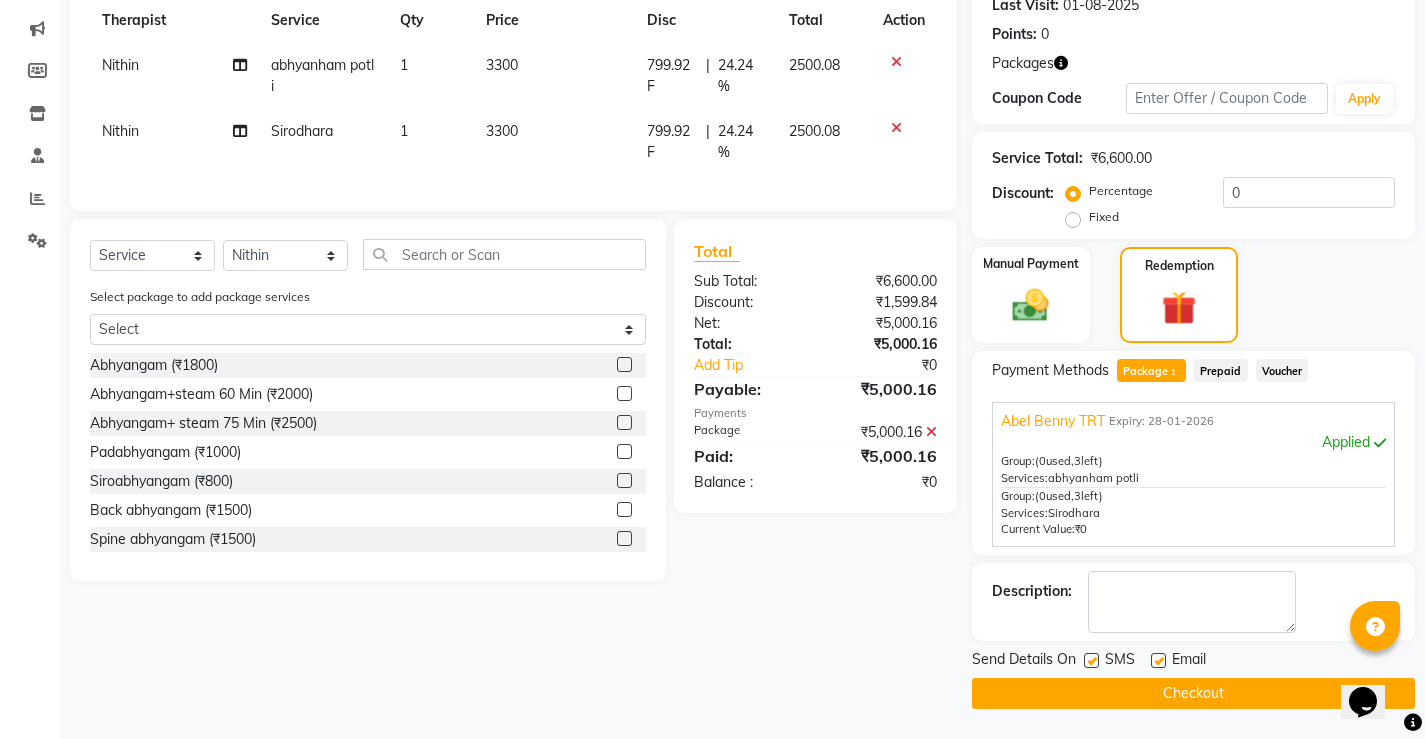 click 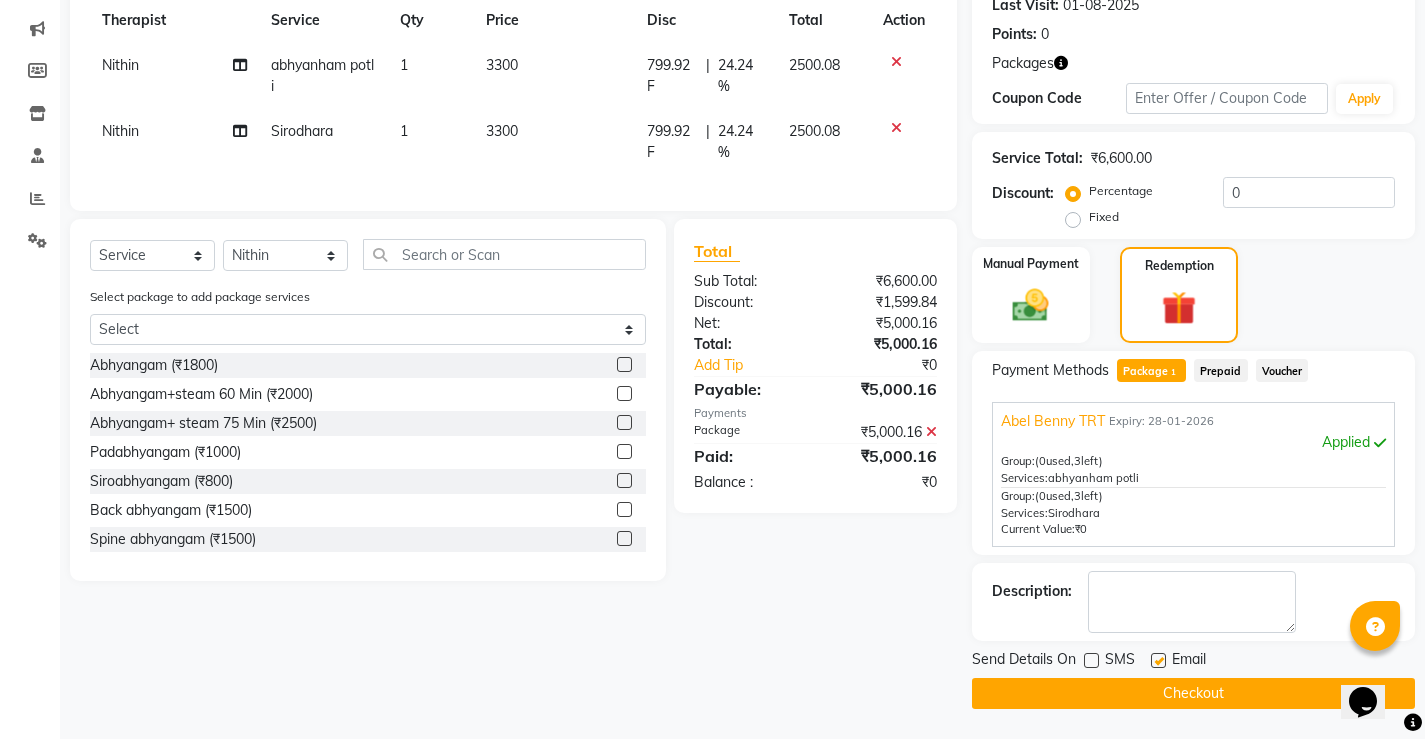 click 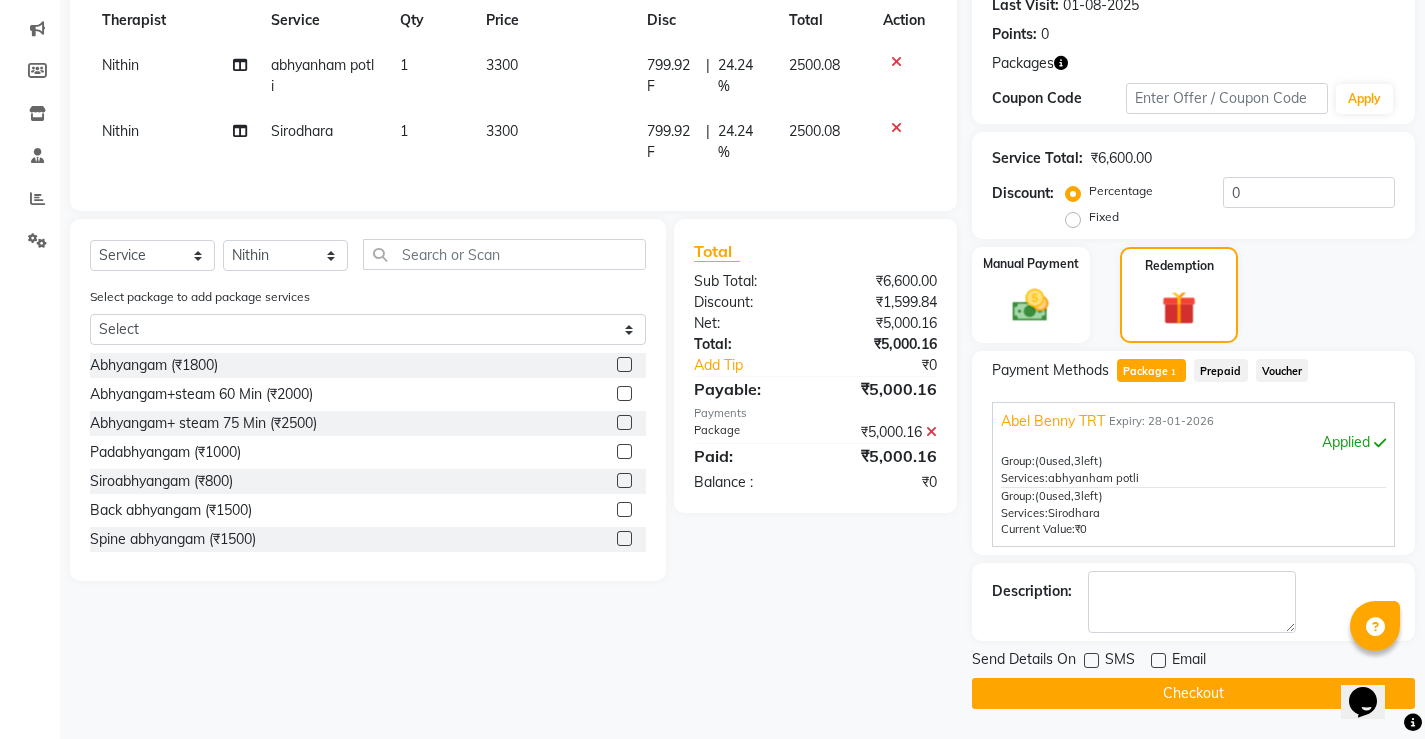 click on "Checkout" 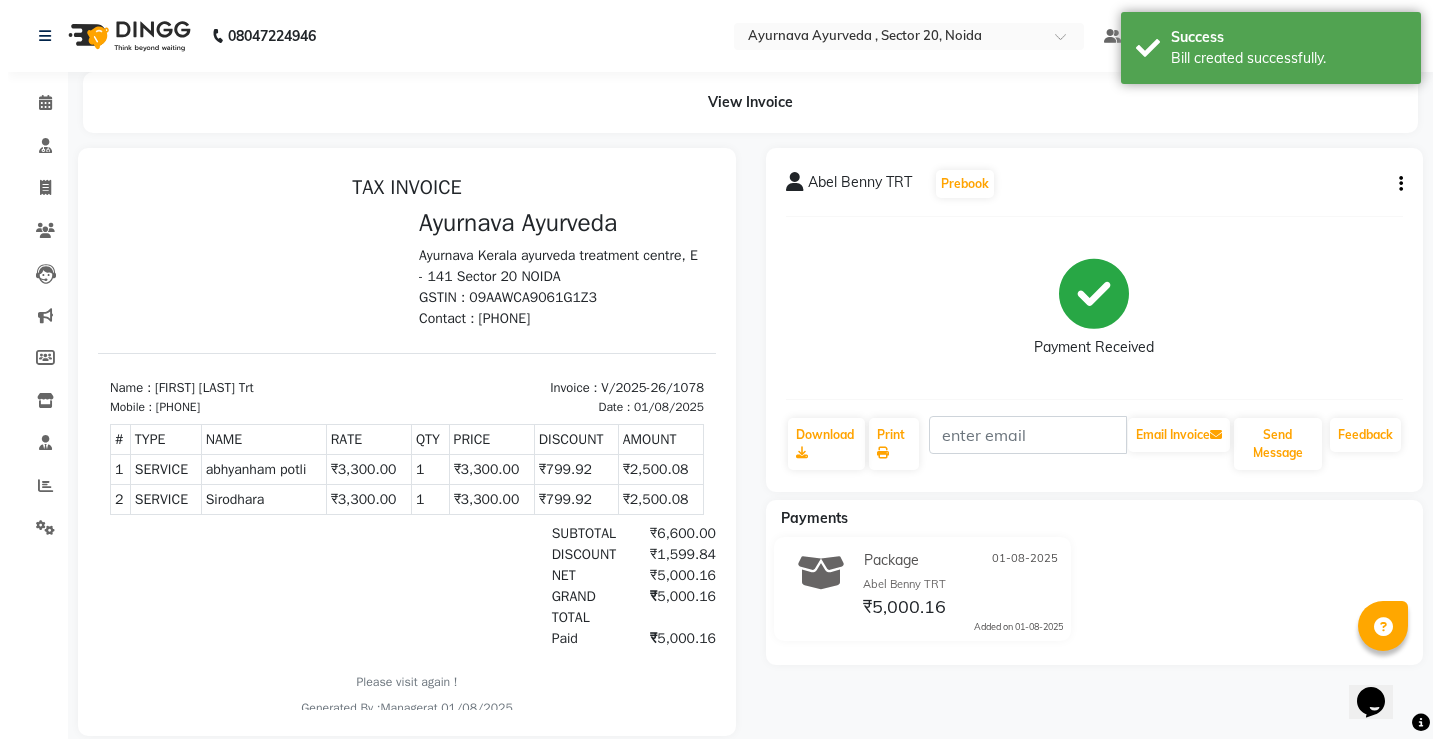scroll, scrollTop: 0, scrollLeft: 0, axis: both 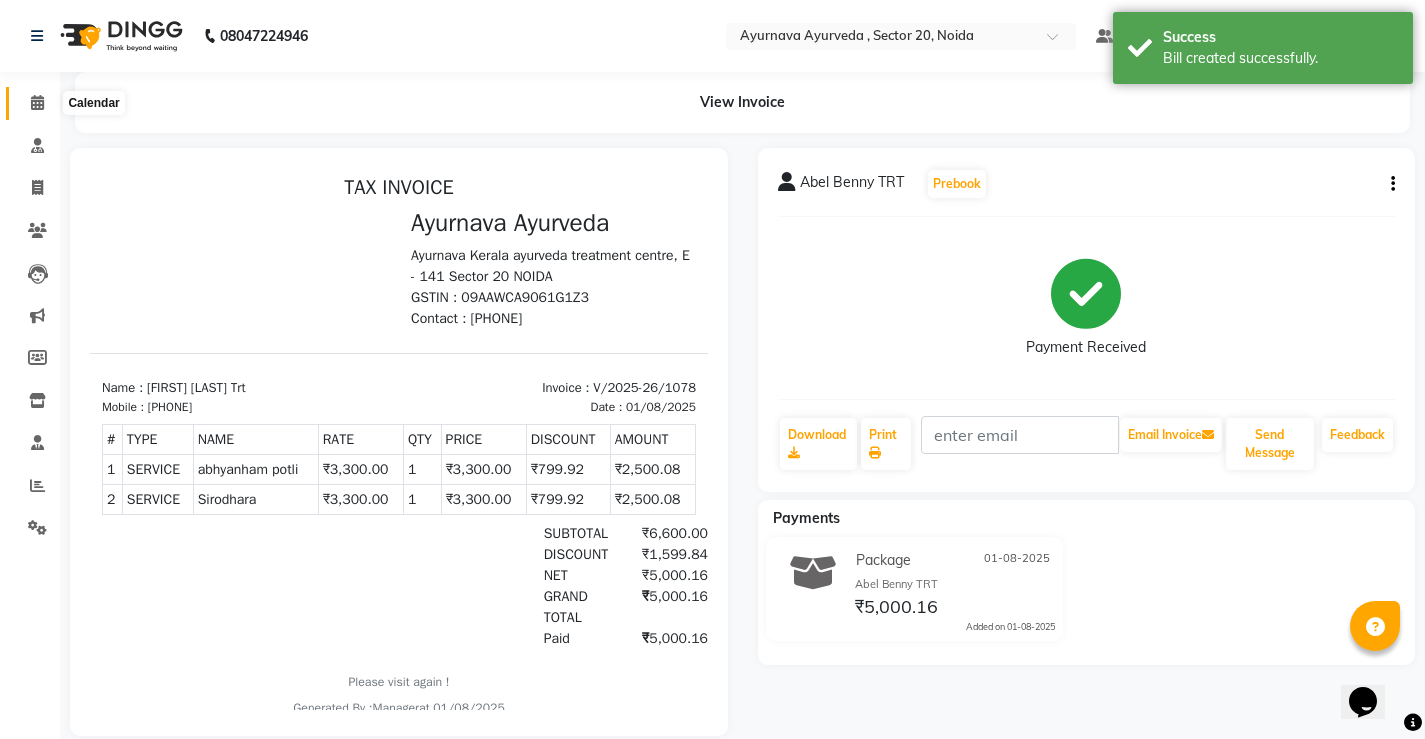 click 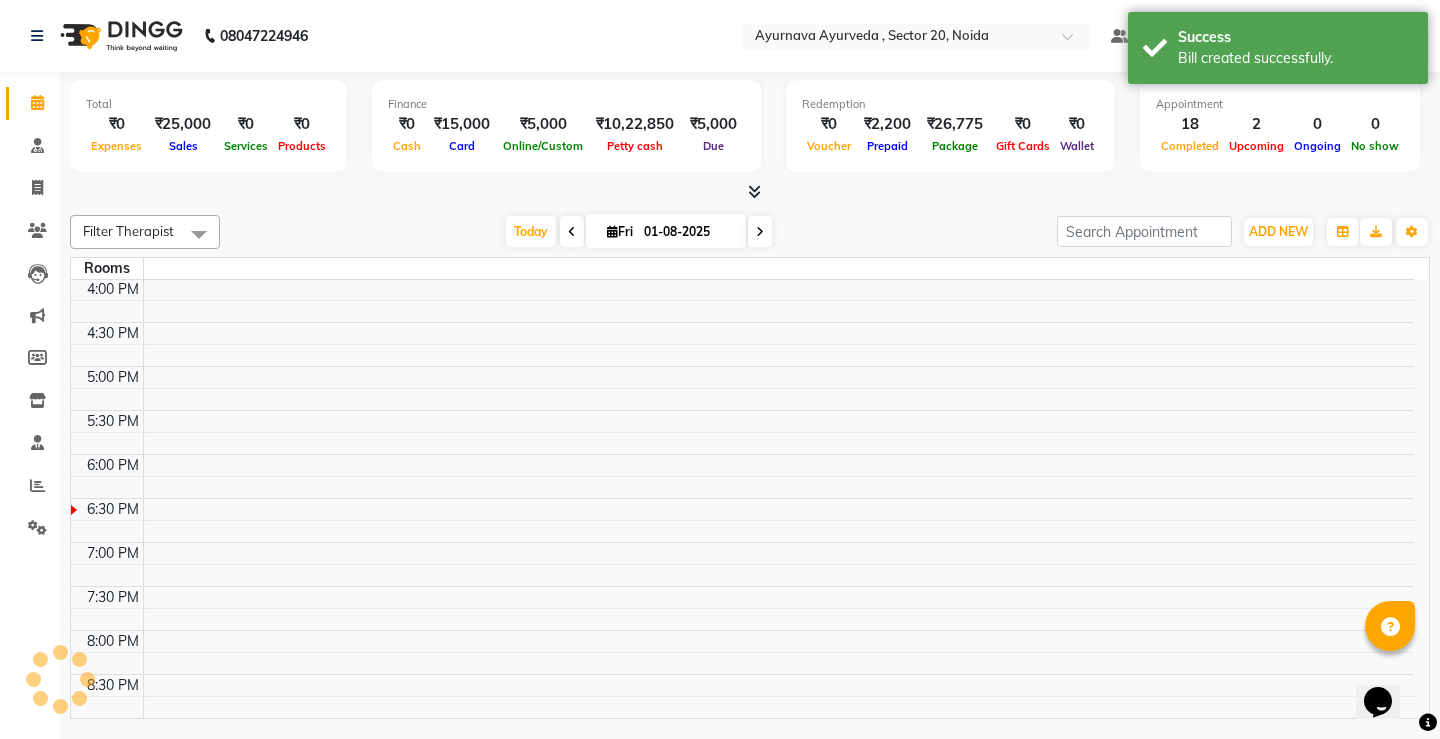 scroll, scrollTop: 0, scrollLeft: 0, axis: both 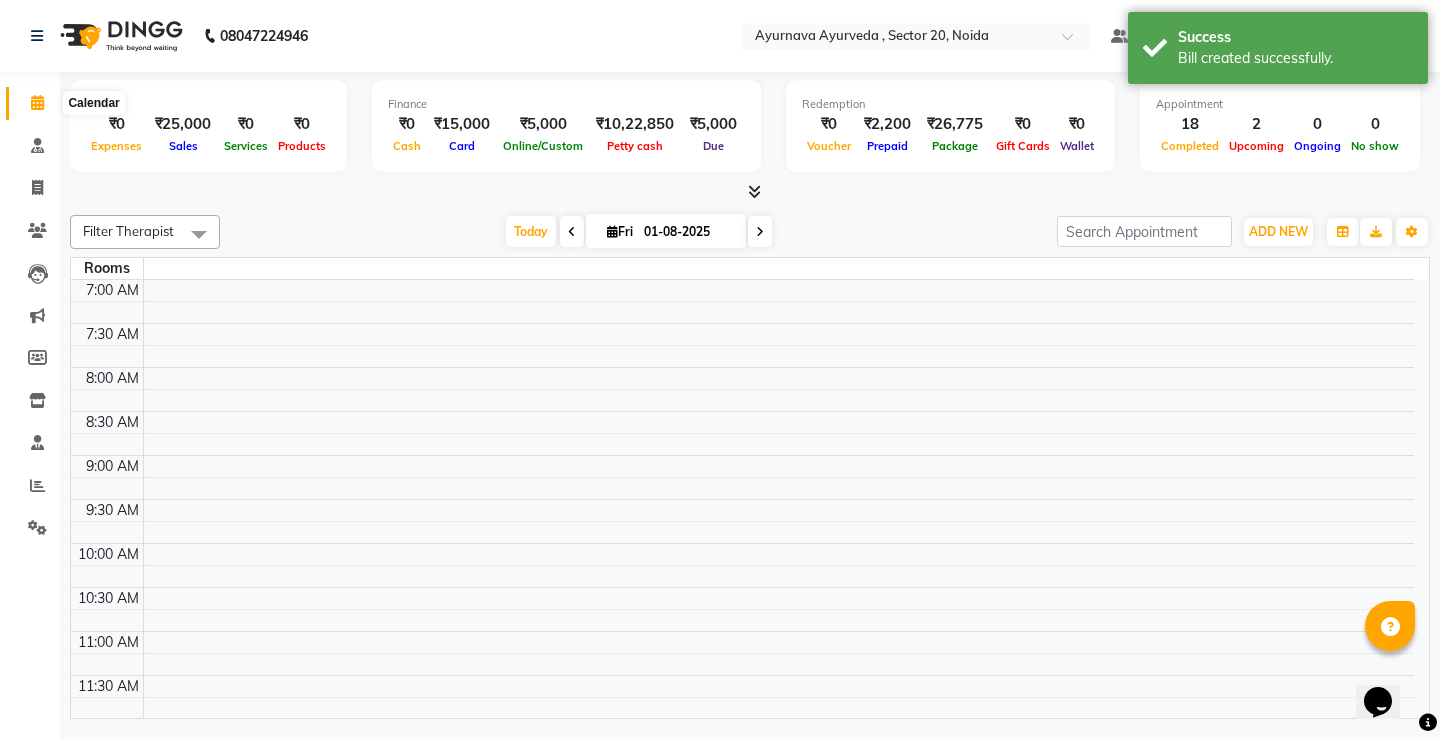 click 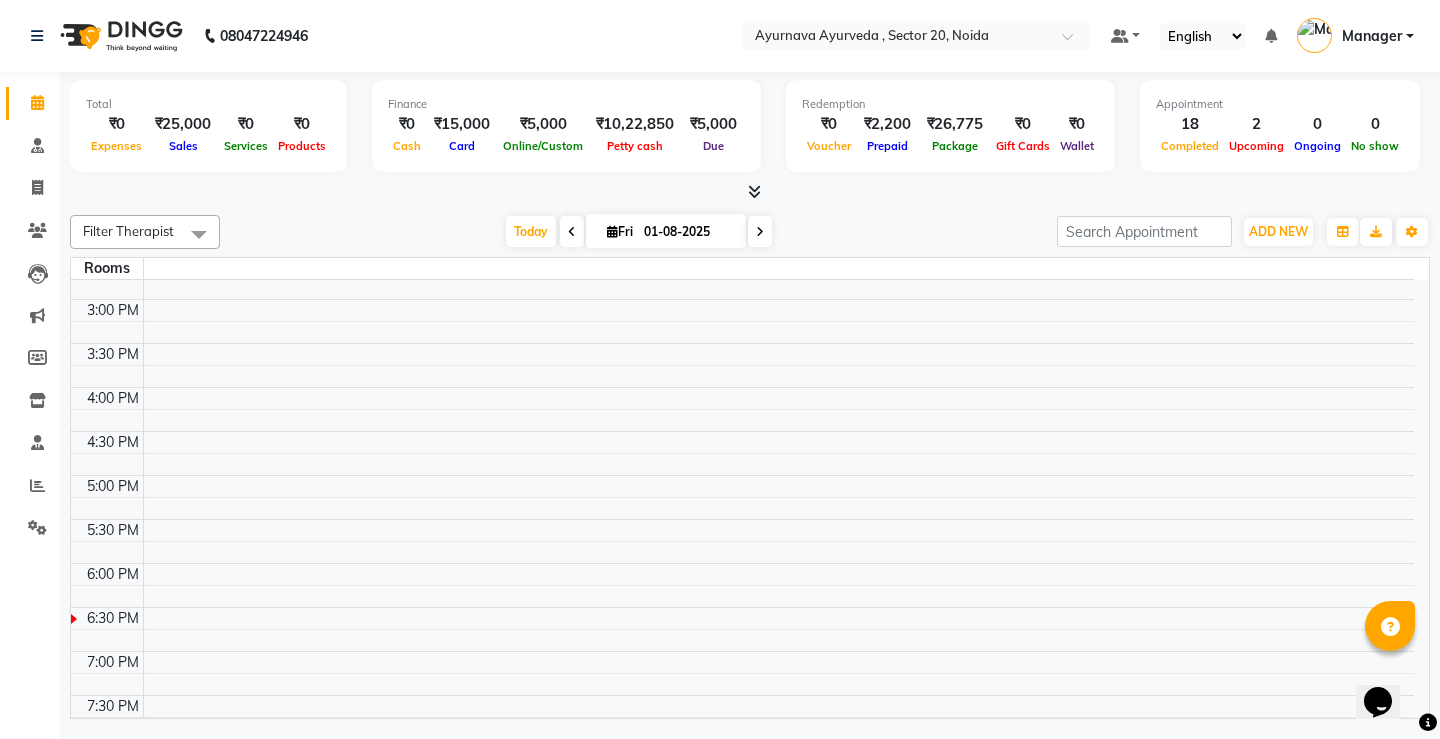 scroll, scrollTop: 793, scrollLeft: 0, axis: vertical 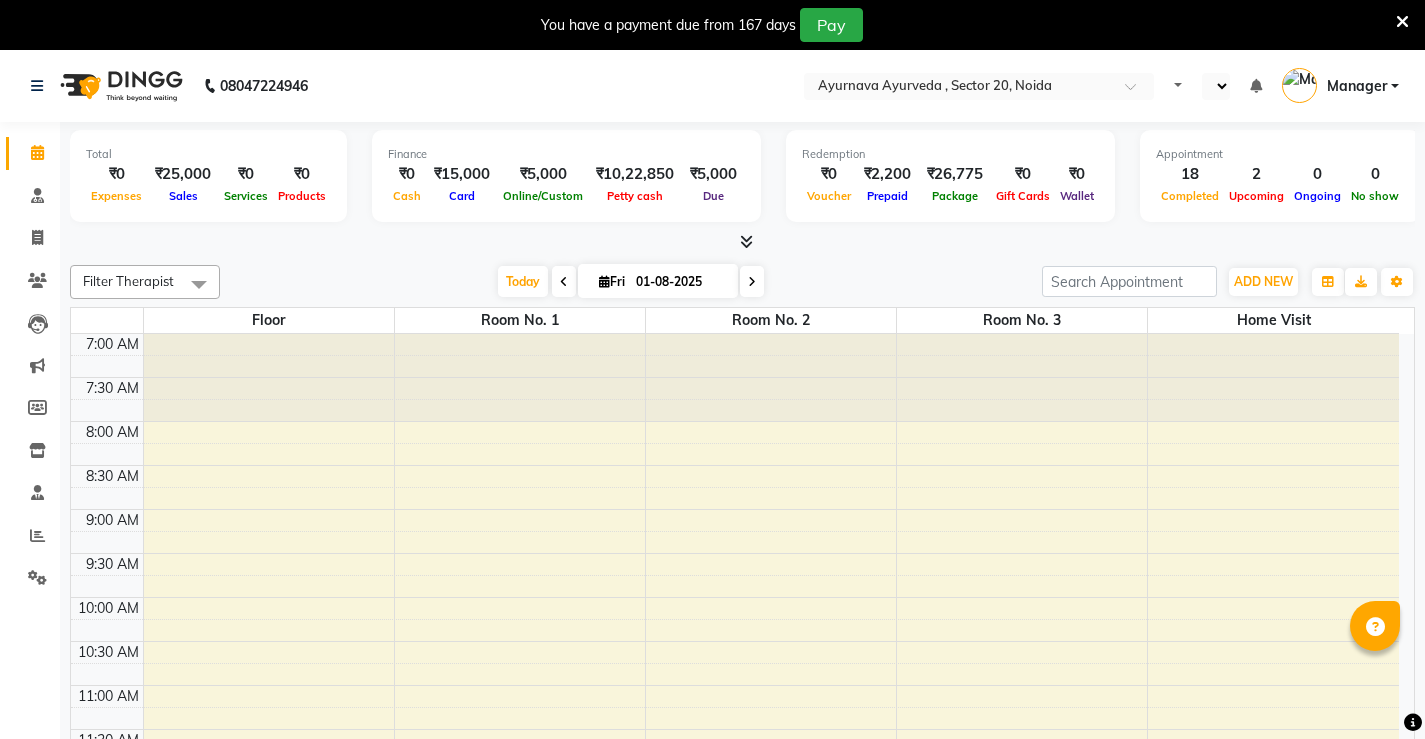 select on "en" 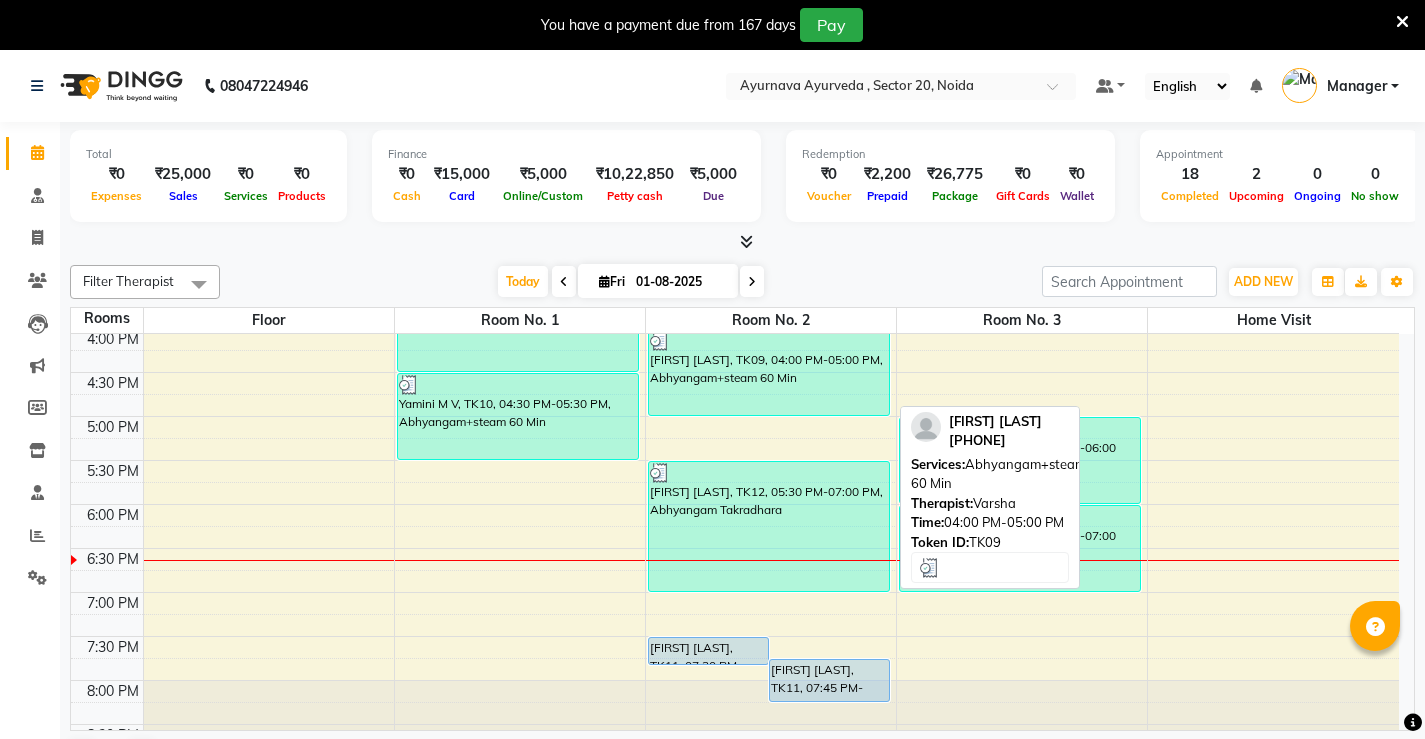 scroll, scrollTop: 835, scrollLeft: 0, axis: vertical 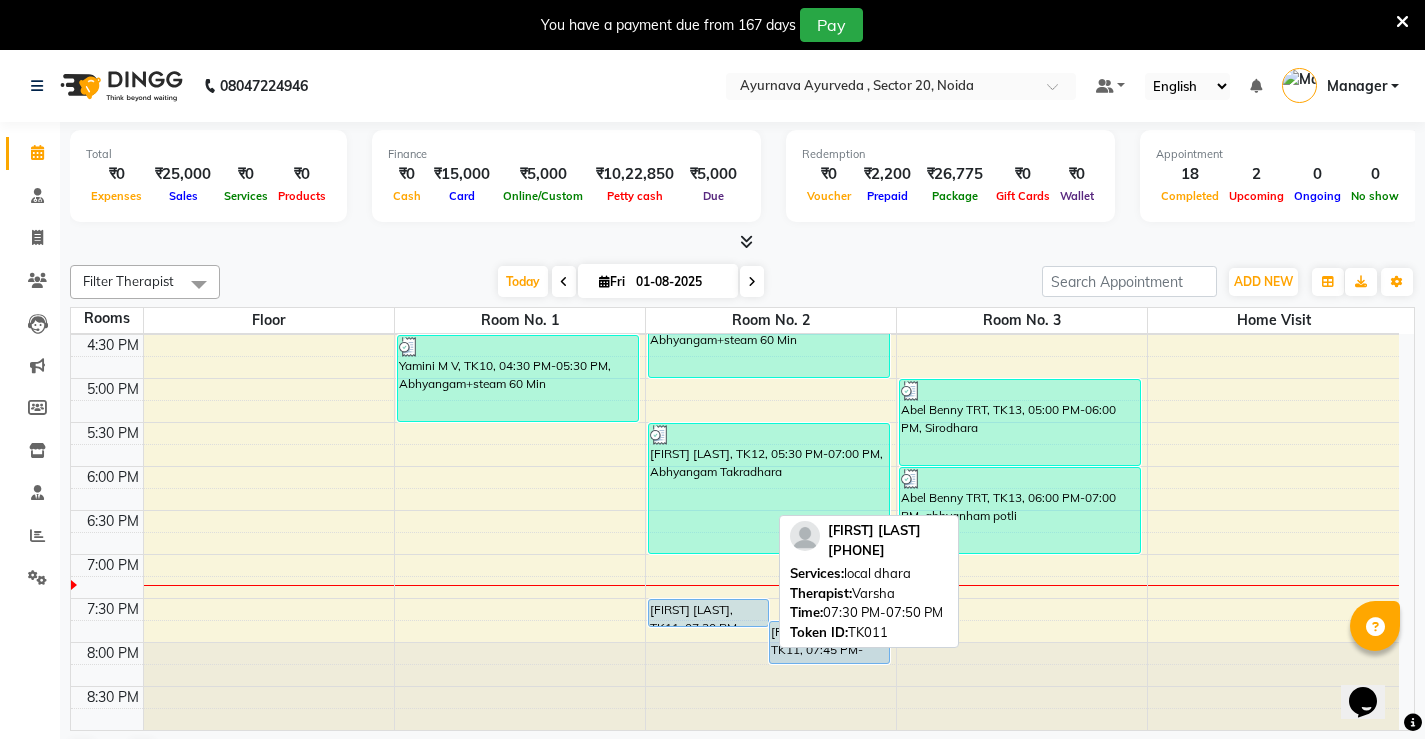 click on "[FIRST] [LAST], TK11, 07:30 PM-07:50 PM, local dhara" at bounding box center [708, 613] 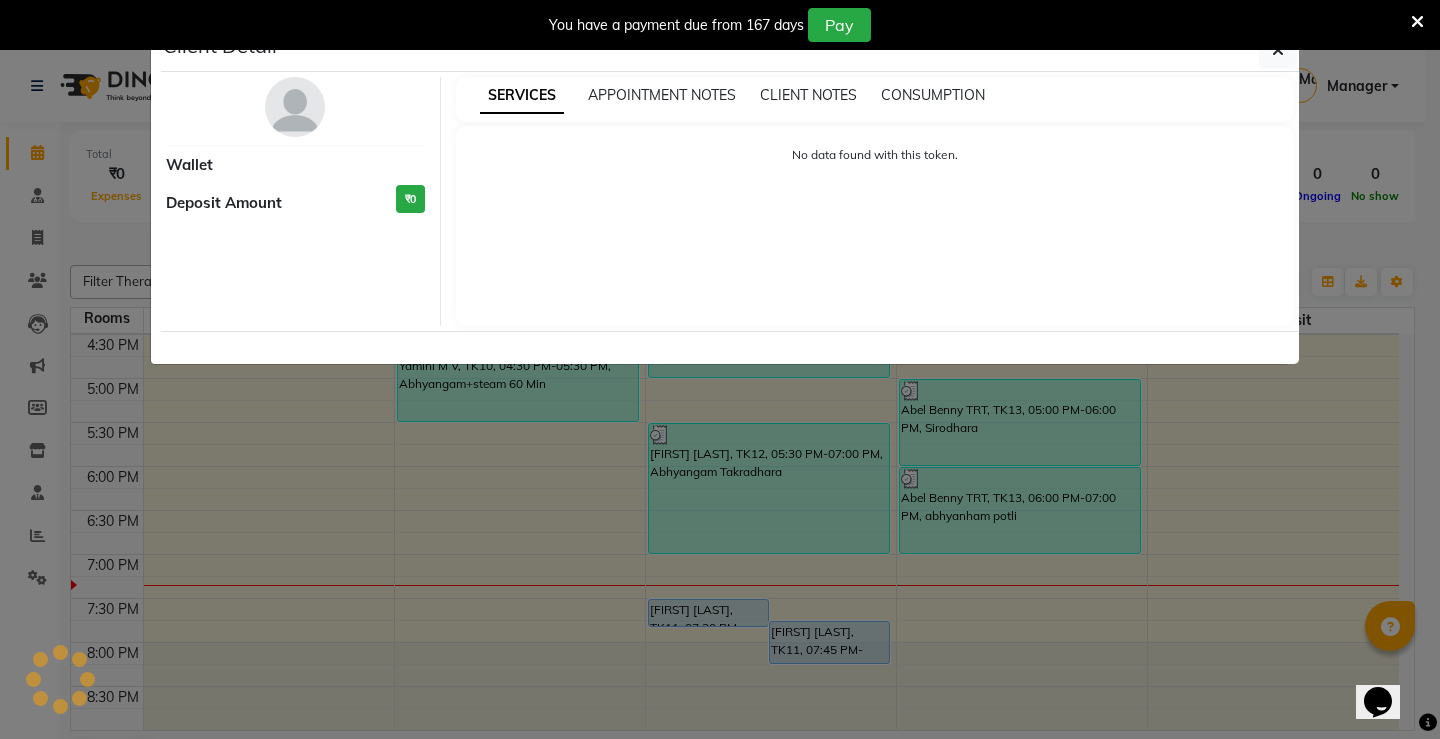 select on "5" 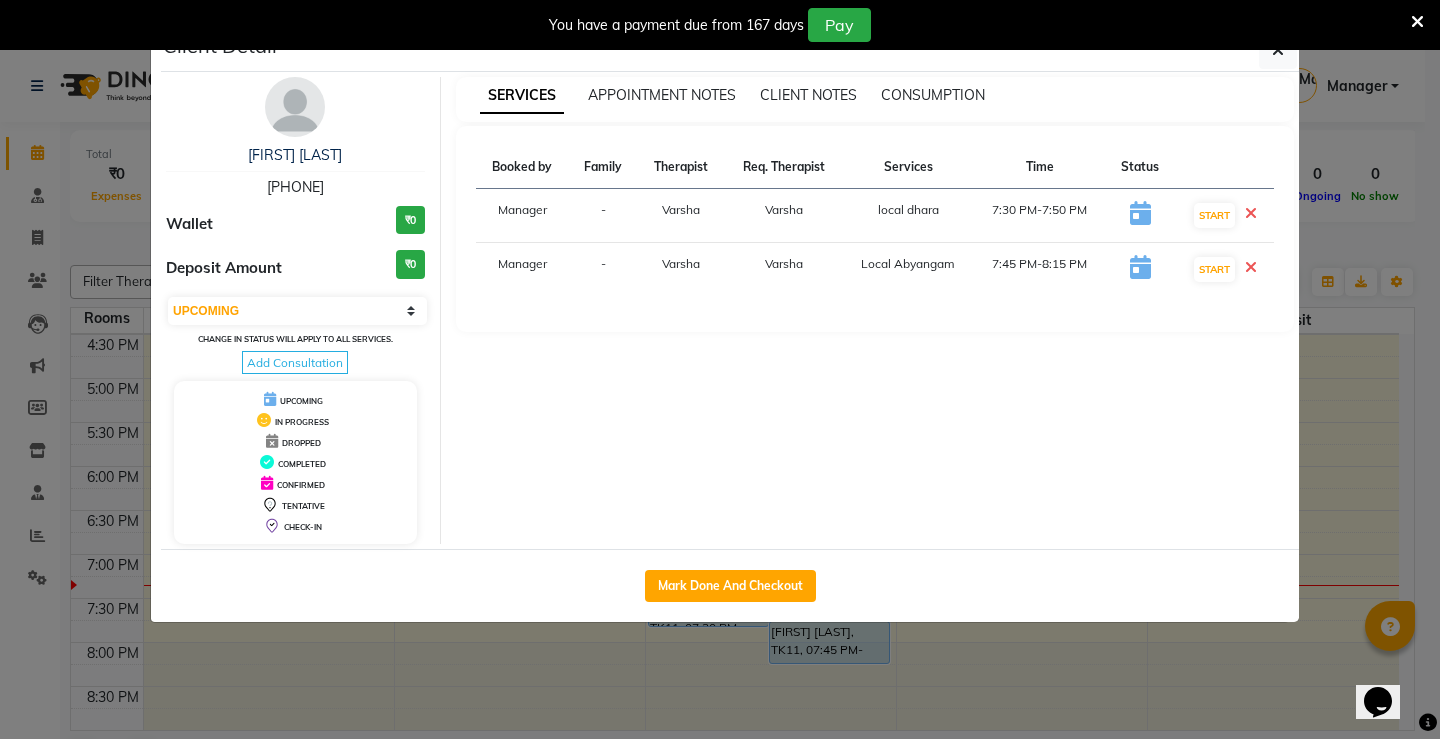 click on "Client Detail  Bini Mathew   8448941971 Wallet ₹0 Deposit Amount  ₹0  Select IN SERVICE CONFIRMED TENTATIVE CHECK IN MARK DONE DROPPED UPCOMING Change in status will apply to all services. Add Consultation UPCOMING IN PROGRESS DROPPED COMPLETED CONFIRMED TENTATIVE CHECK-IN SERVICES APPOINTMENT NOTES CLIENT NOTES CONSUMPTION Booked by Family Therapist Req. Therapist Services Time Status  Manager  - Varsha Varsha  local dhara   7:30 PM-7:50 PM   START   Manager  - Varsha Varsha  Local Abyangam   7:45 PM-8:15 PM   START   Mark Done And Checkout" 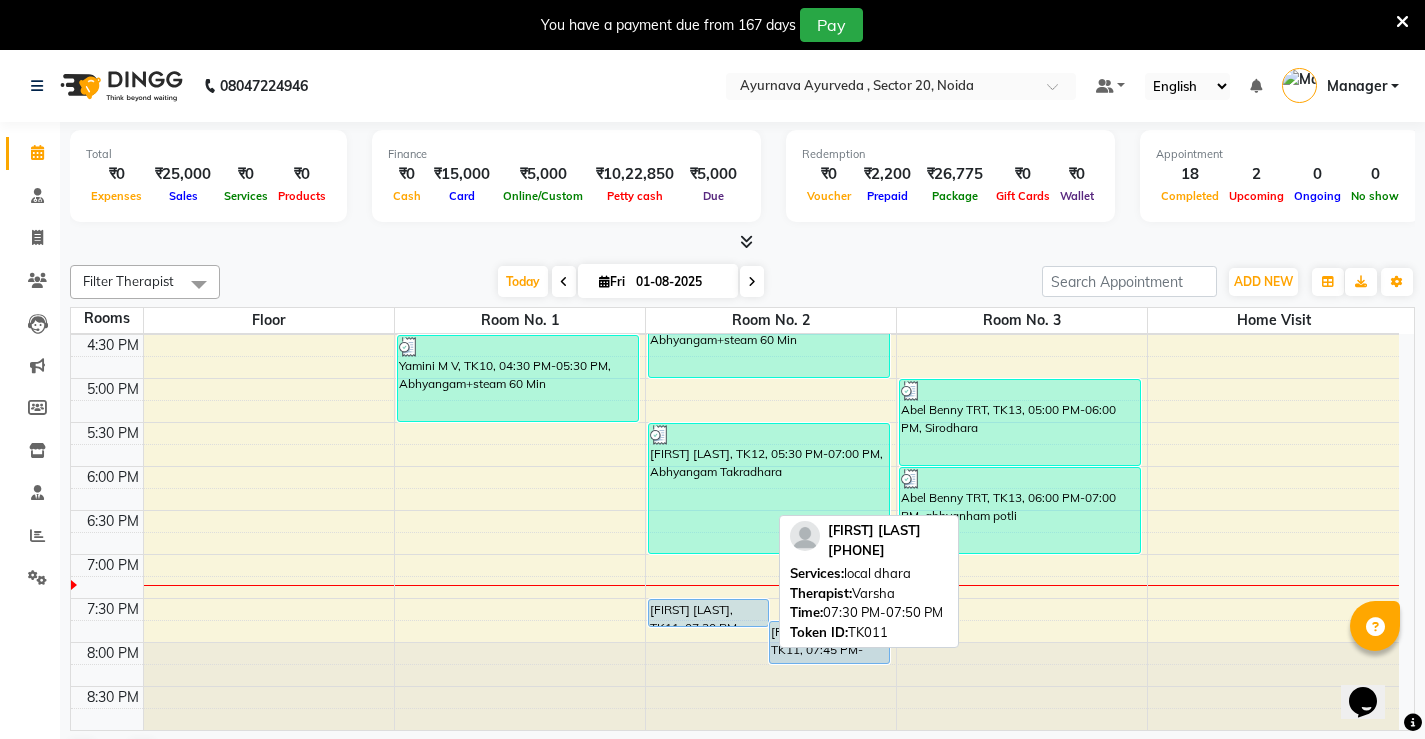 click on "[FIRST] [LAST], TK11, 07:30 PM-07:50 PM, local dhara" at bounding box center [708, 613] 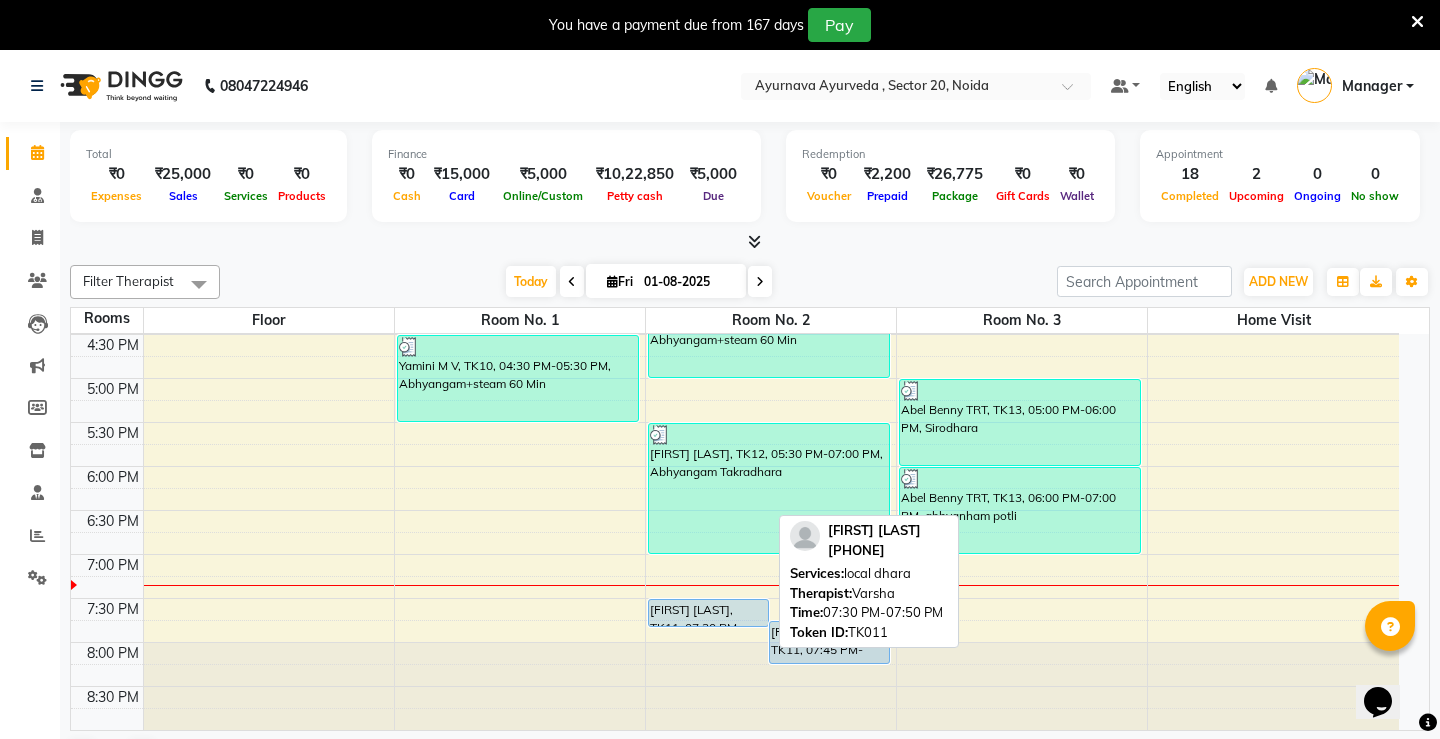 select on "5" 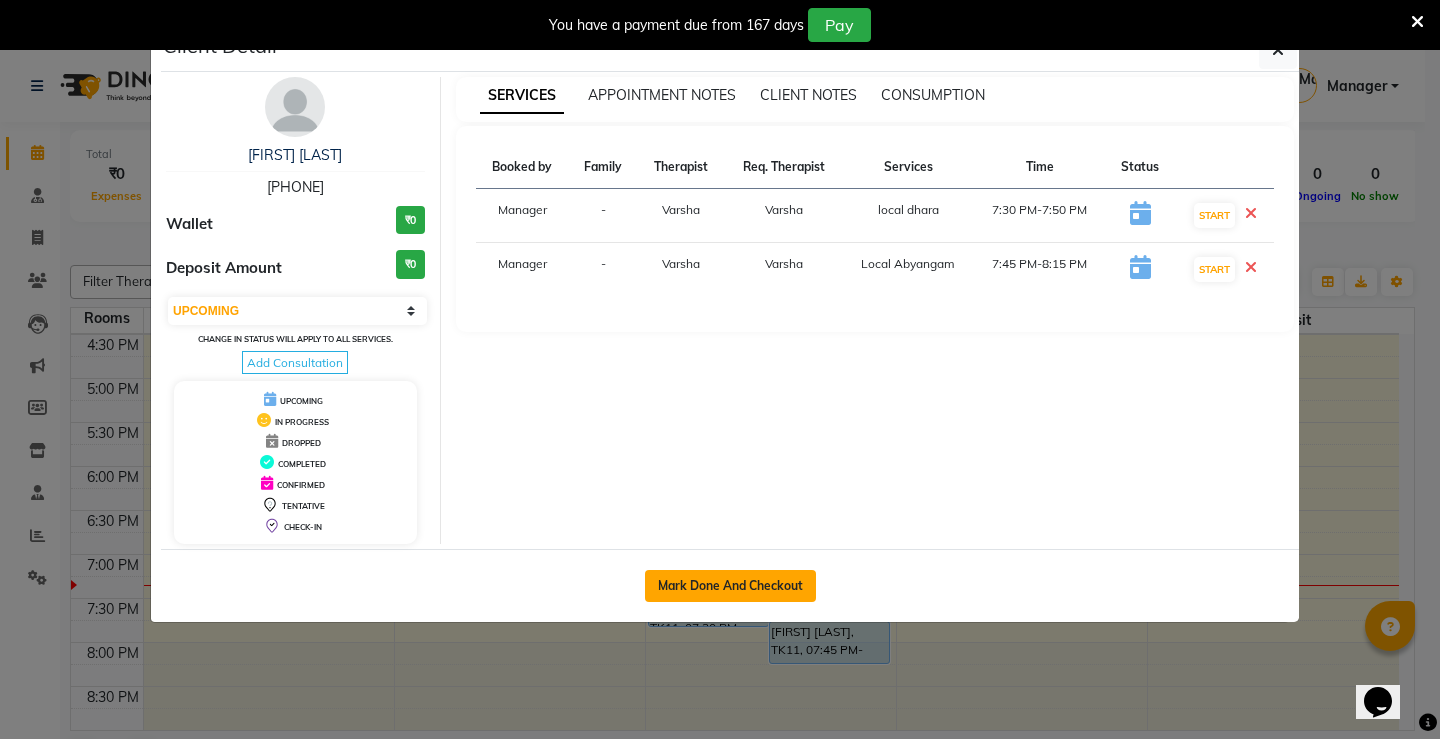 click on "Mark Done And Checkout" 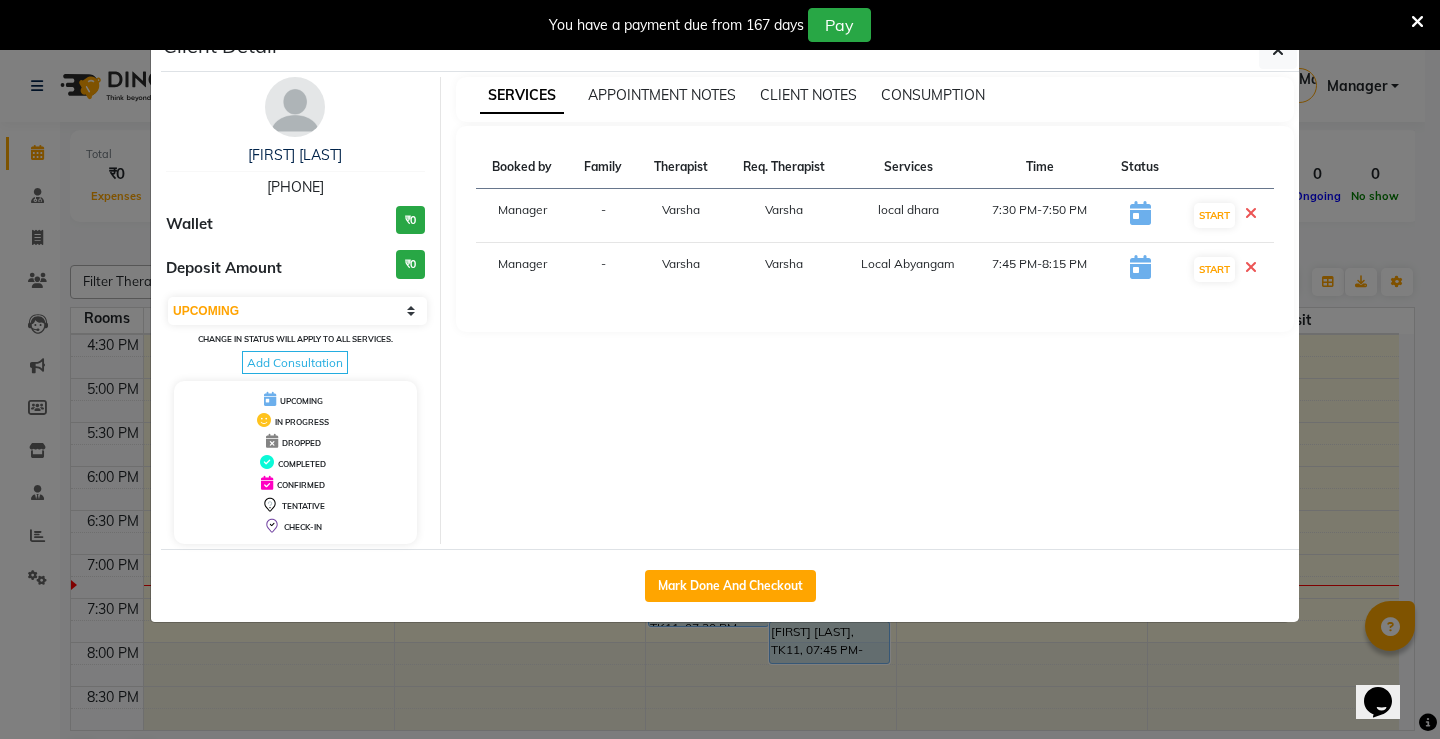 select on "5587" 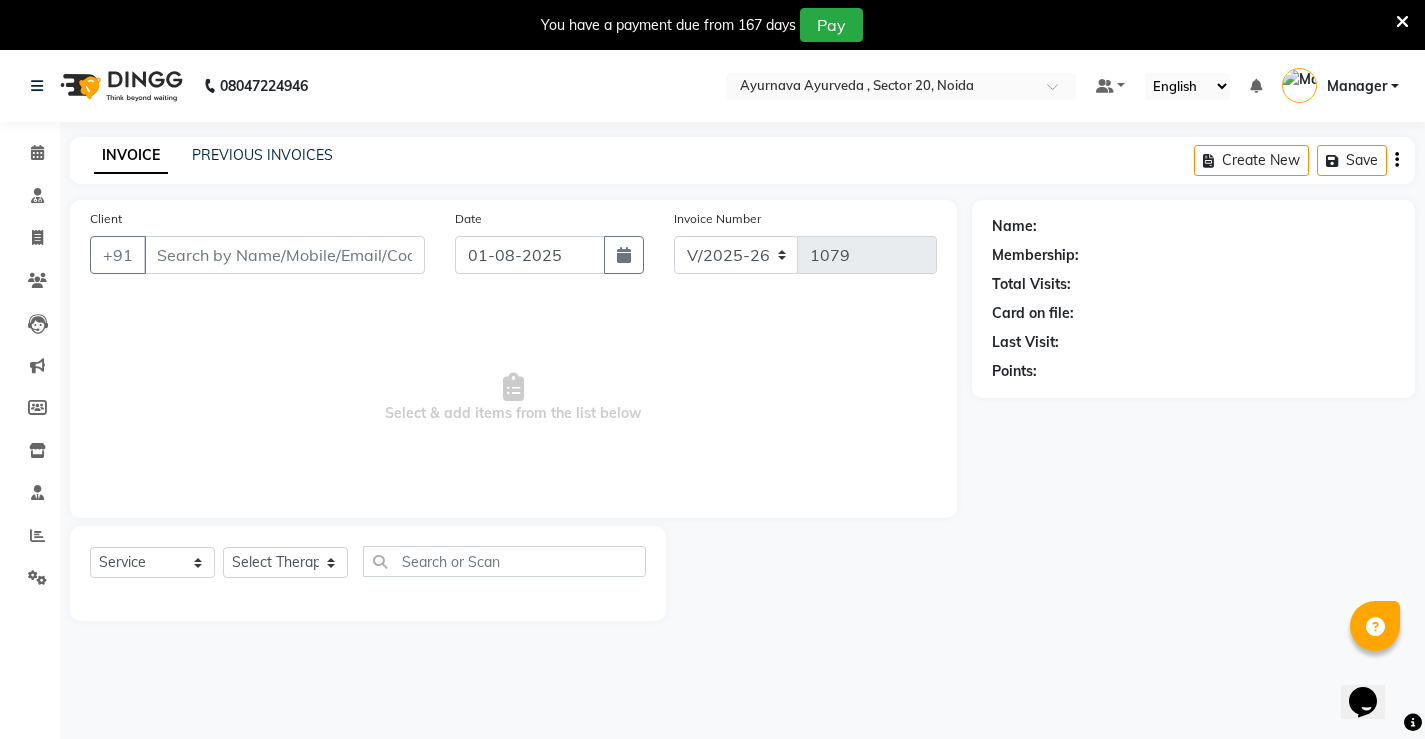 type on "[PHONE]" 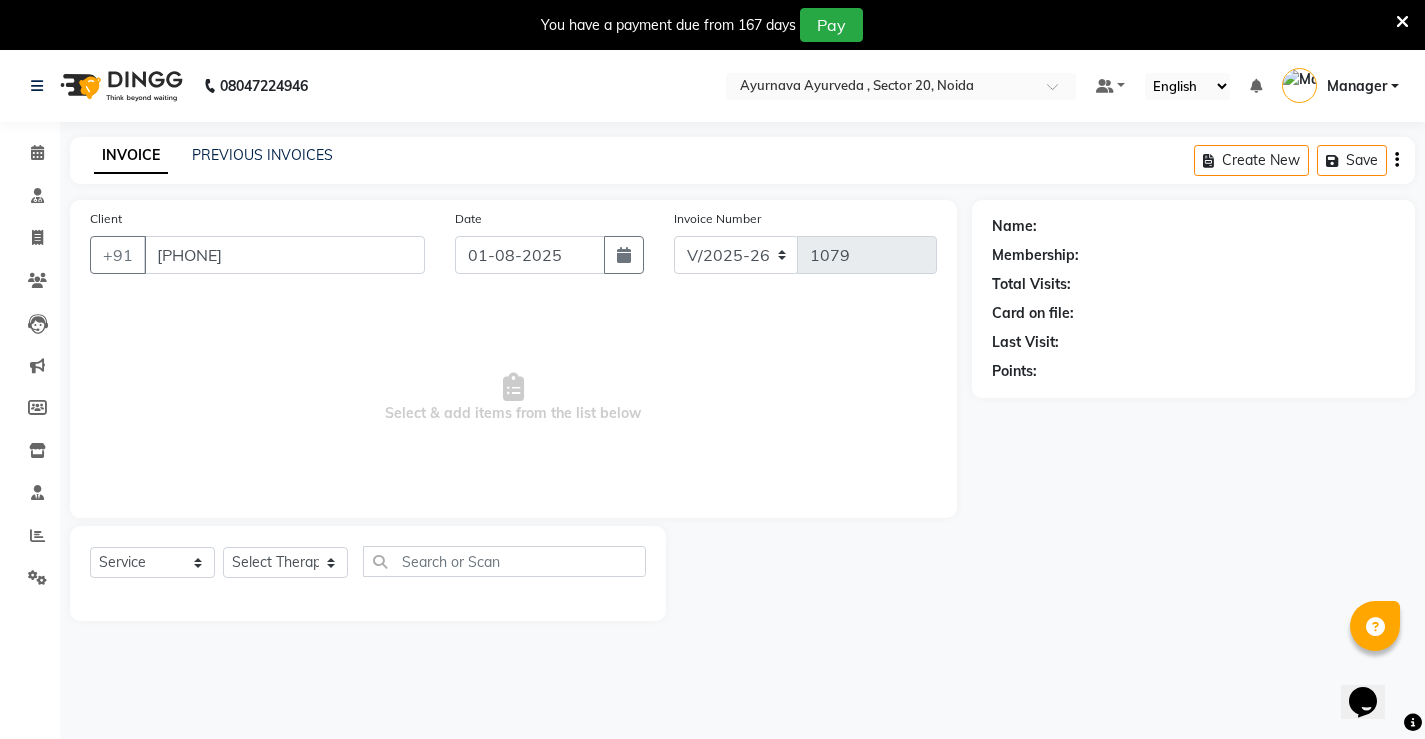 select on "83763" 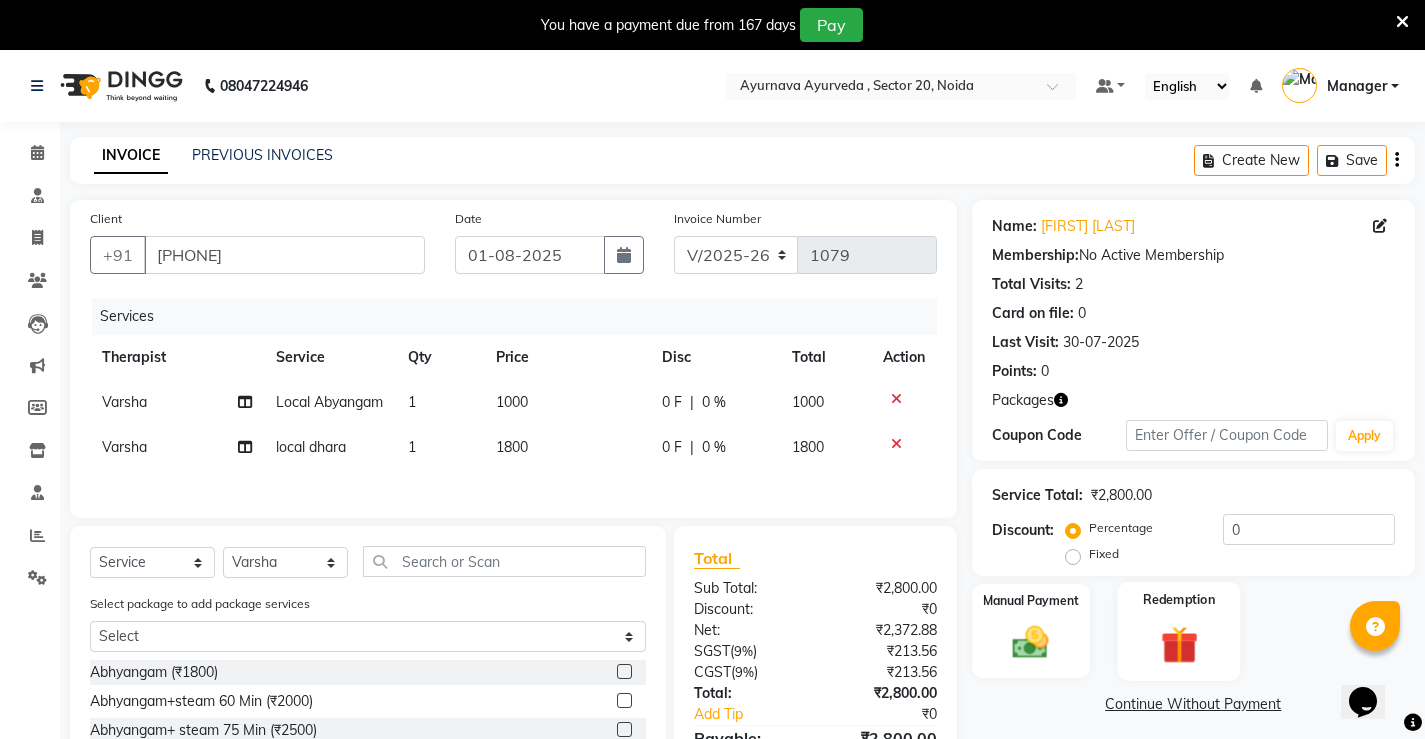 click 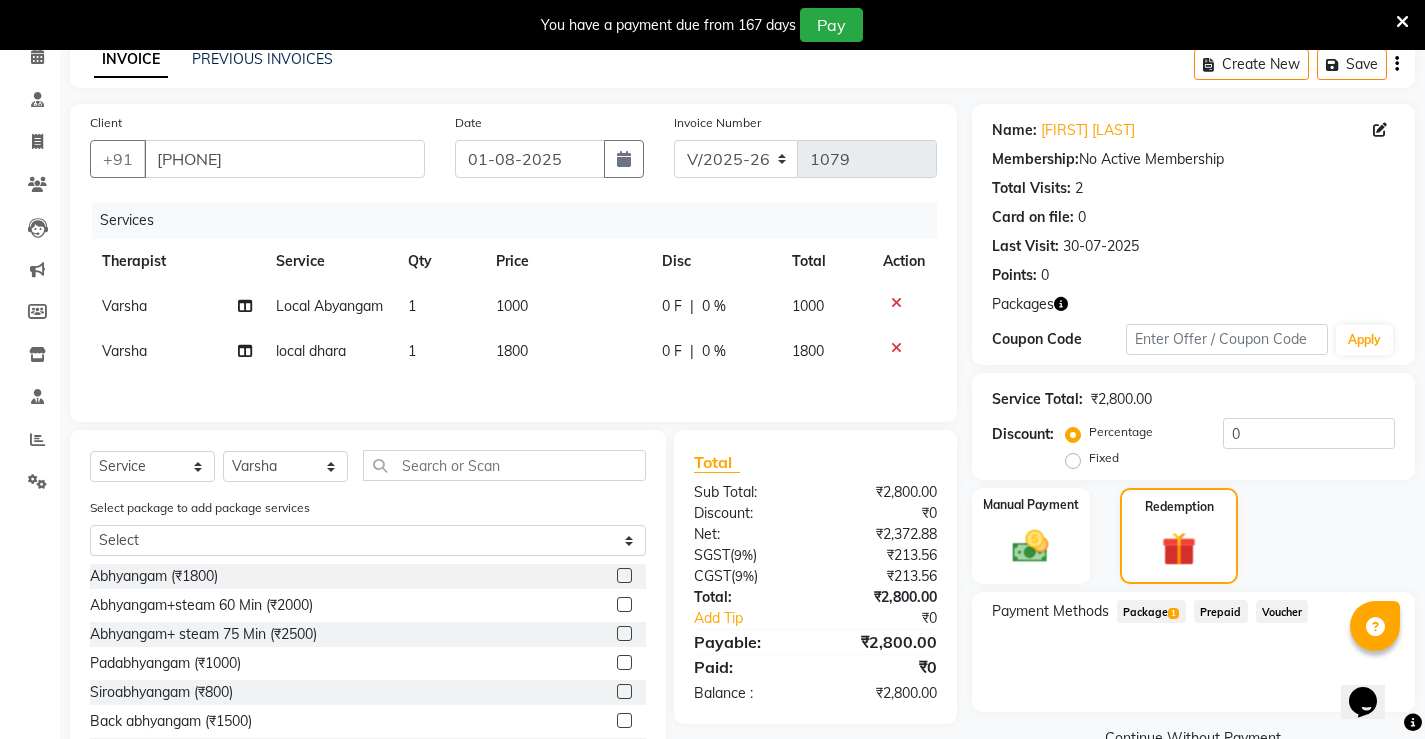 scroll, scrollTop: 203, scrollLeft: 0, axis: vertical 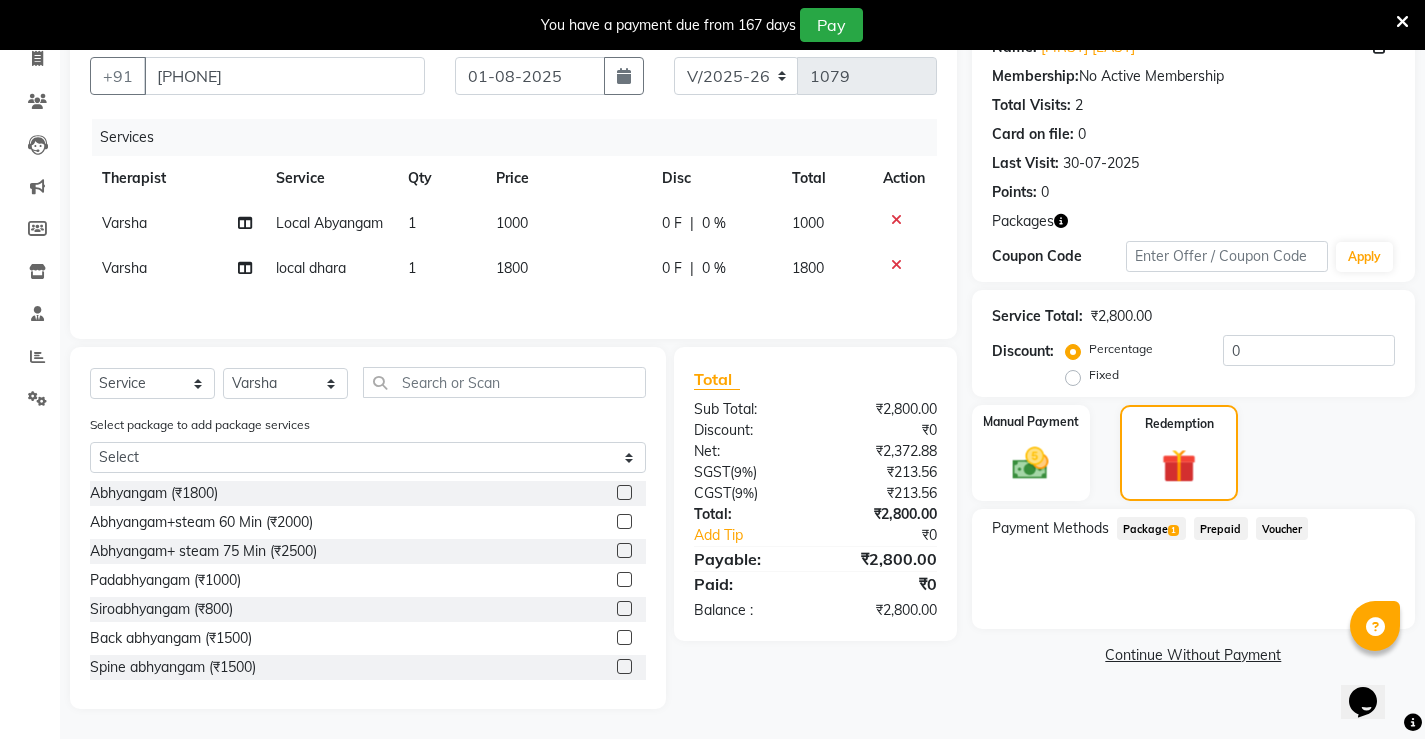 click on "Package  1" 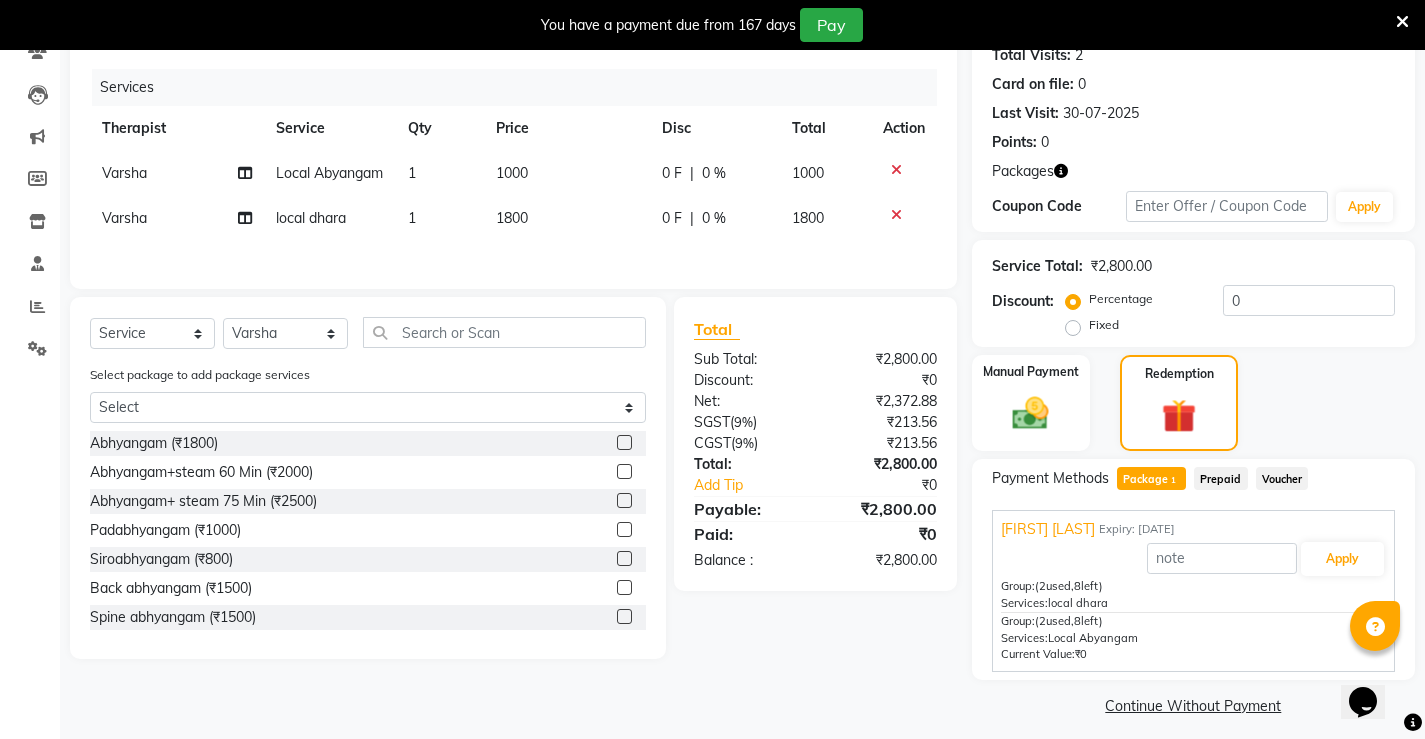 scroll, scrollTop: 241, scrollLeft: 0, axis: vertical 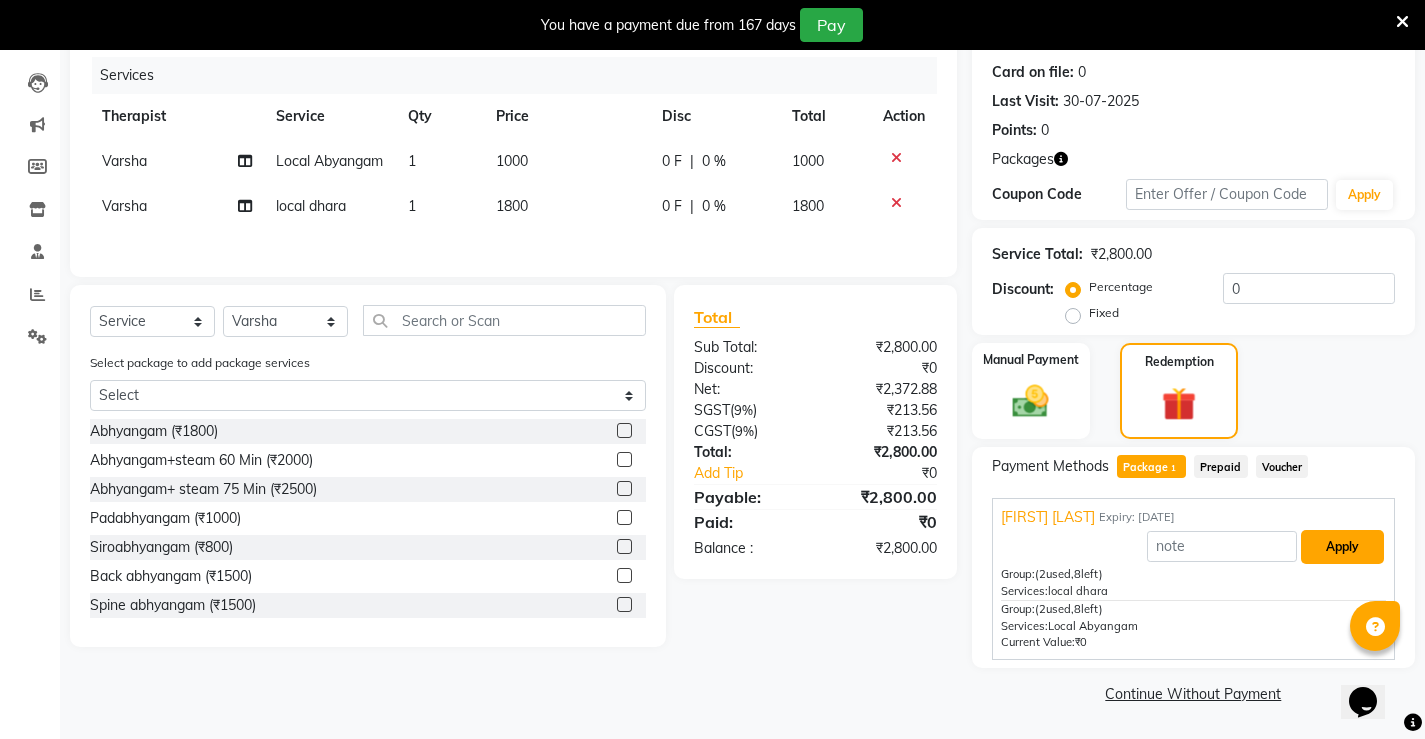 click on "Apply" at bounding box center (1342, 547) 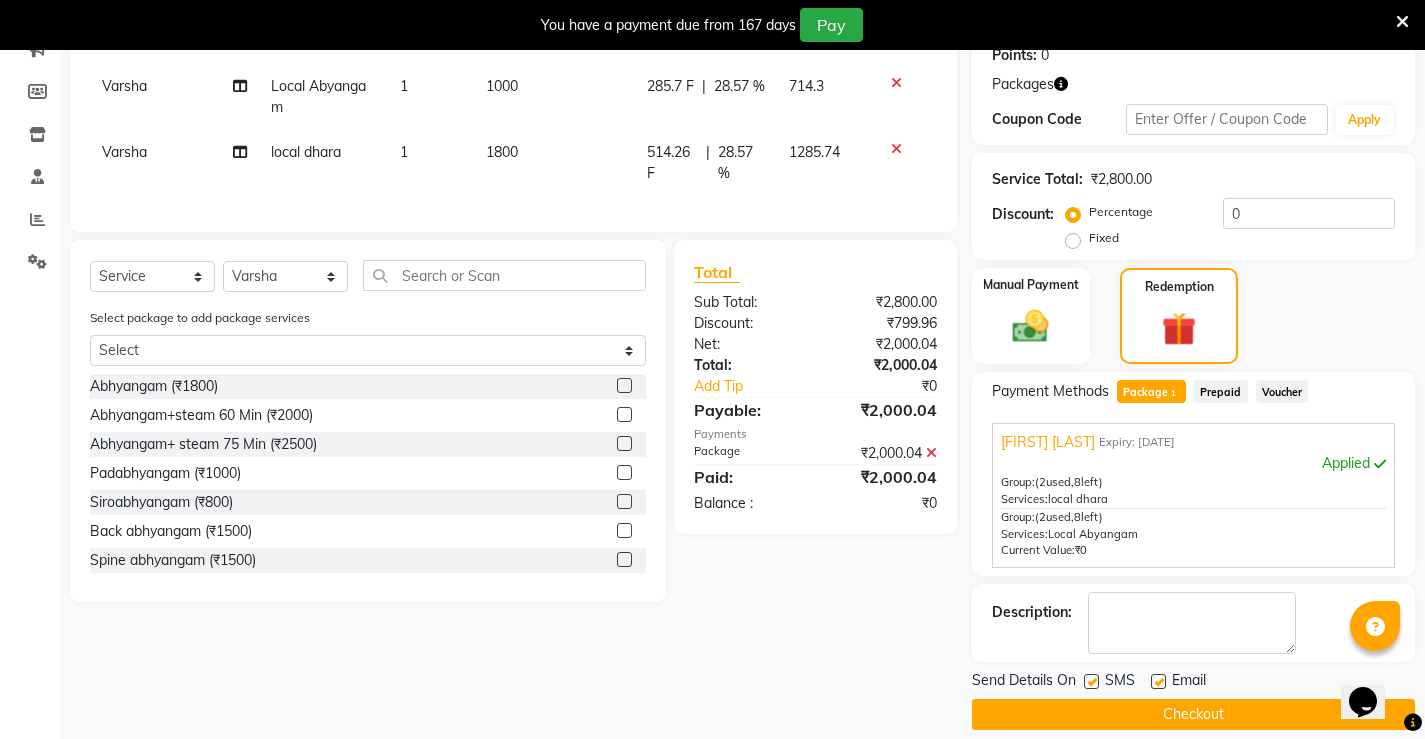 scroll, scrollTop: 337, scrollLeft: 0, axis: vertical 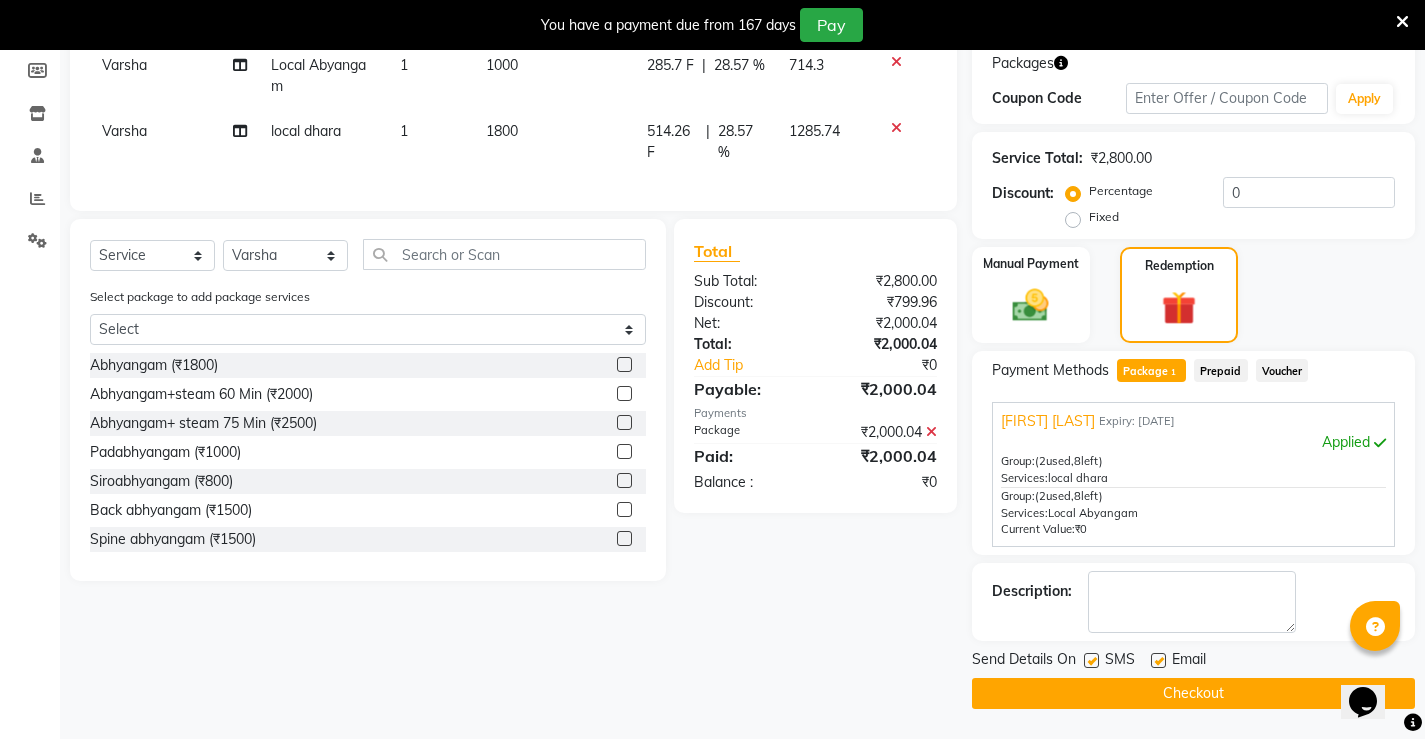 click on "SMS" 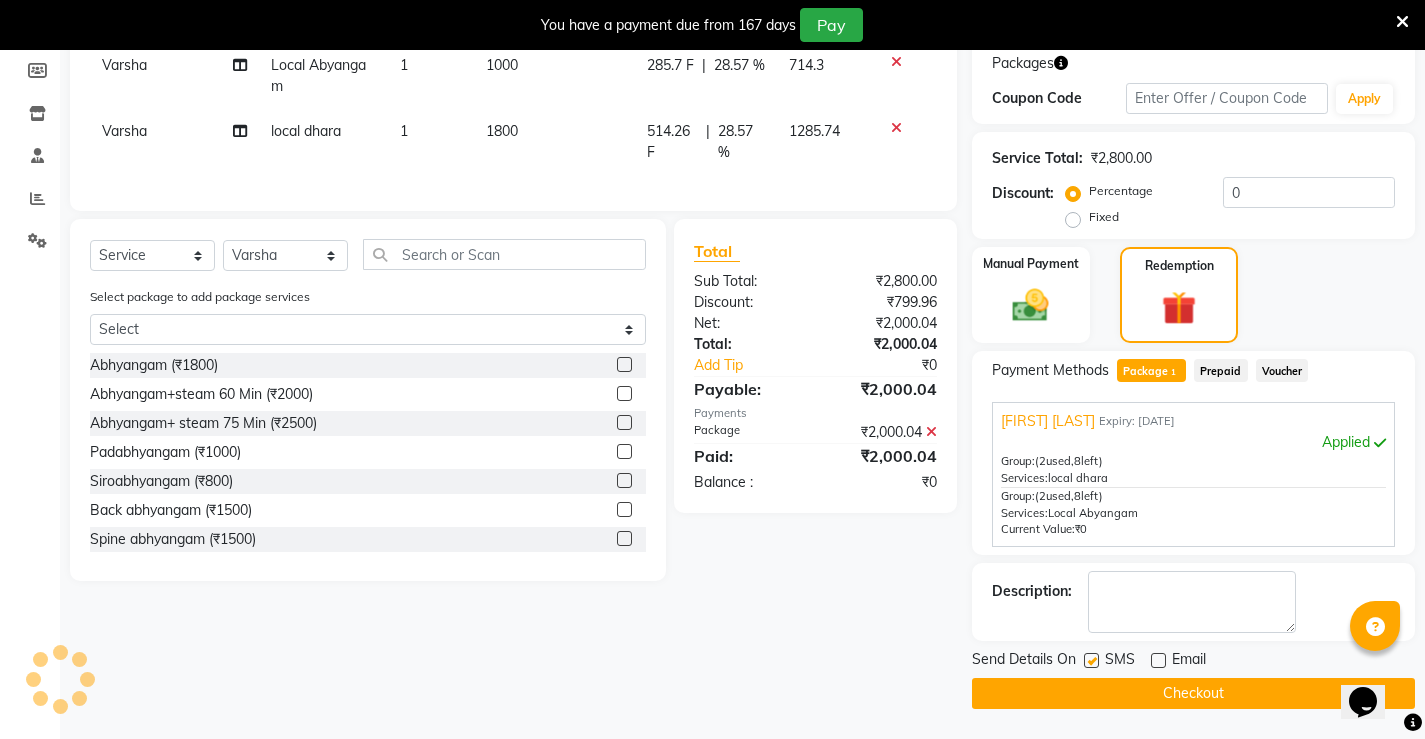 click 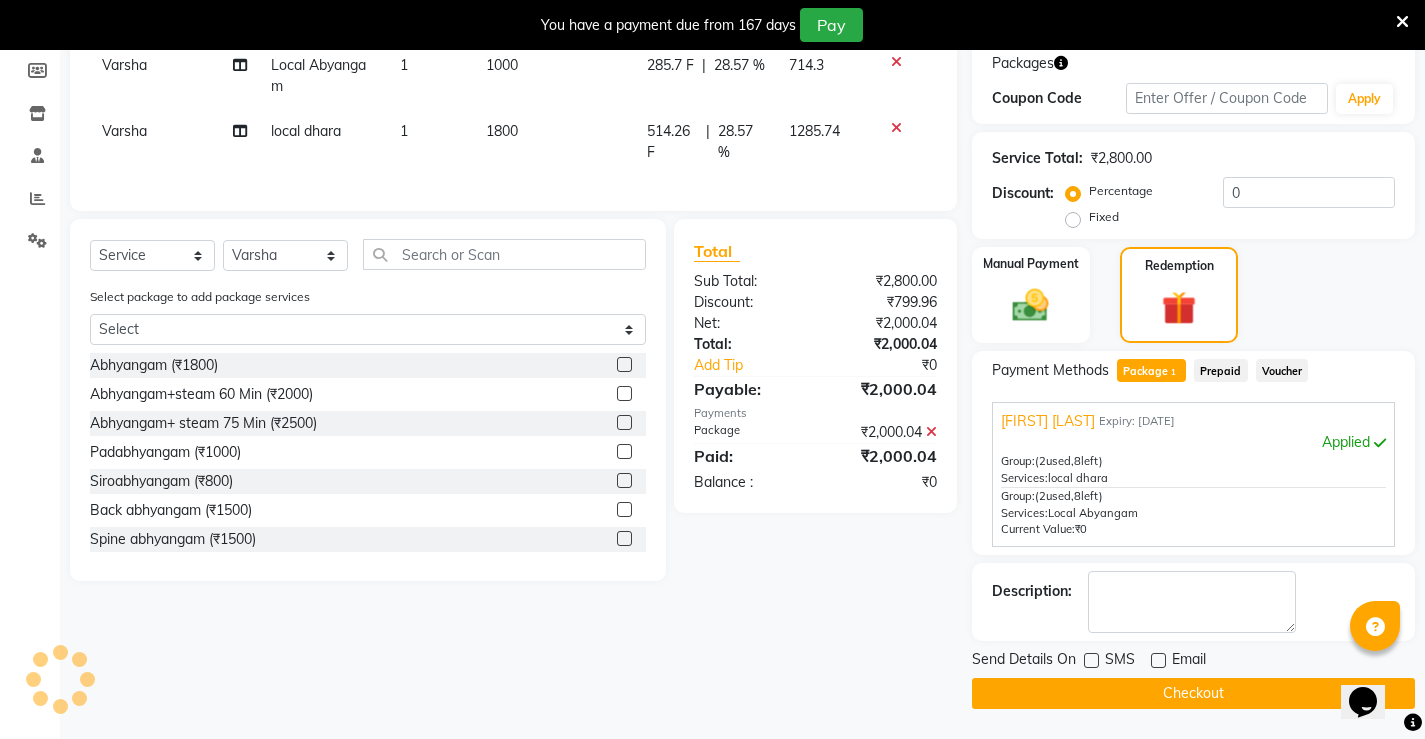click on "INVOICE PREVIOUS INVOICES Create New   Save  Client +91 8448941971 Date 01-08-2025 Invoice Number V/2025 V/2025-26 1079 Services Therapist Service Qty Price Disc Total Action Varsha Local Abyangam 1 1000 285.7 F | 28.57 % 714.3 Varsha local dhara 1 1800 514.26 F | 28.57 % 1285.74 Select  Service  Product  Membership  Package Voucher Prepaid Gift Card  Select Therapist Anjali ASHMITA Dileep Dr Arathy S Dr Reshma Dr. Sajna Inderpal Jeevan Jishnu Kavya Manager Manoj Mithun Nikhila Nithin Radhul Reghu Timsy Kaur Sodhi Varsha Select package to add package services Select Bini Mathew Abhyangam (₹1800)  Abhyangam+steam 60 Min (₹2000)  Abhyangam+ steam 75 Min (₹2500)  Padabhyangam (₹1000)  Siroabhyangam (₹800)  Back abhyangam (₹1500)  Spine abhyangam (₹1500)  Churnapindaswedam (₹2500)  Patrapotliswedam (₹2500)  Abhyangampotli steam (₹3500)  Njavarapotli massage (₹3300)  Sirodhara (₹3300)  Abhyangam sirodhara (₹4500)  Takradhara (₹3500)  Pizhichil (₹5000)  Kati vasti (₹2000)  Total Net:" 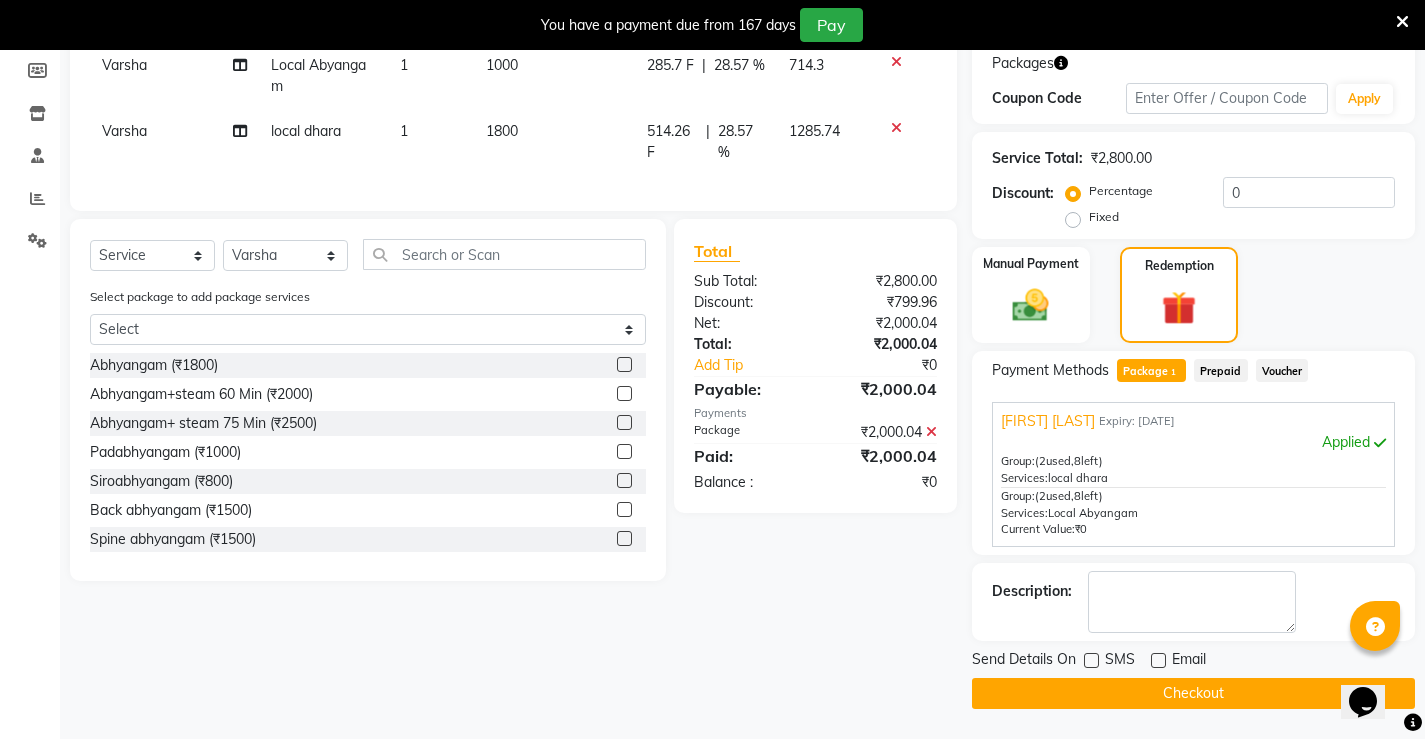 click on "Checkout" 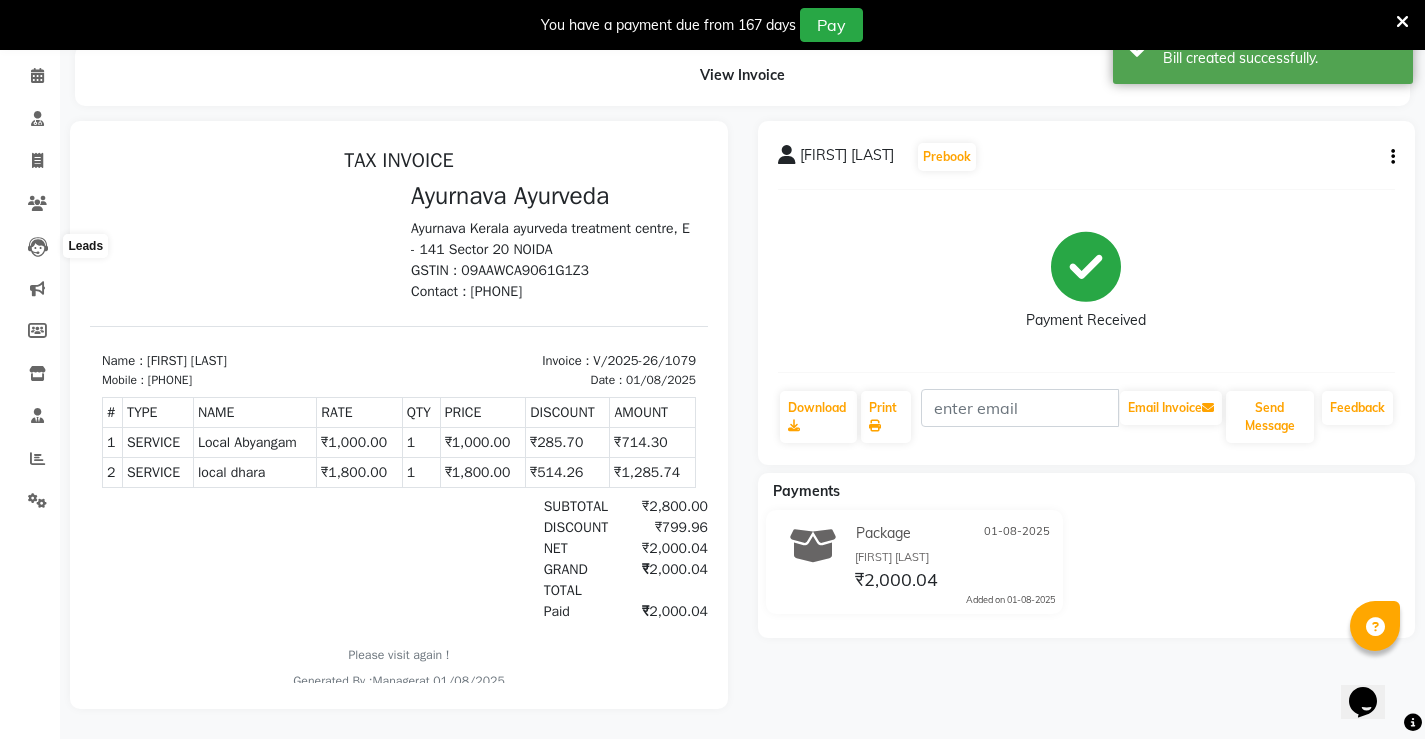 scroll, scrollTop: 0, scrollLeft: 0, axis: both 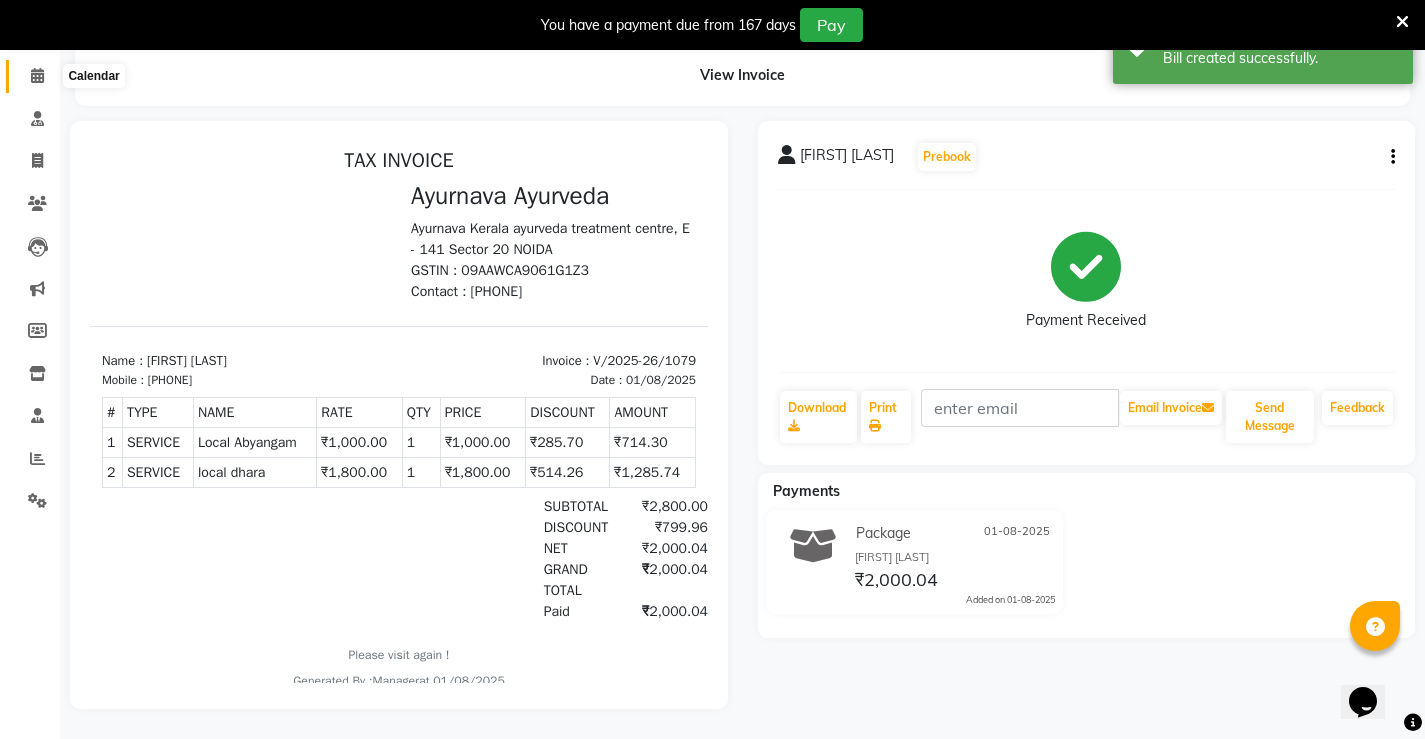 click 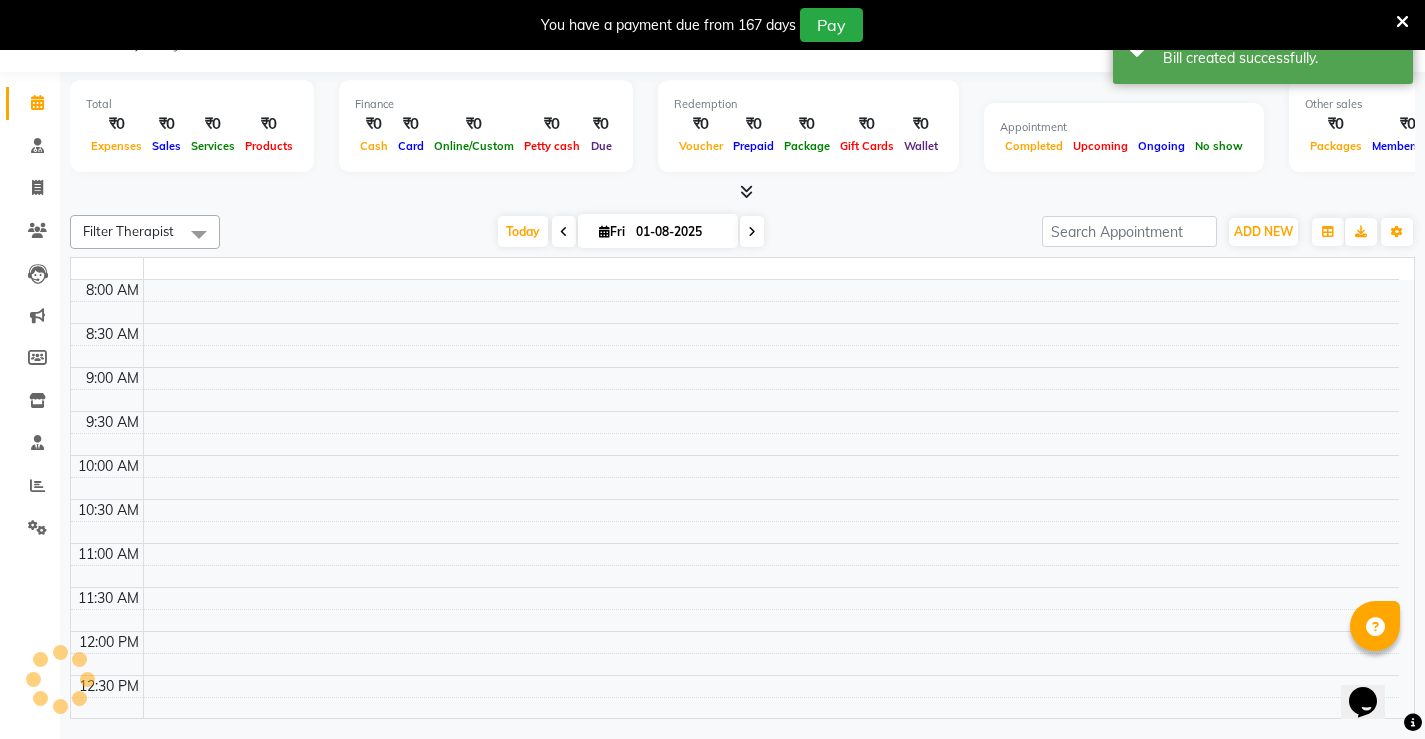 scroll, scrollTop: 50, scrollLeft: 0, axis: vertical 